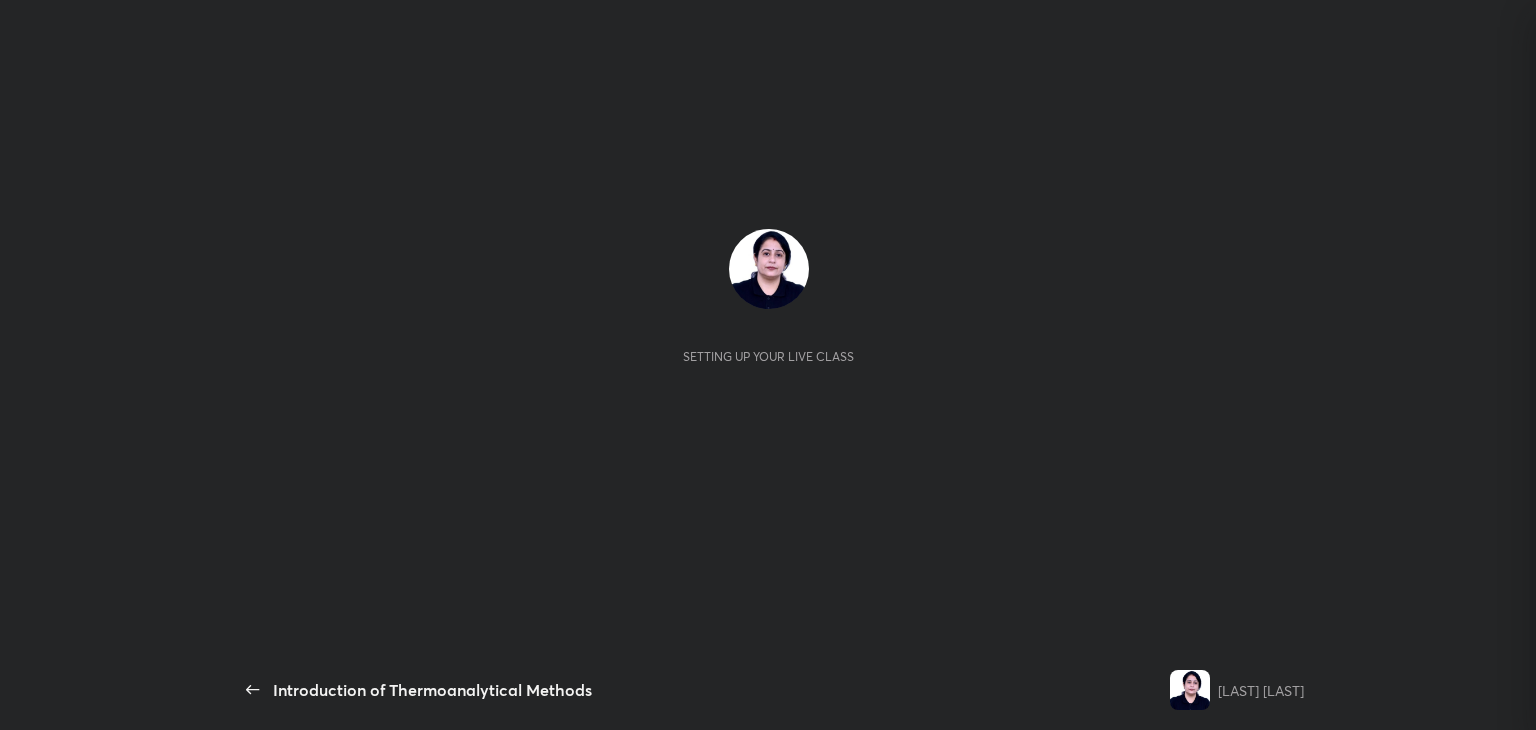 scroll, scrollTop: 0, scrollLeft: 0, axis: both 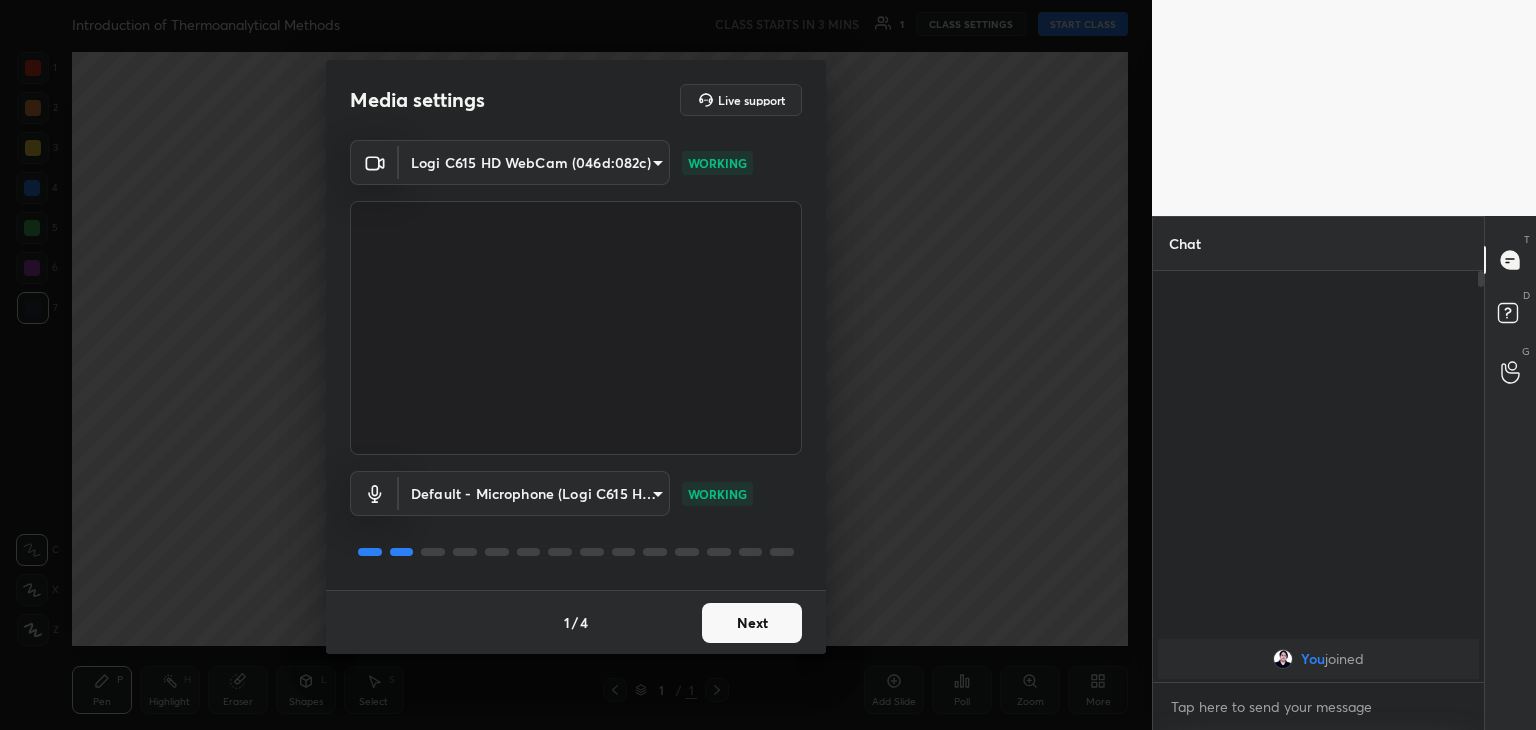 click on "Next" at bounding box center [752, 623] 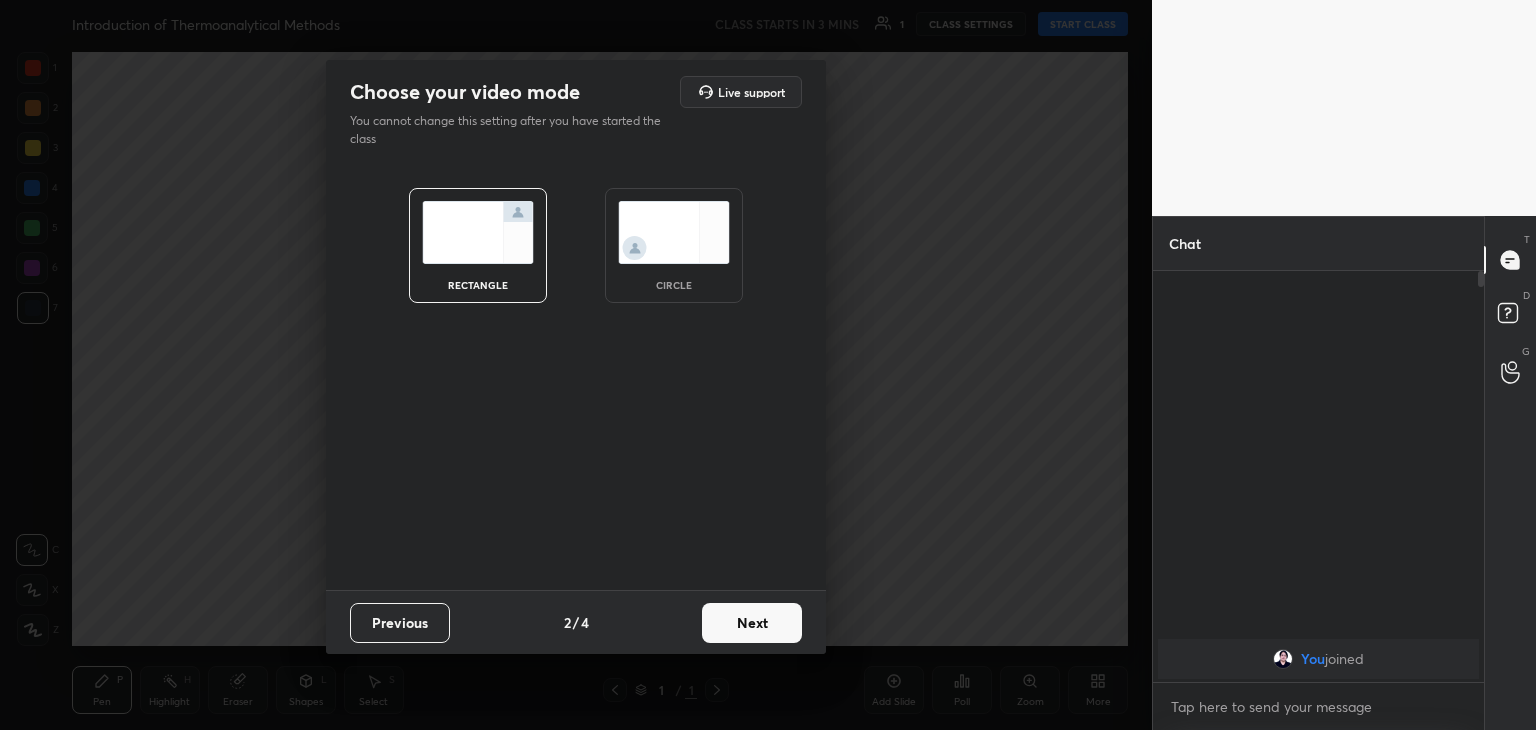 click on "circle" at bounding box center (674, 245) 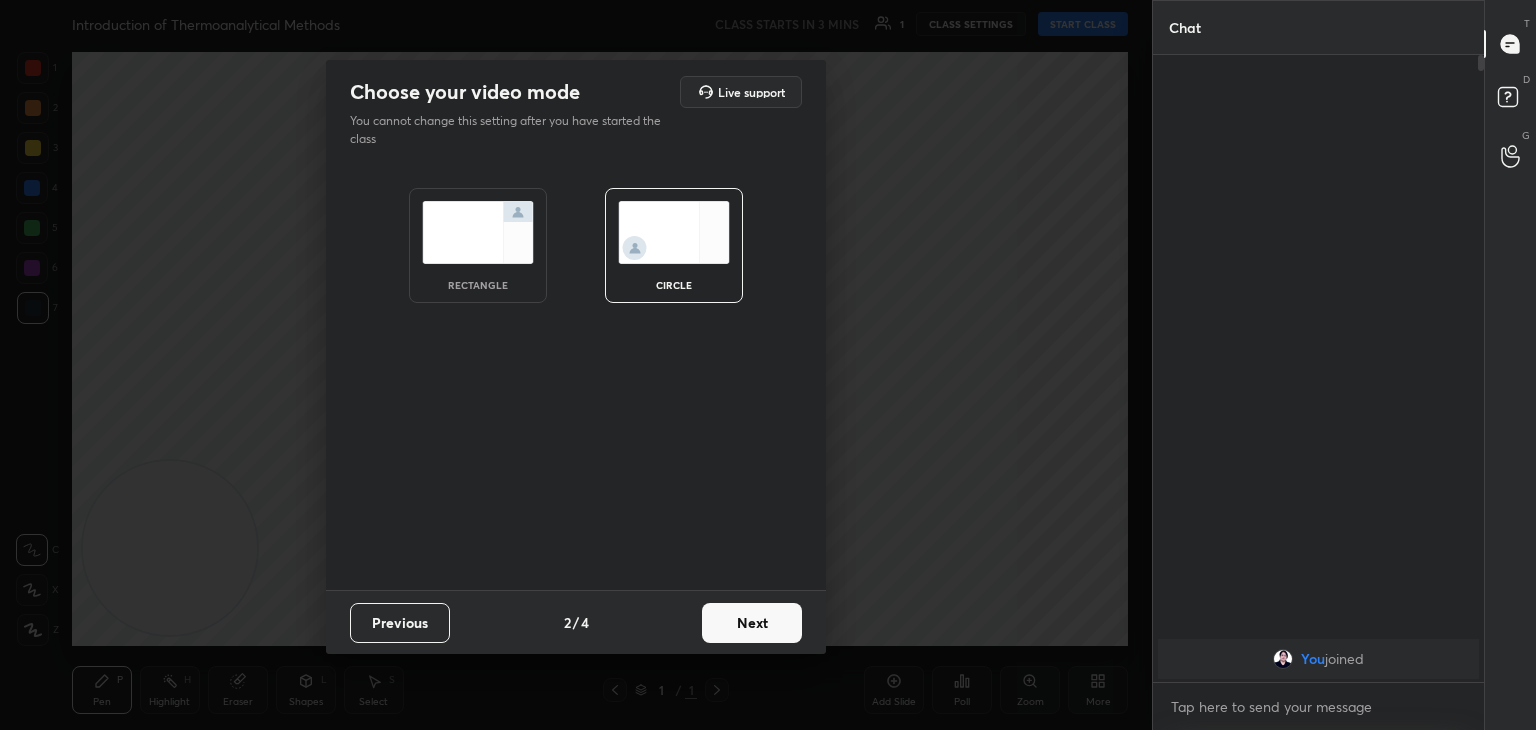 scroll, scrollTop: 6, scrollLeft: 6, axis: both 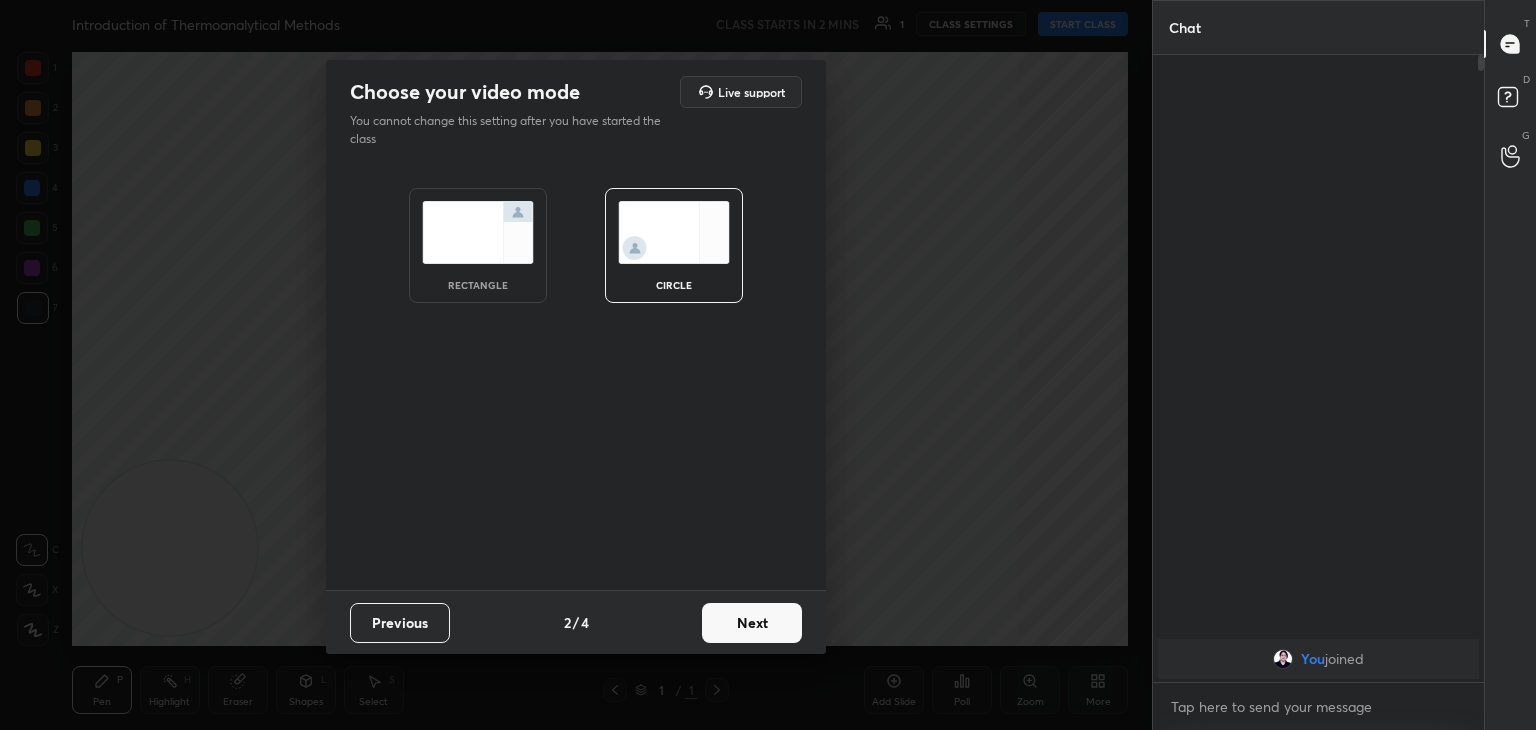 click on "Next" at bounding box center (752, 623) 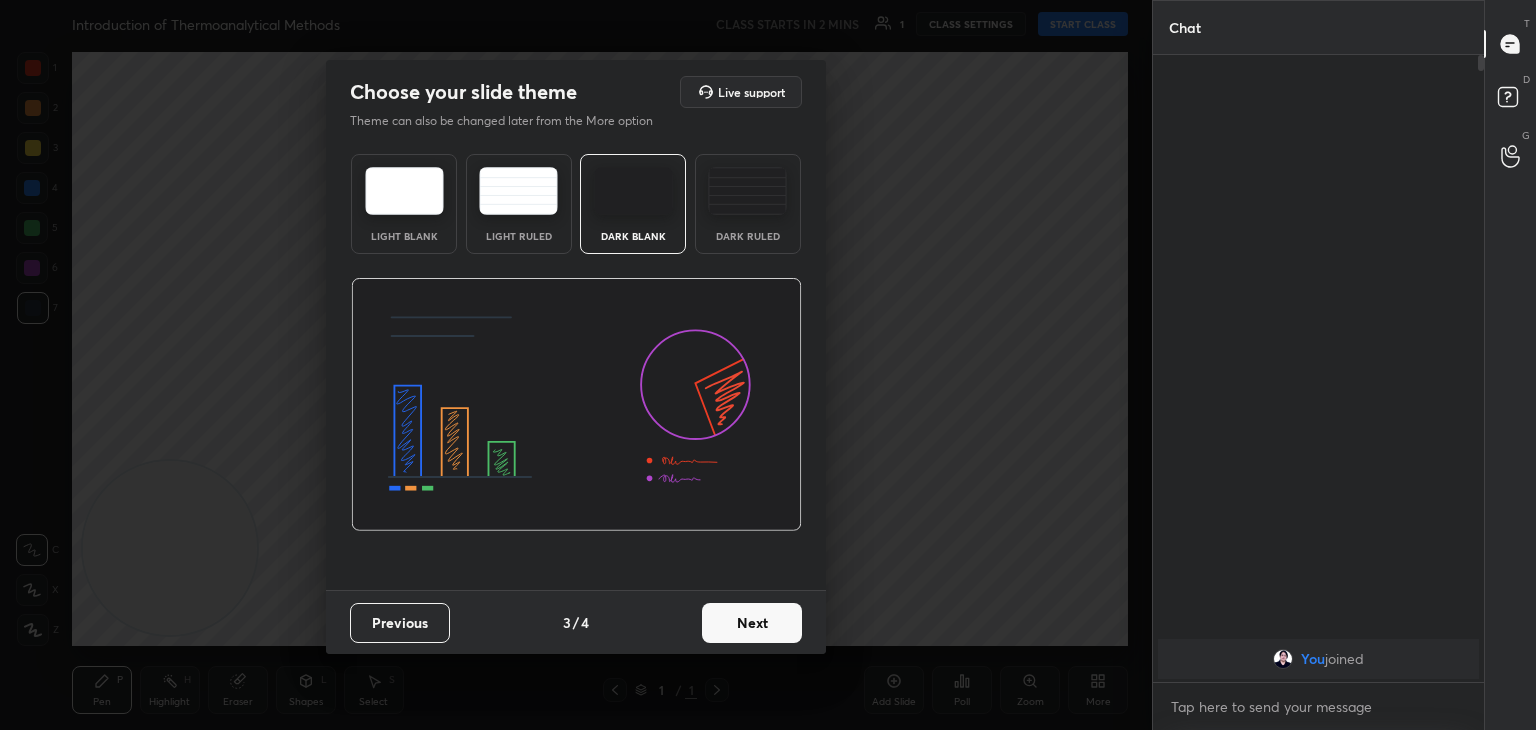 click on "Next" at bounding box center [752, 623] 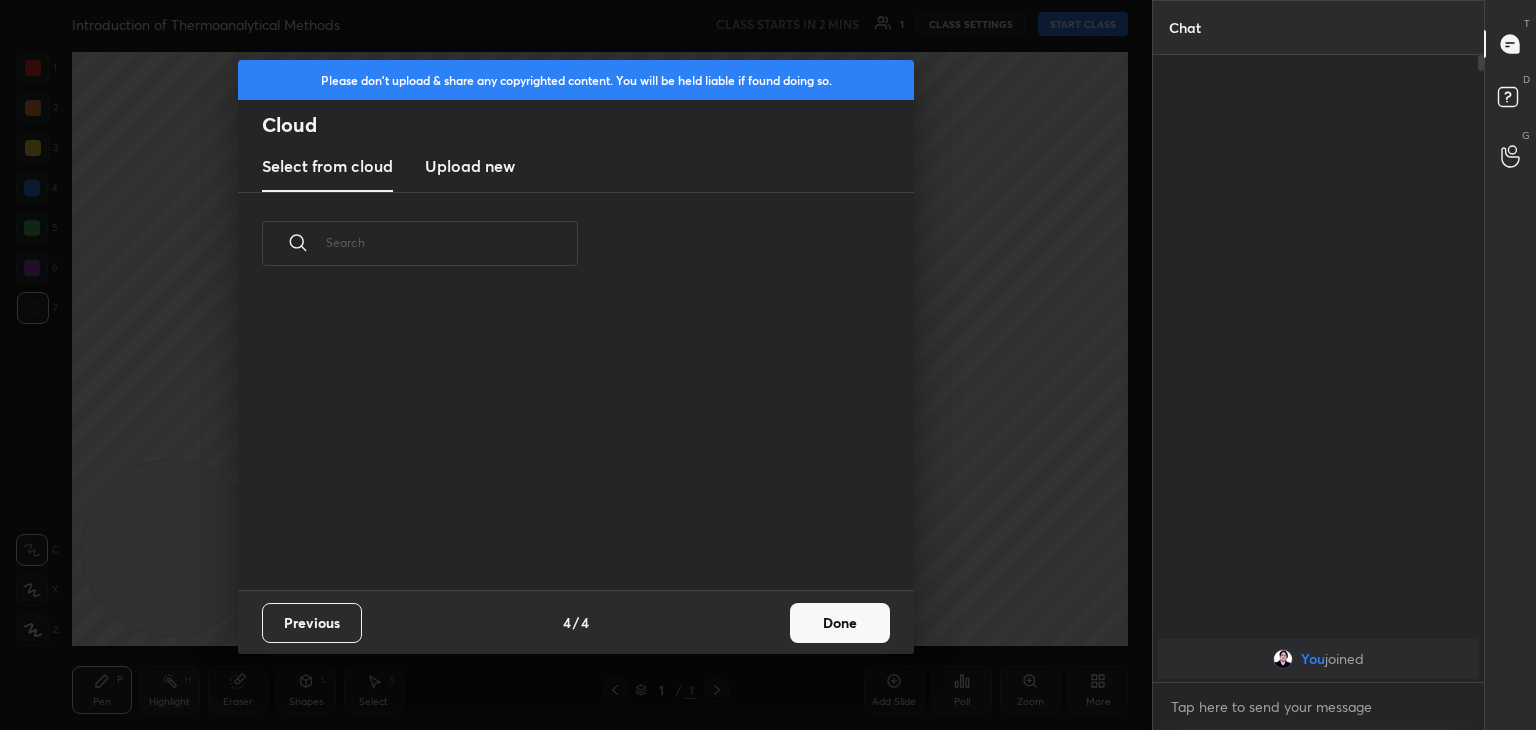 scroll, scrollTop: 6, scrollLeft: 10, axis: both 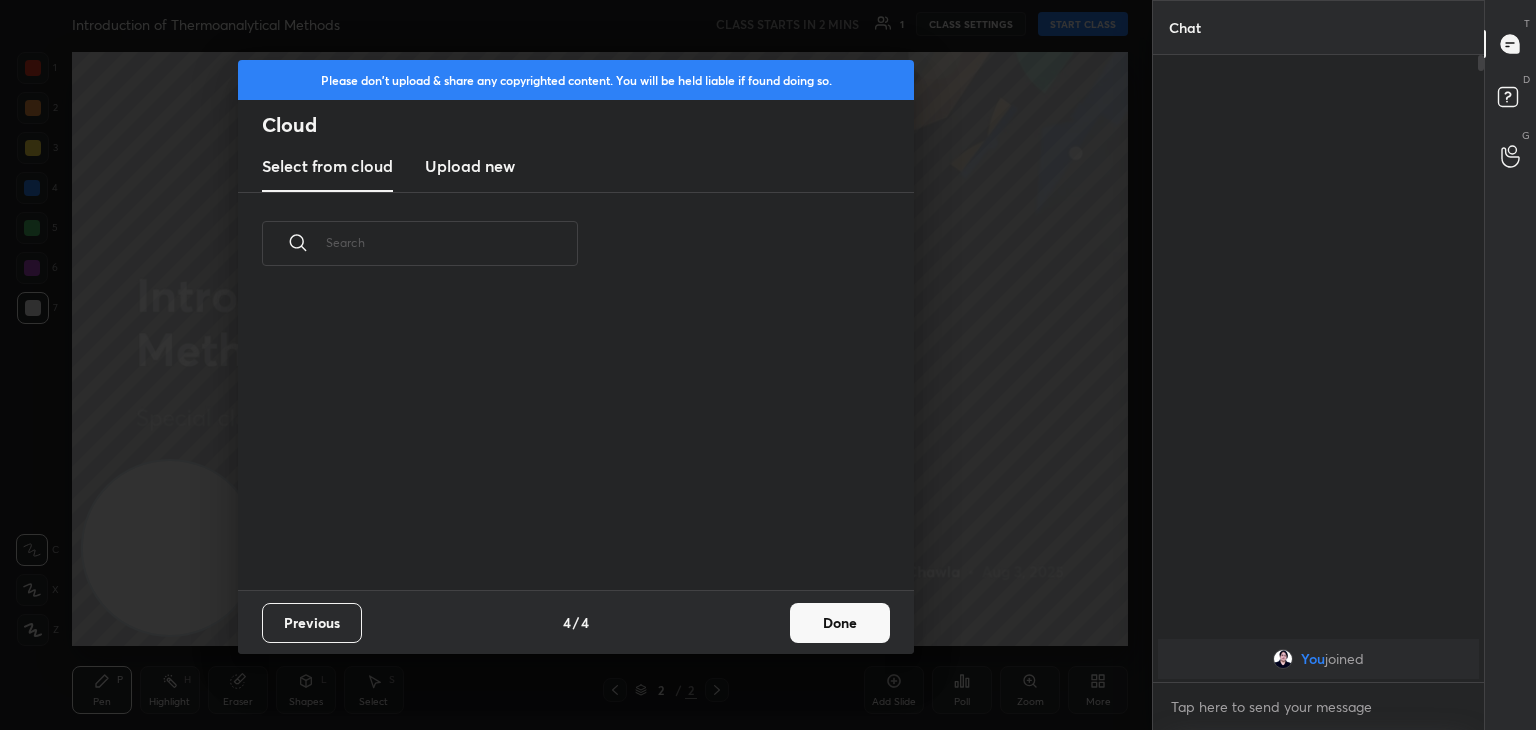 click on "Upload new" at bounding box center [470, 166] 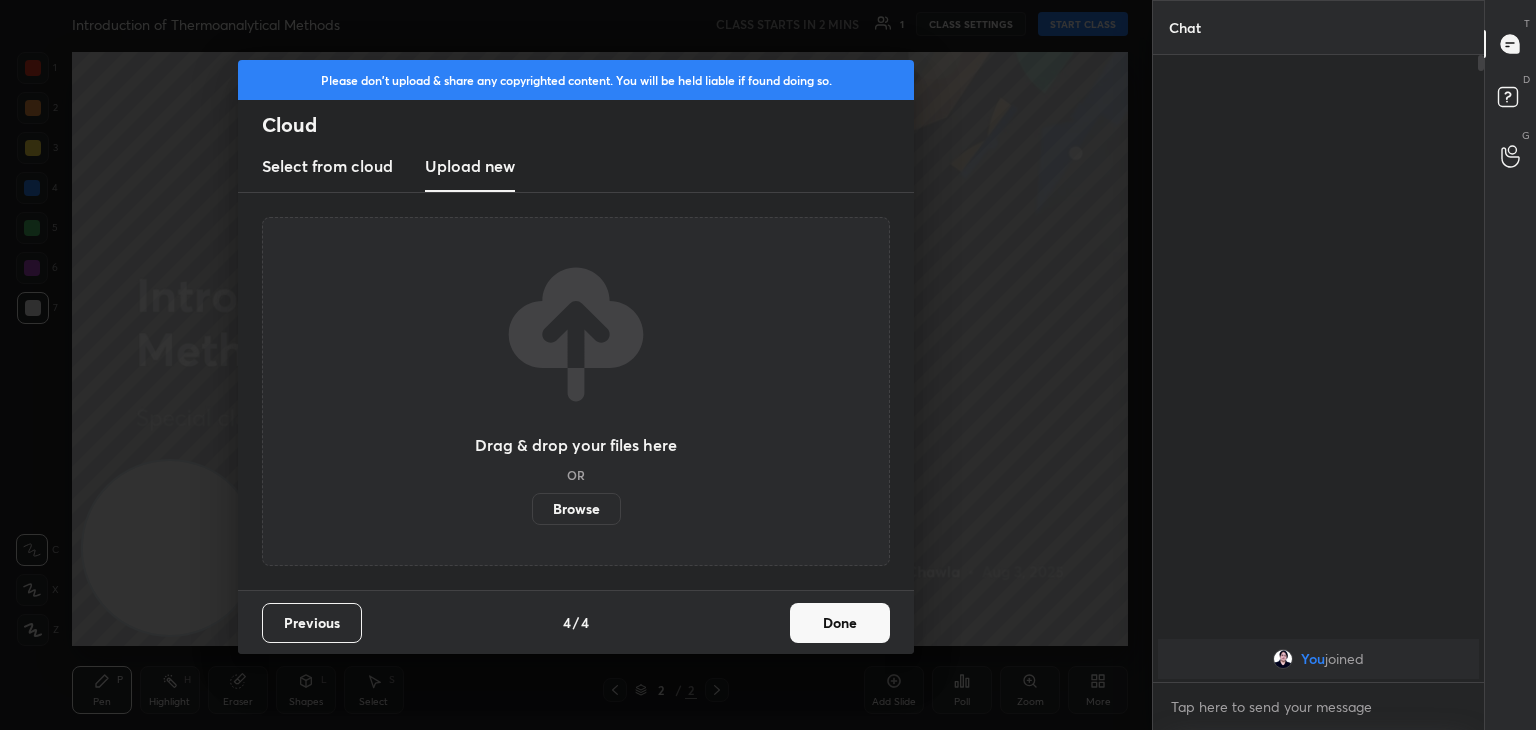 click on "Browse" at bounding box center [576, 509] 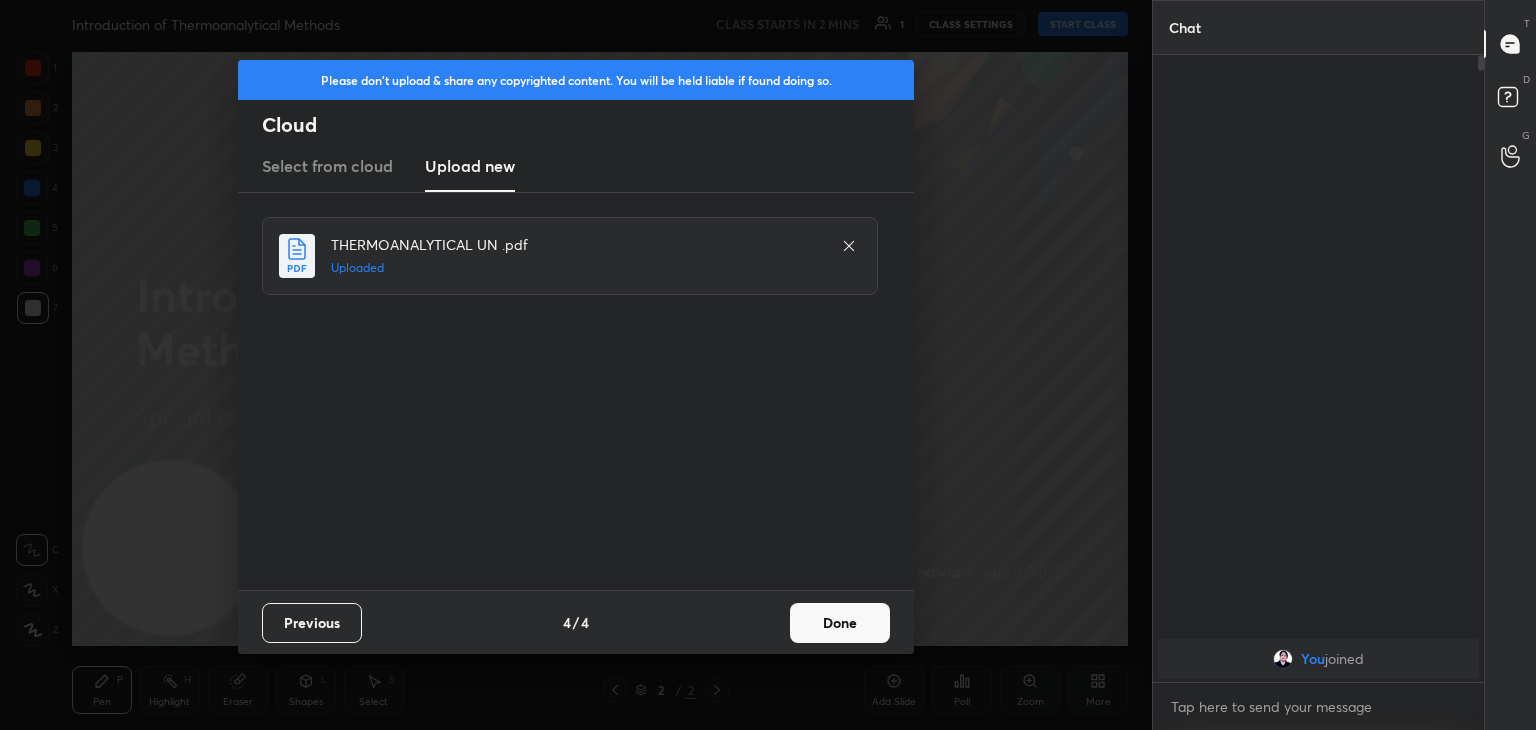 click on "Done" at bounding box center (840, 623) 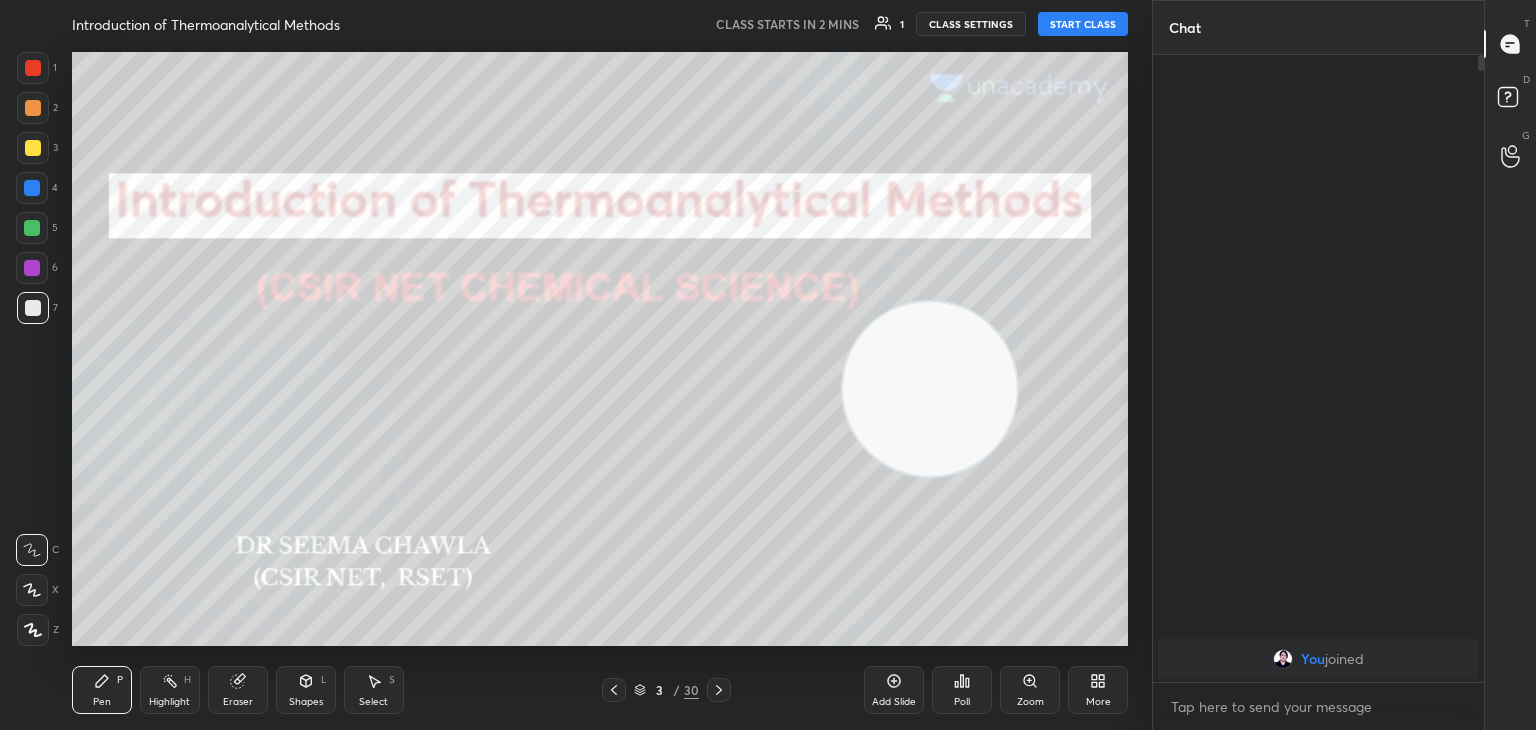 drag, startPoint x: 296, startPoint y: 529, endPoint x: 993, endPoint y: 381, distance: 712.5398 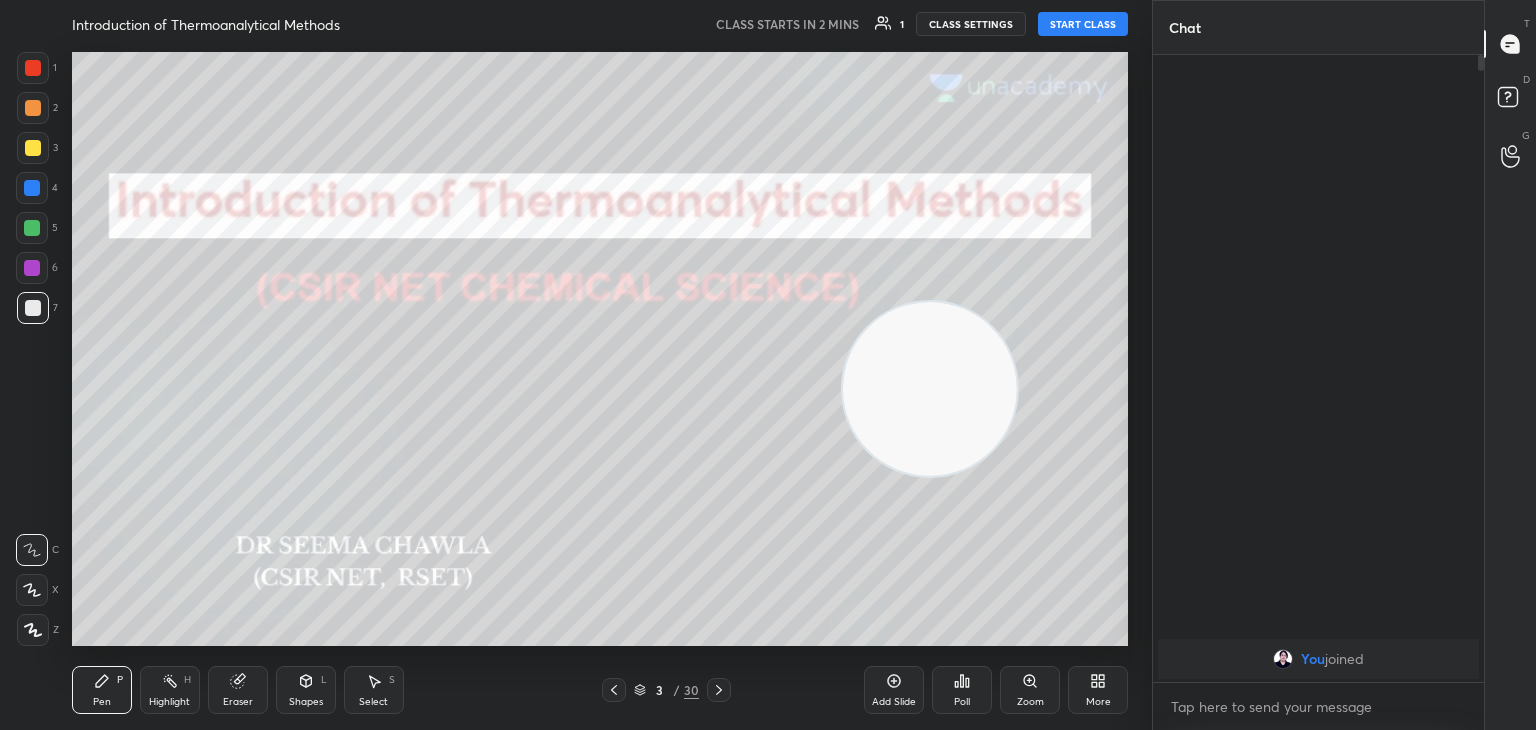 click at bounding box center [930, 389] 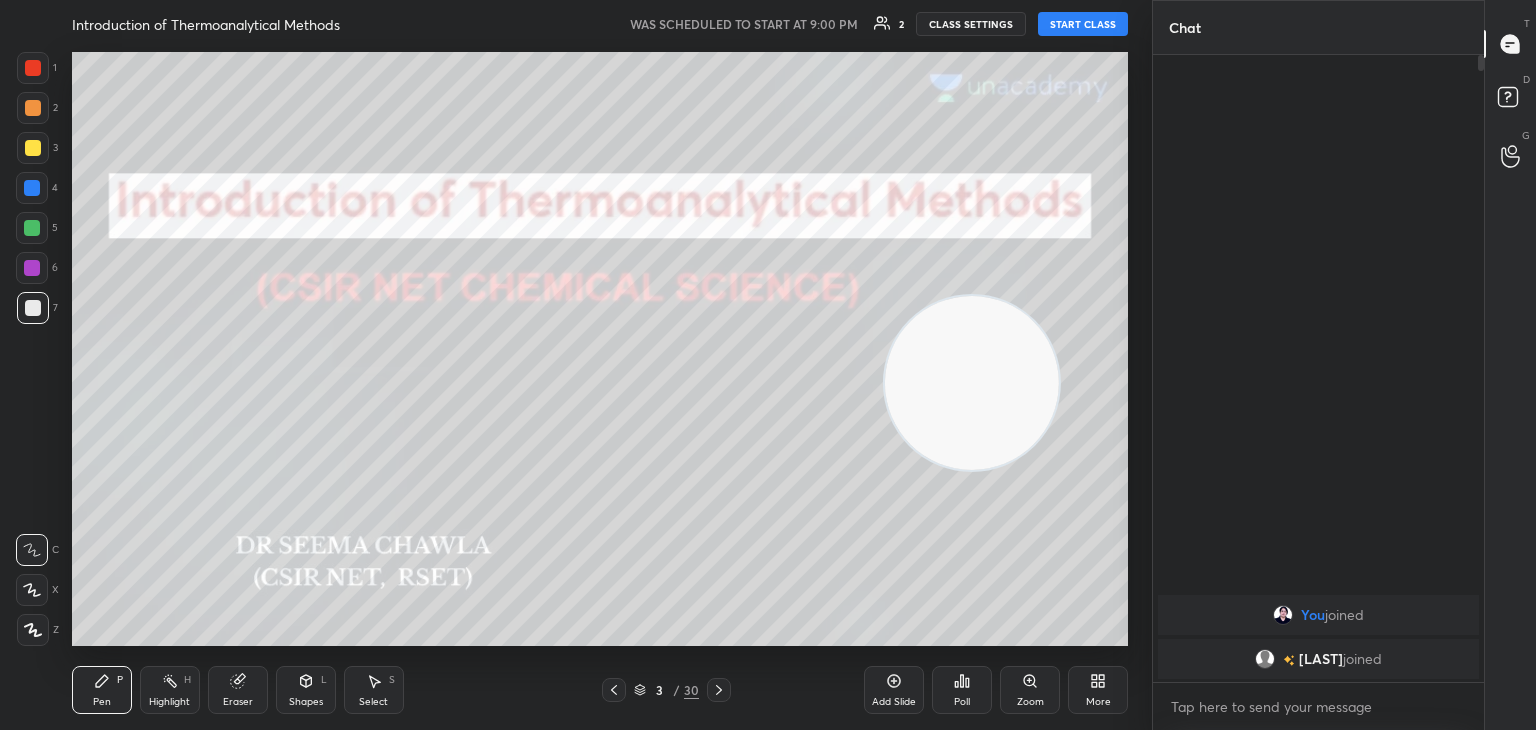 click on "START CLASS" at bounding box center [1083, 24] 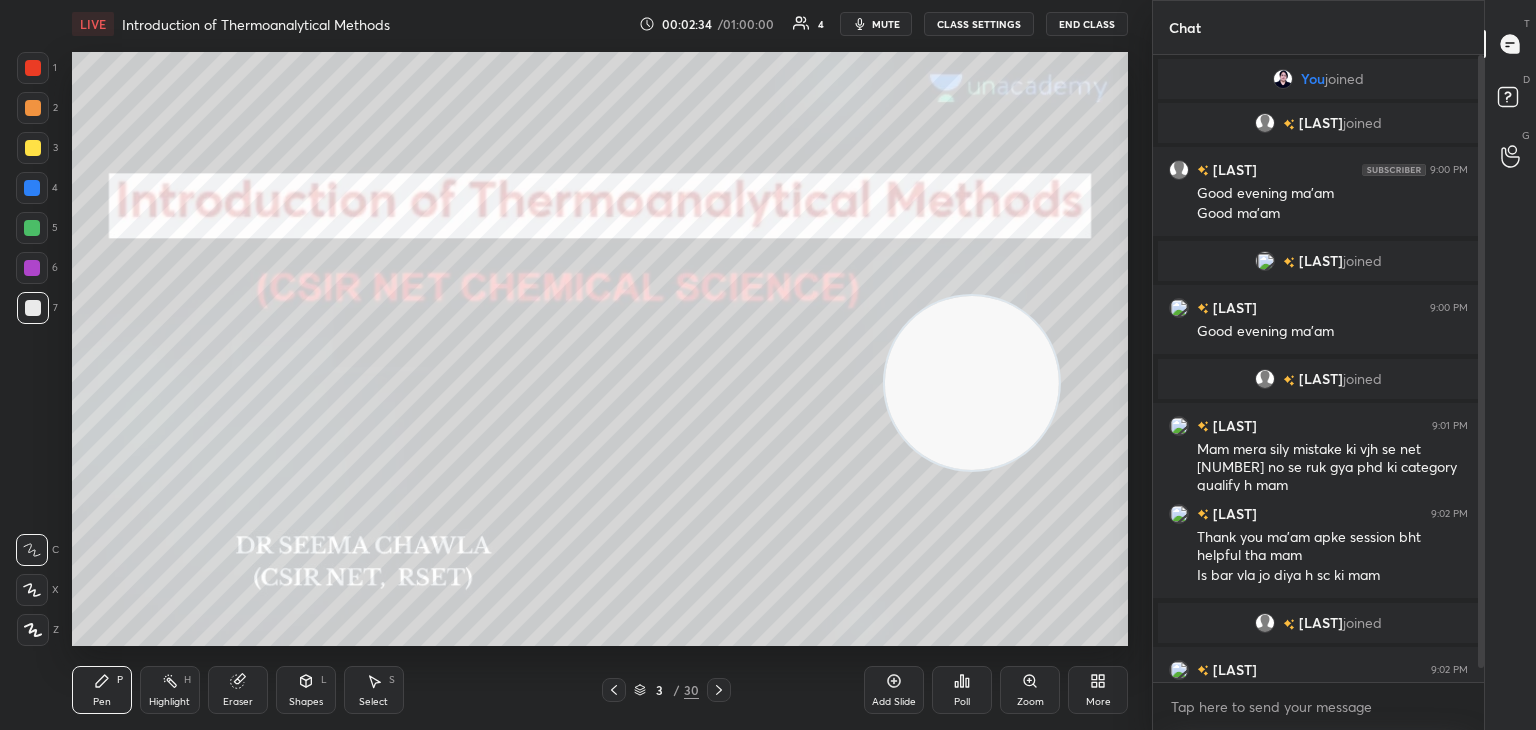 click at bounding box center (1478, 368) 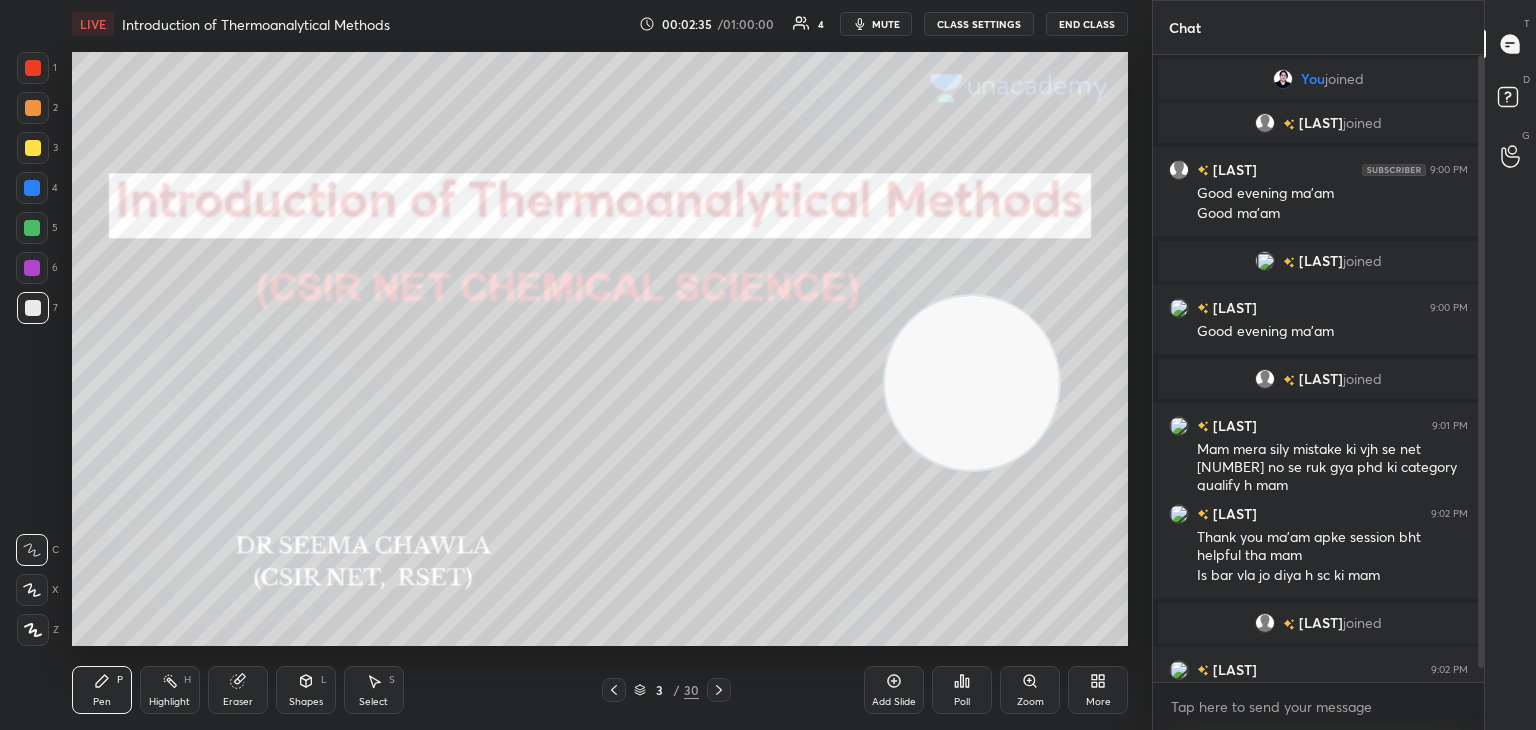 click at bounding box center (1478, 368) 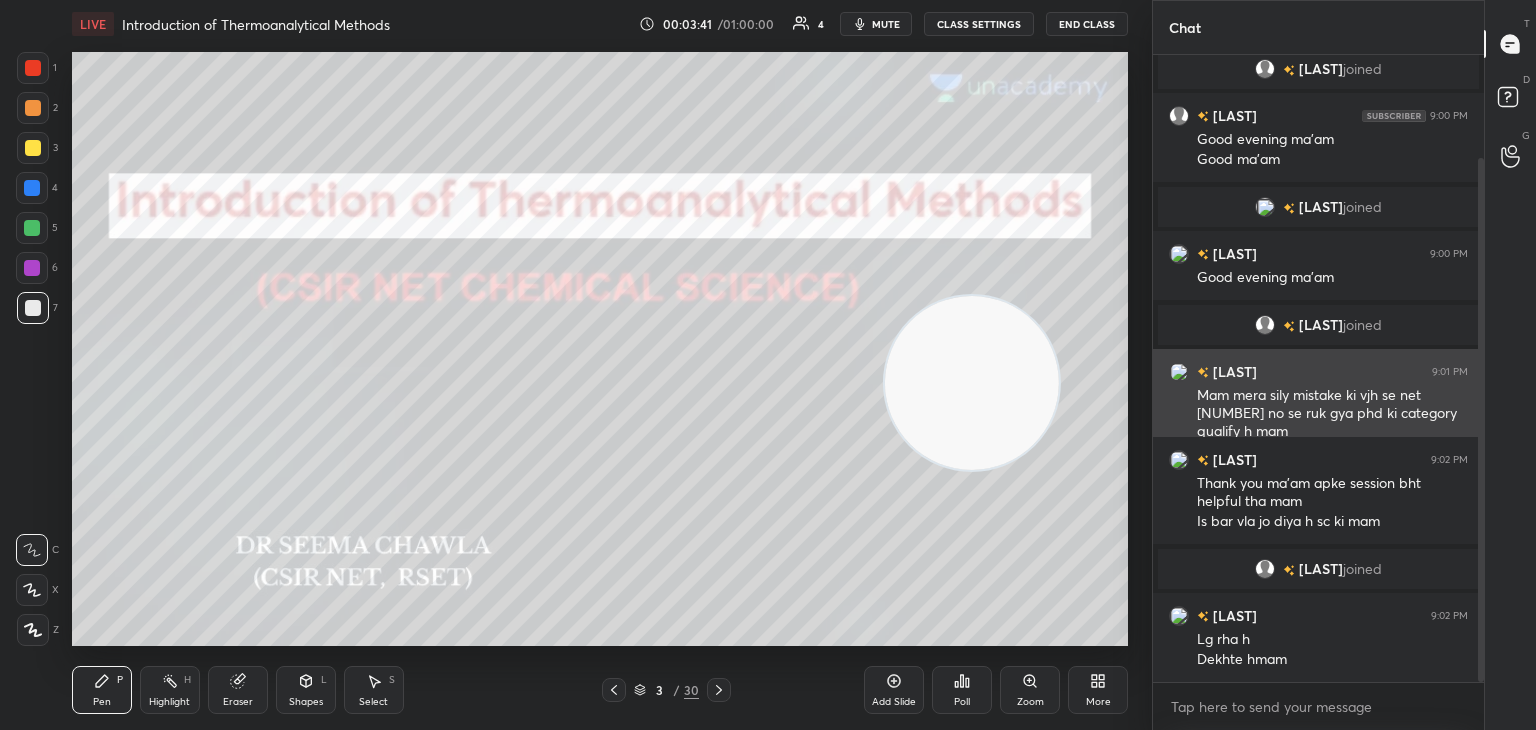 scroll, scrollTop: 124, scrollLeft: 0, axis: vertical 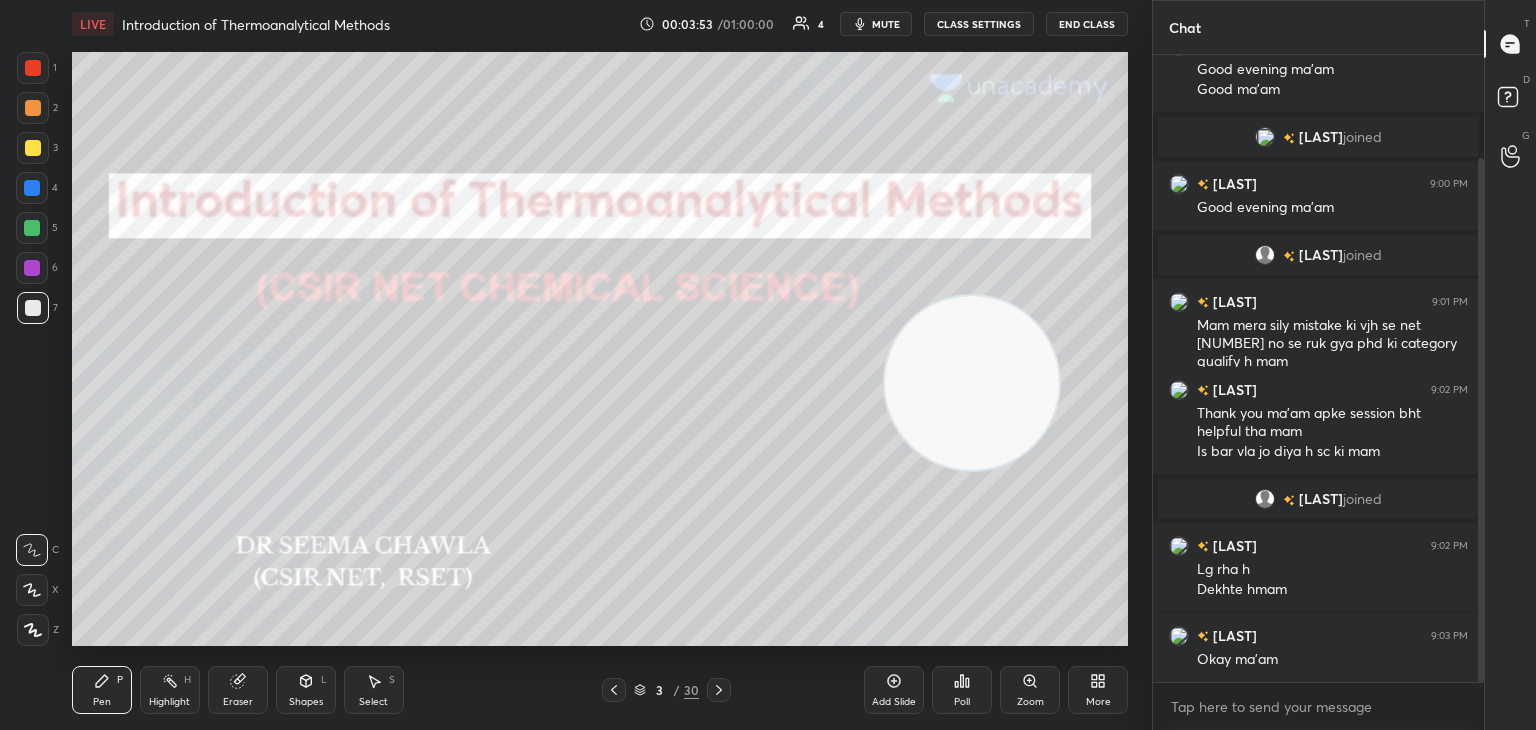 click 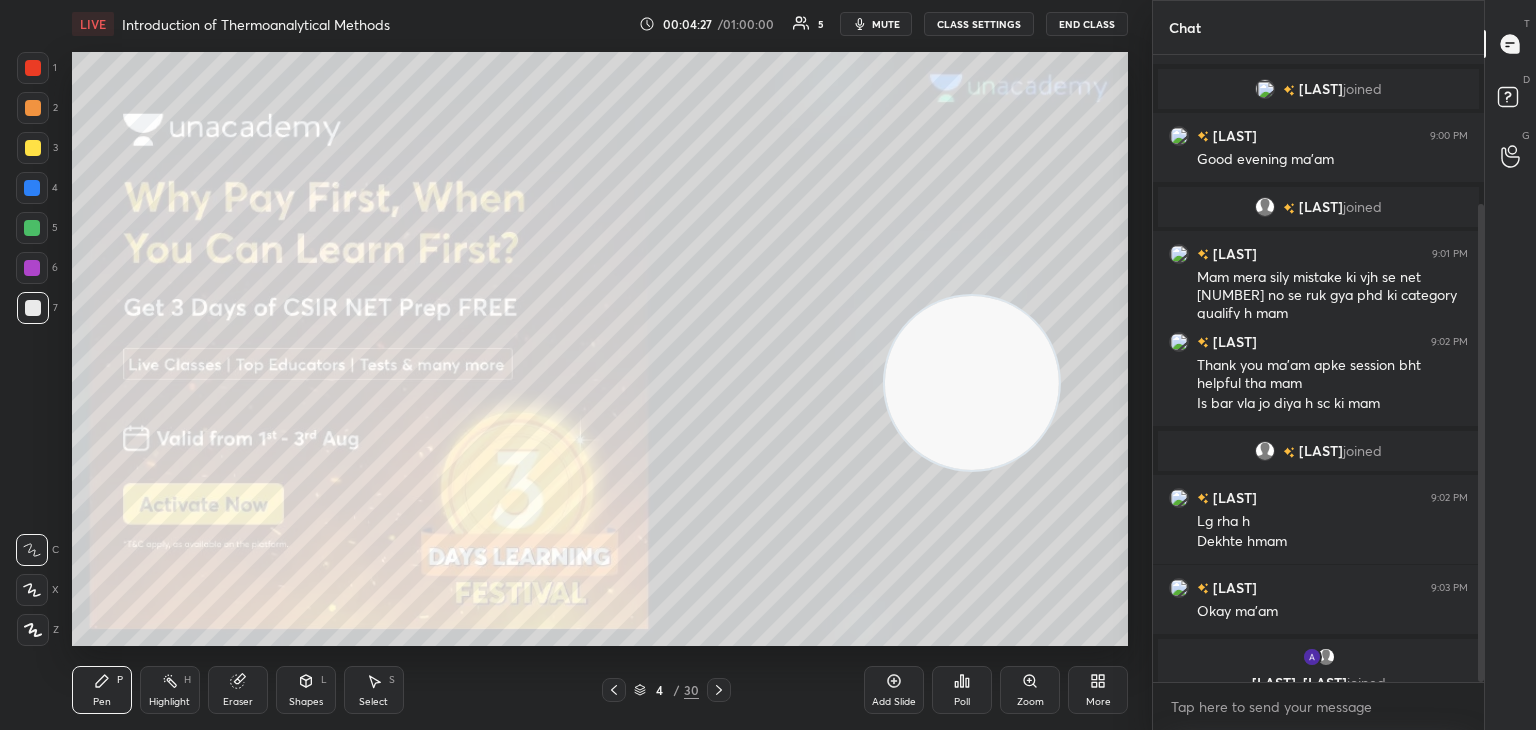scroll, scrollTop: 196, scrollLeft: 0, axis: vertical 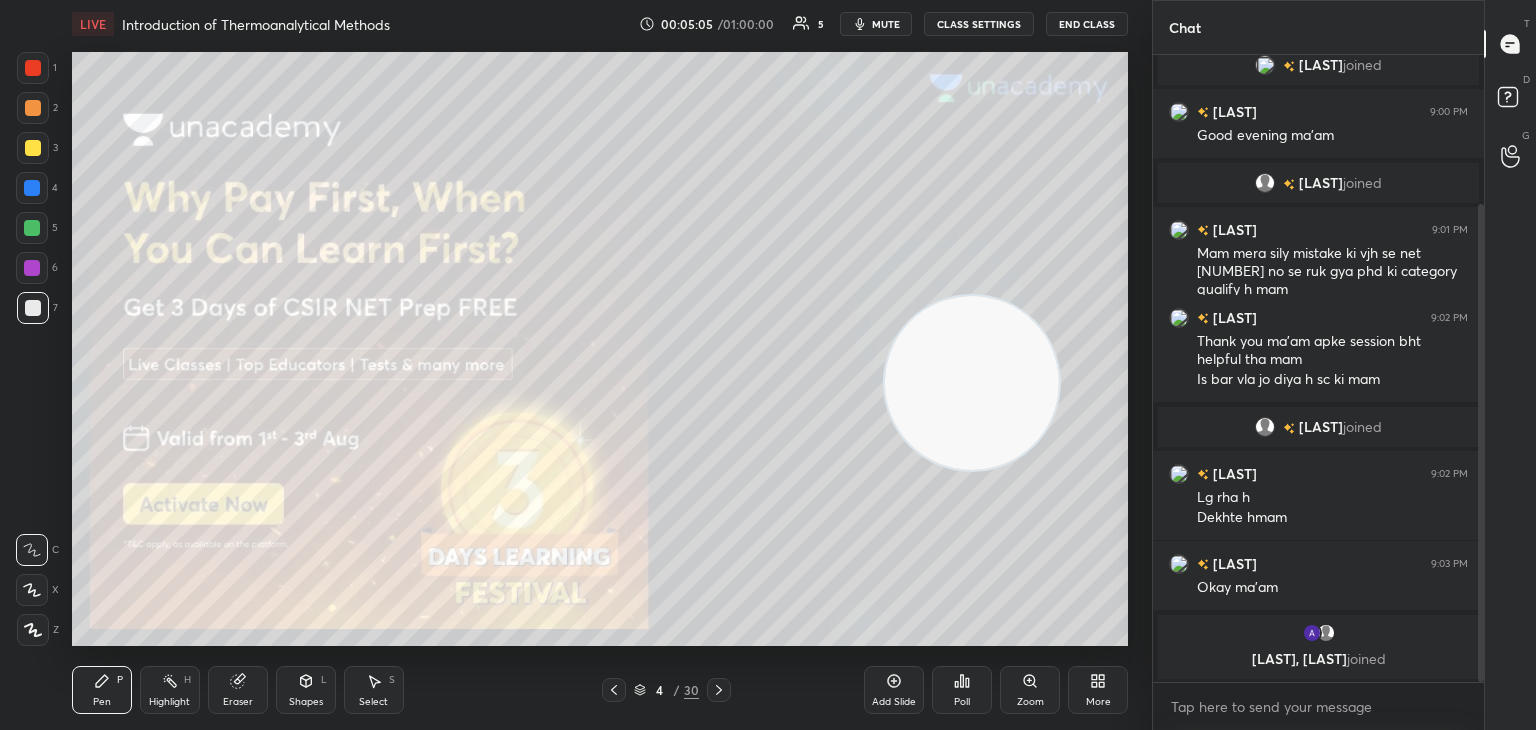 click 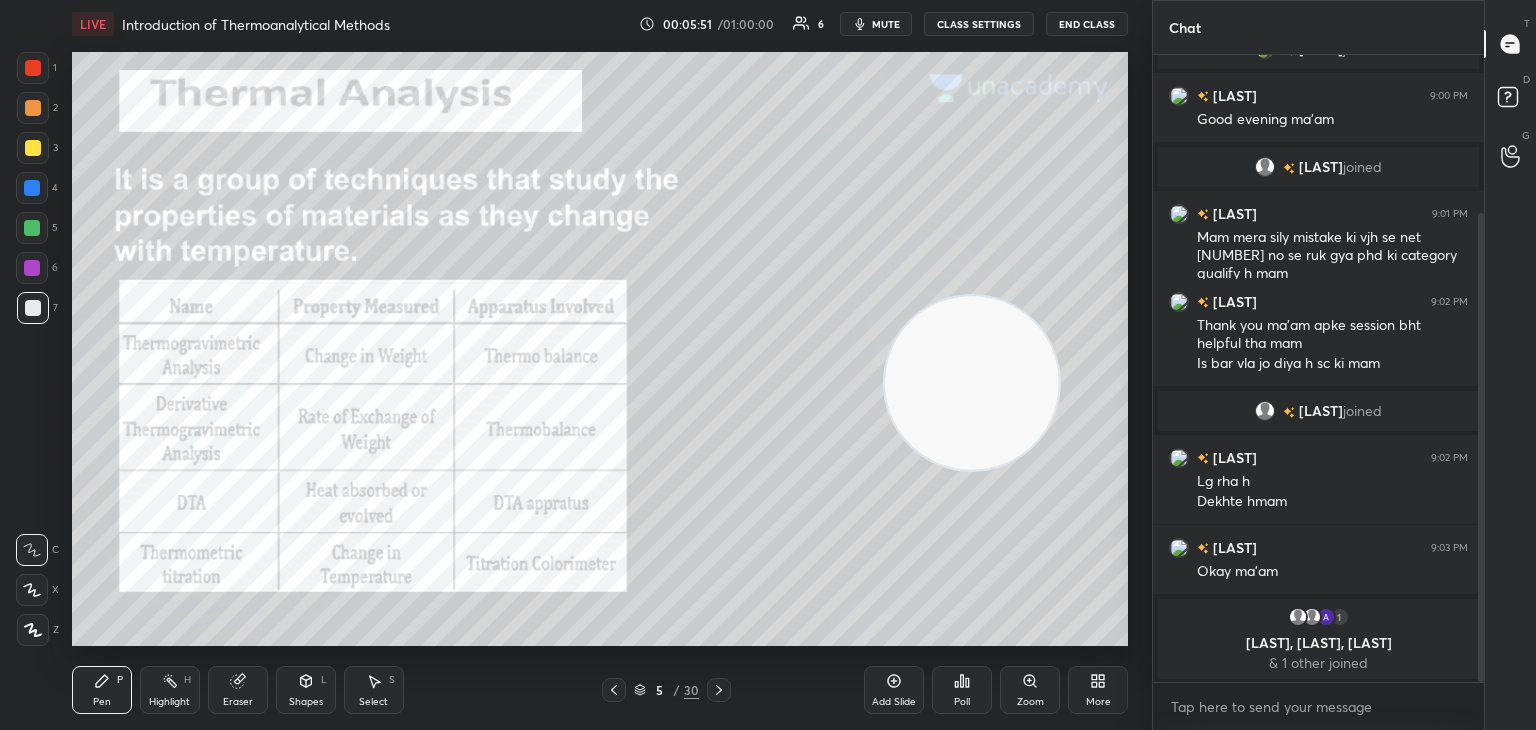 scroll, scrollTop: 282, scrollLeft: 0, axis: vertical 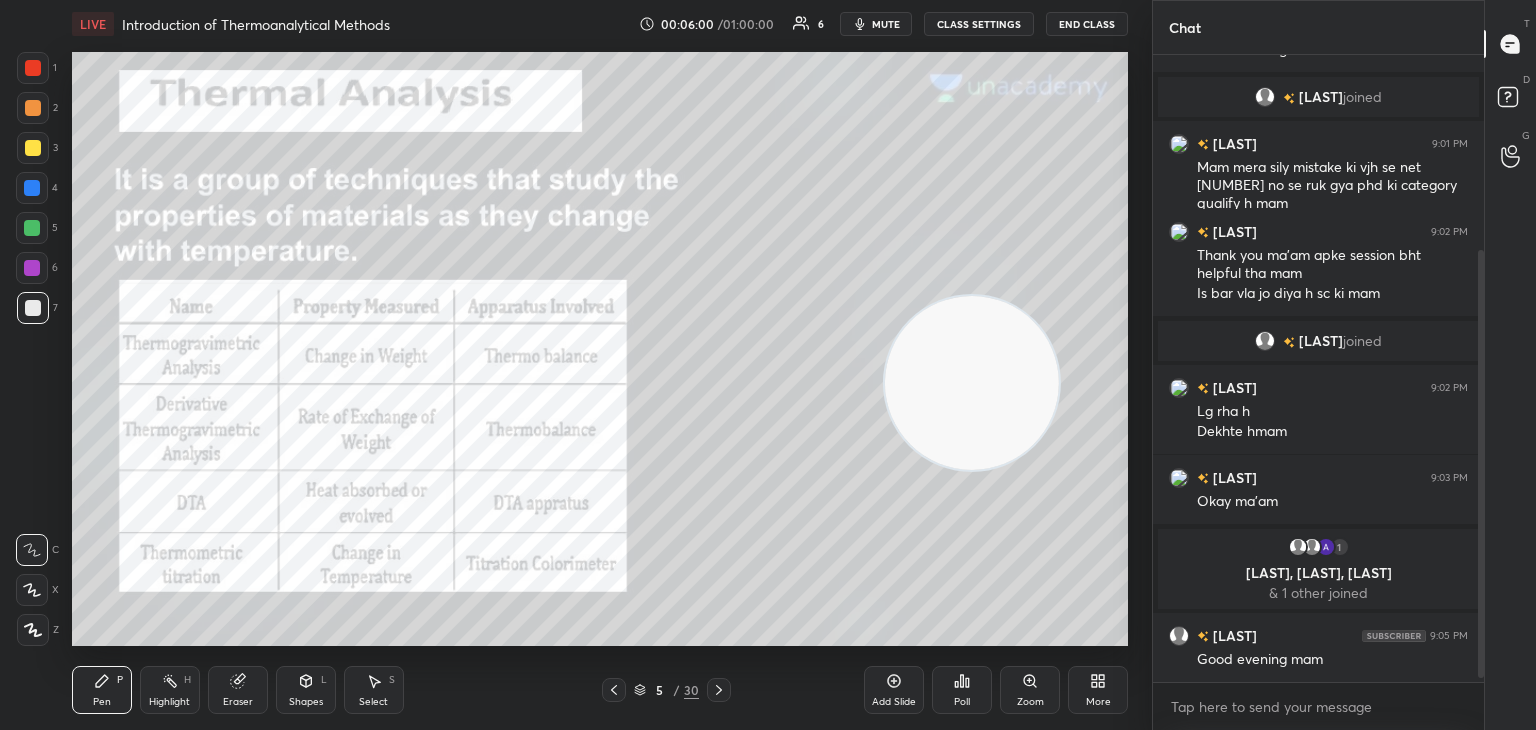 click at bounding box center (33, 68) 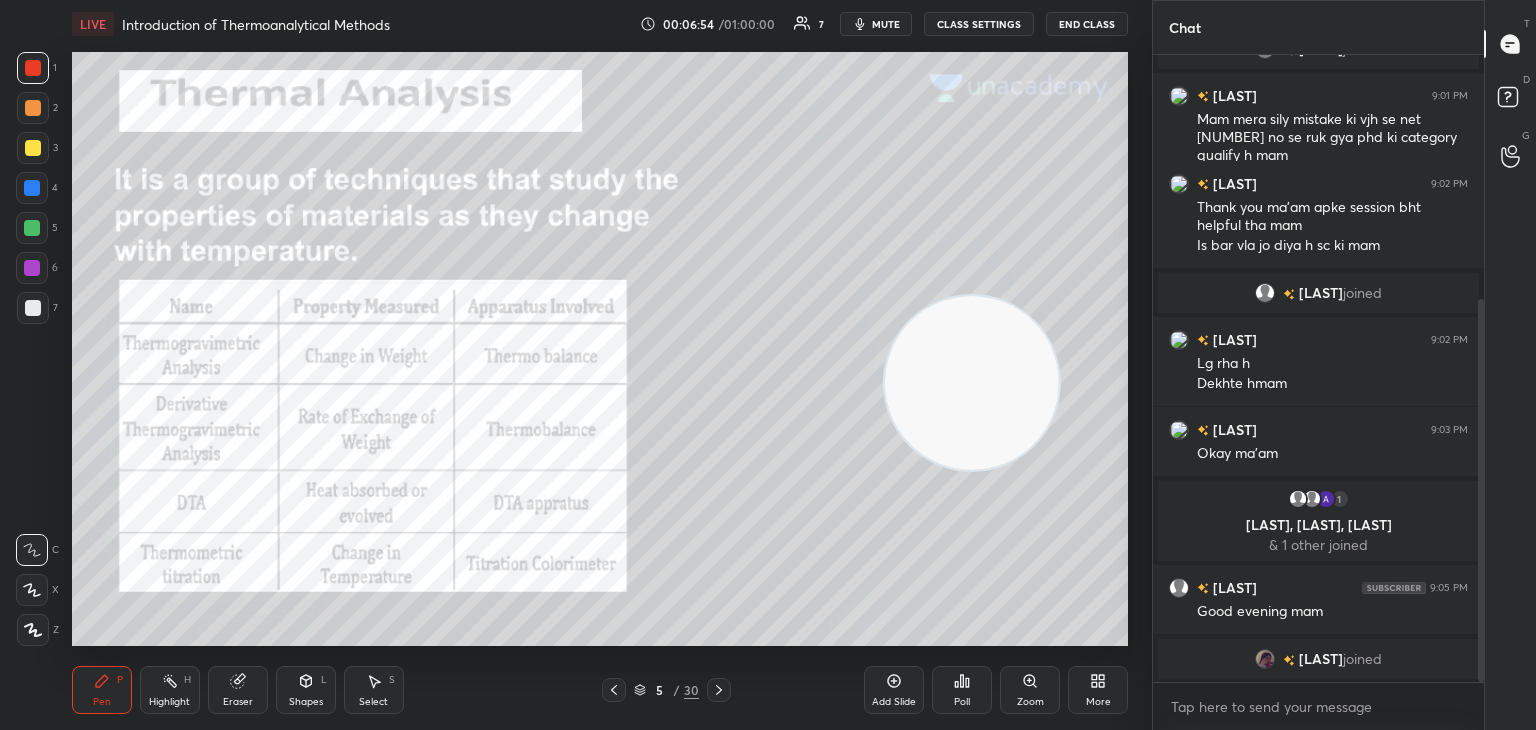scroll, scrollTop: 400, scrollLeft: 0, axis: vertical 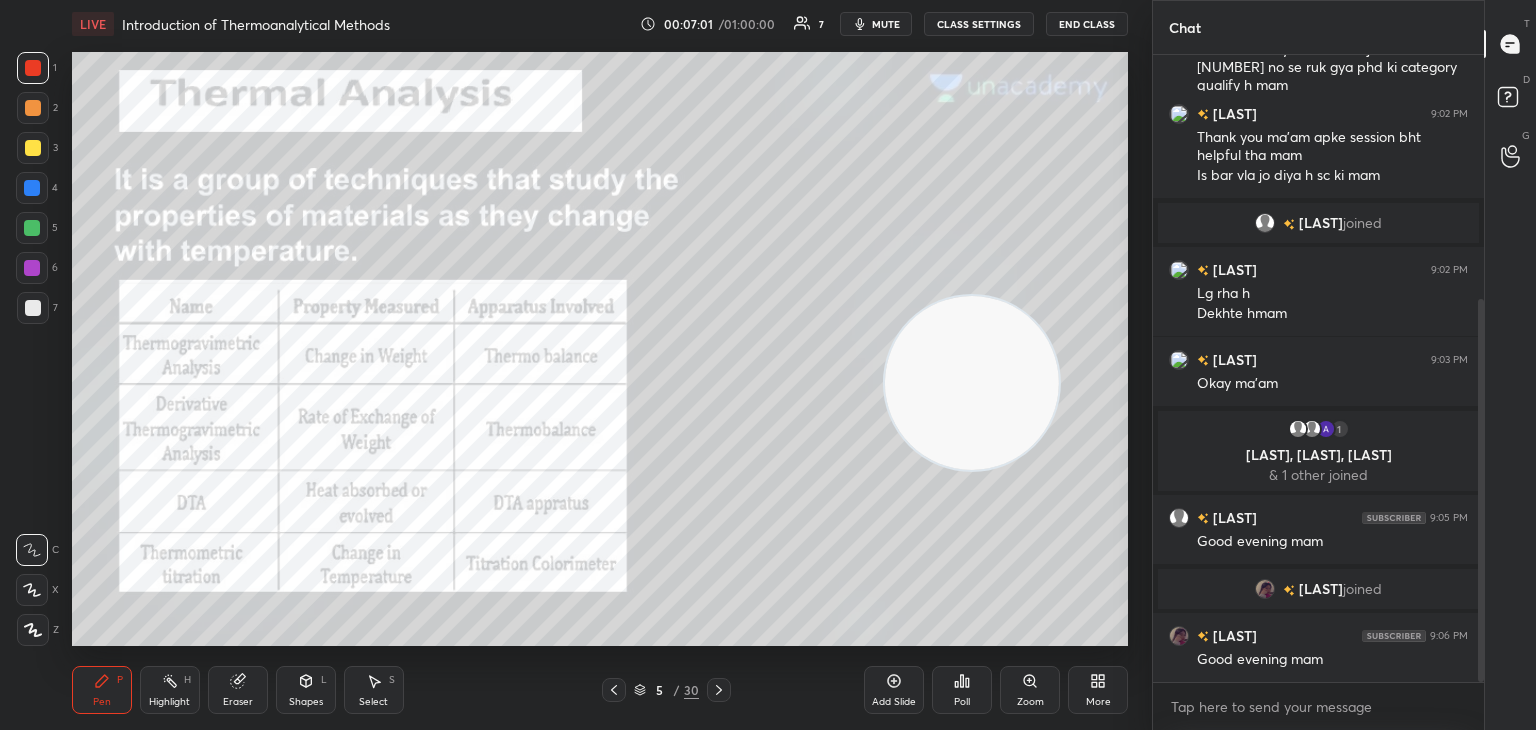 click 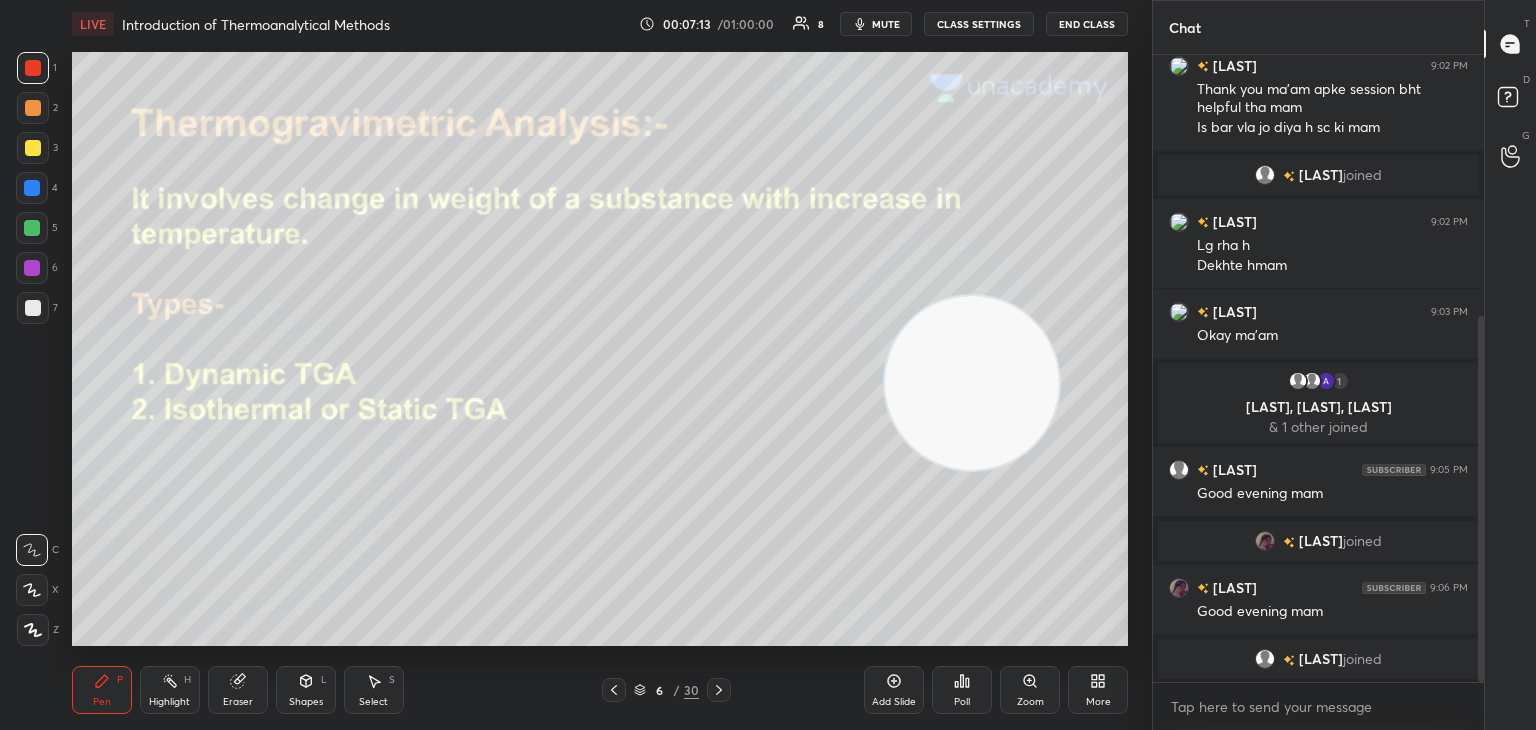 scroll, scrollTop: 472, scrollLeft: 0, axis: vertical 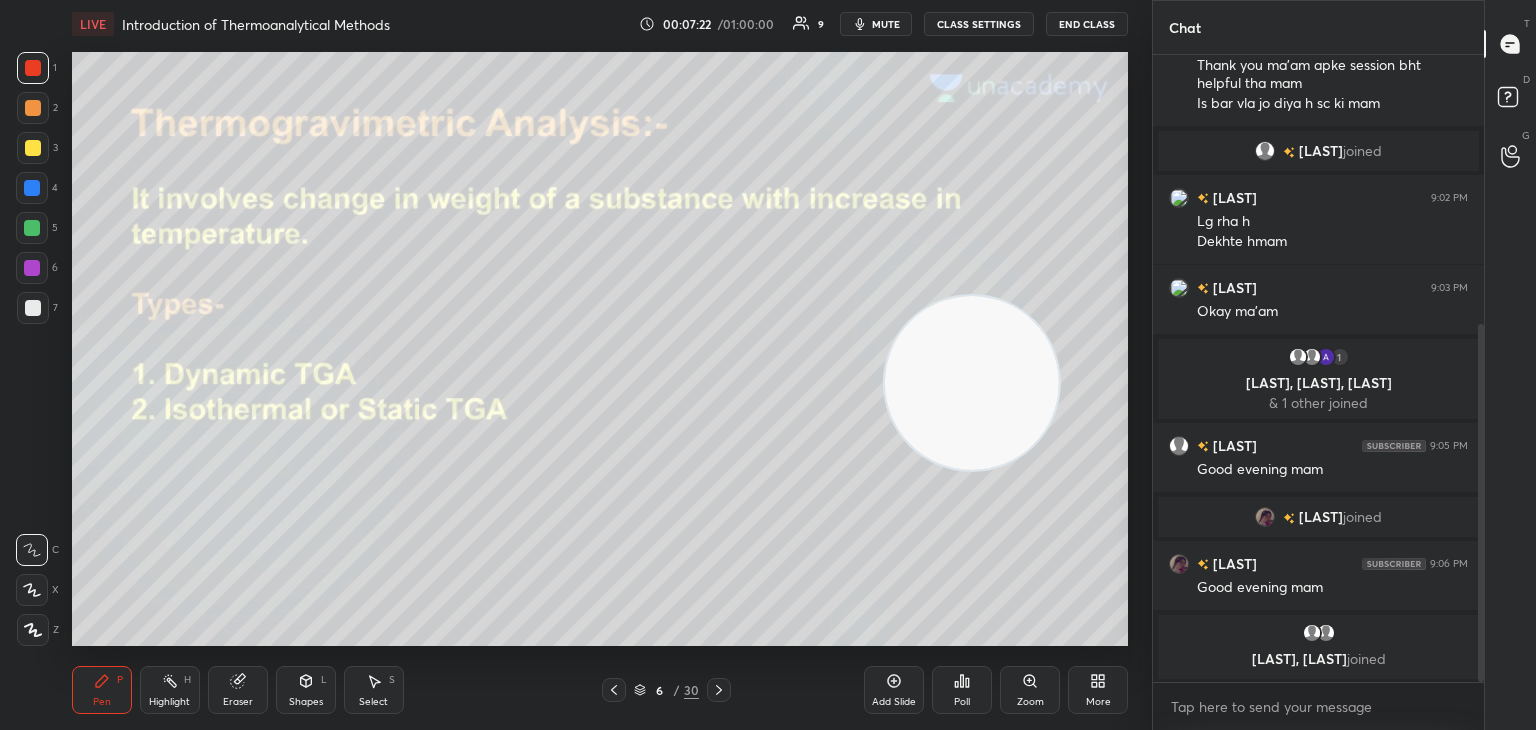 click at bounding box center (32, 228) 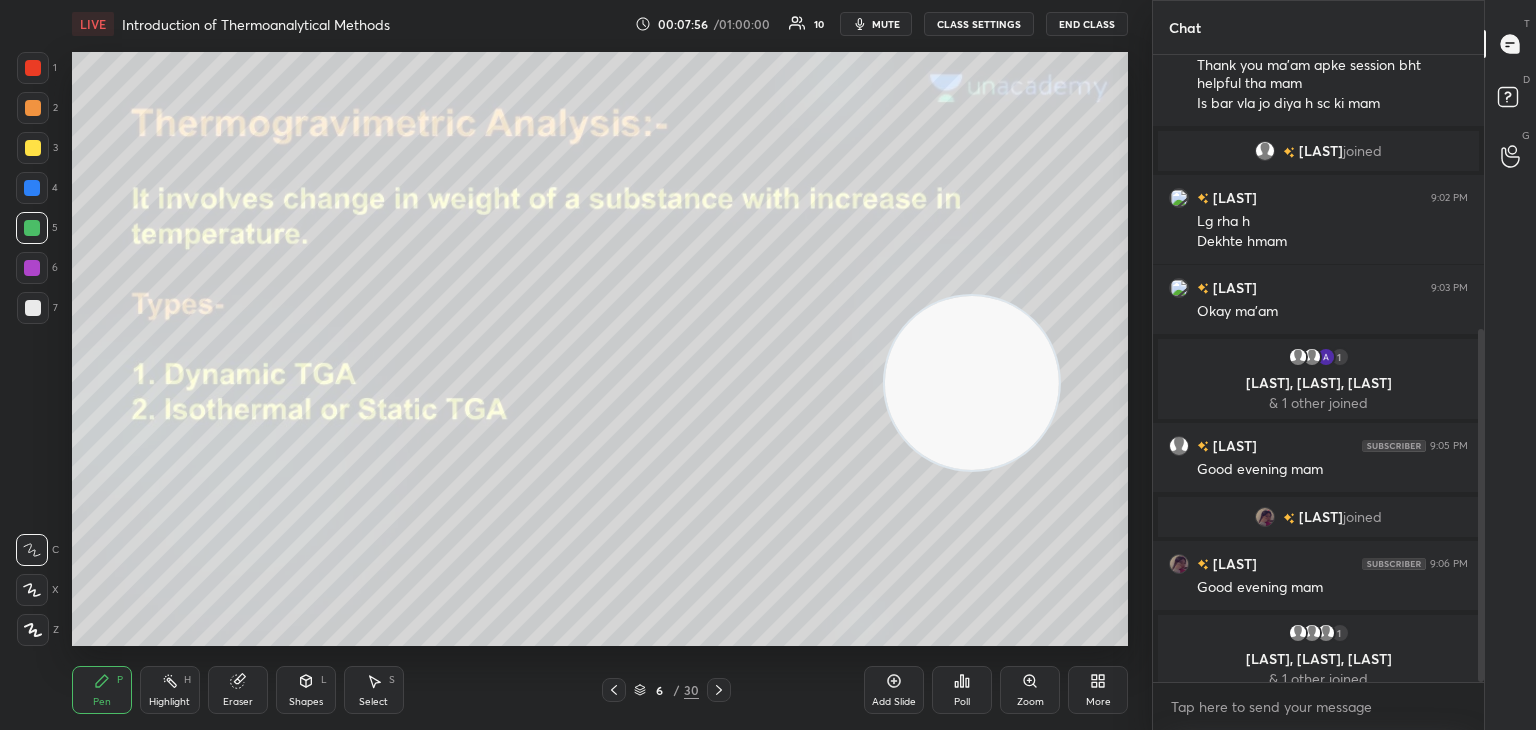 scroll, scrollTop: 488, scrollLeft: 0, axis: vertical 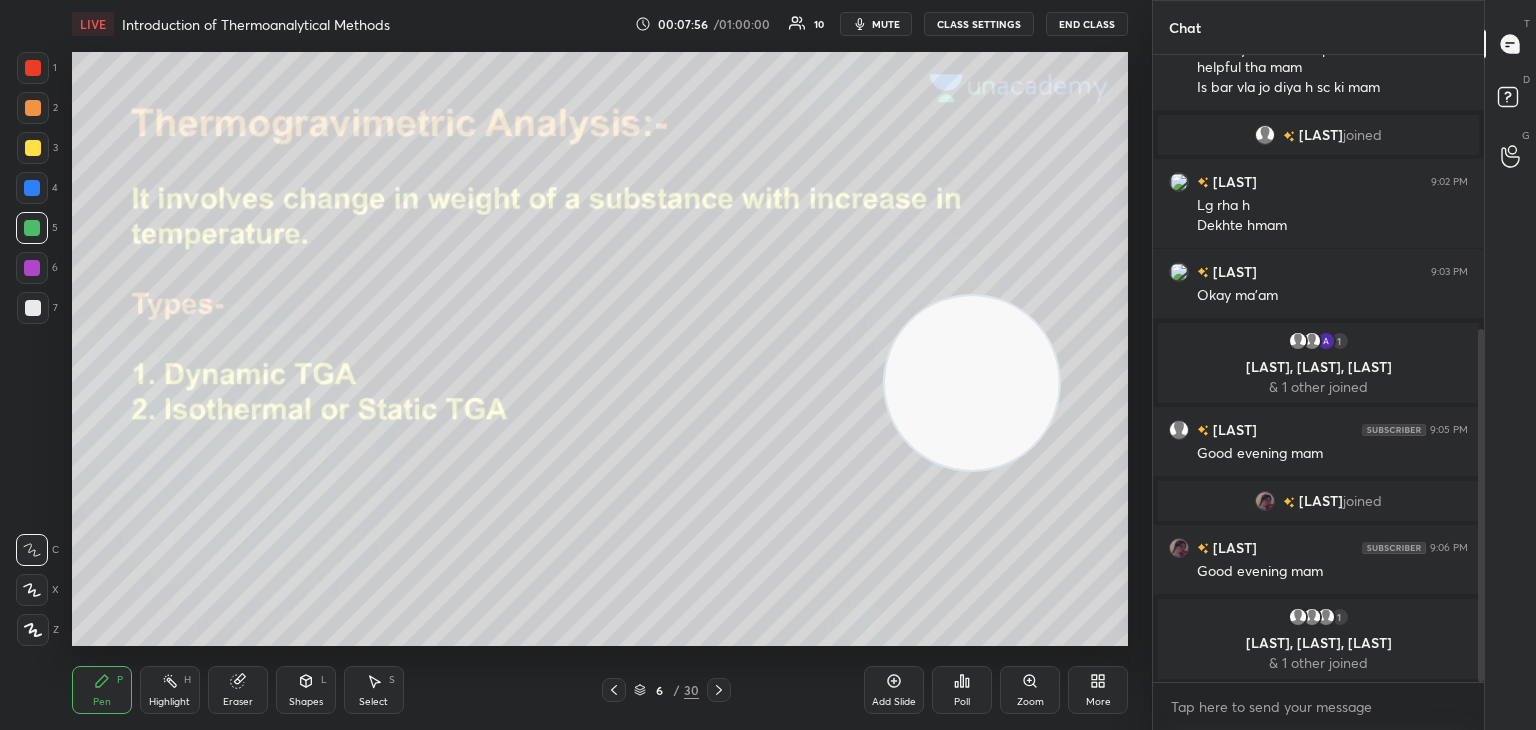 click 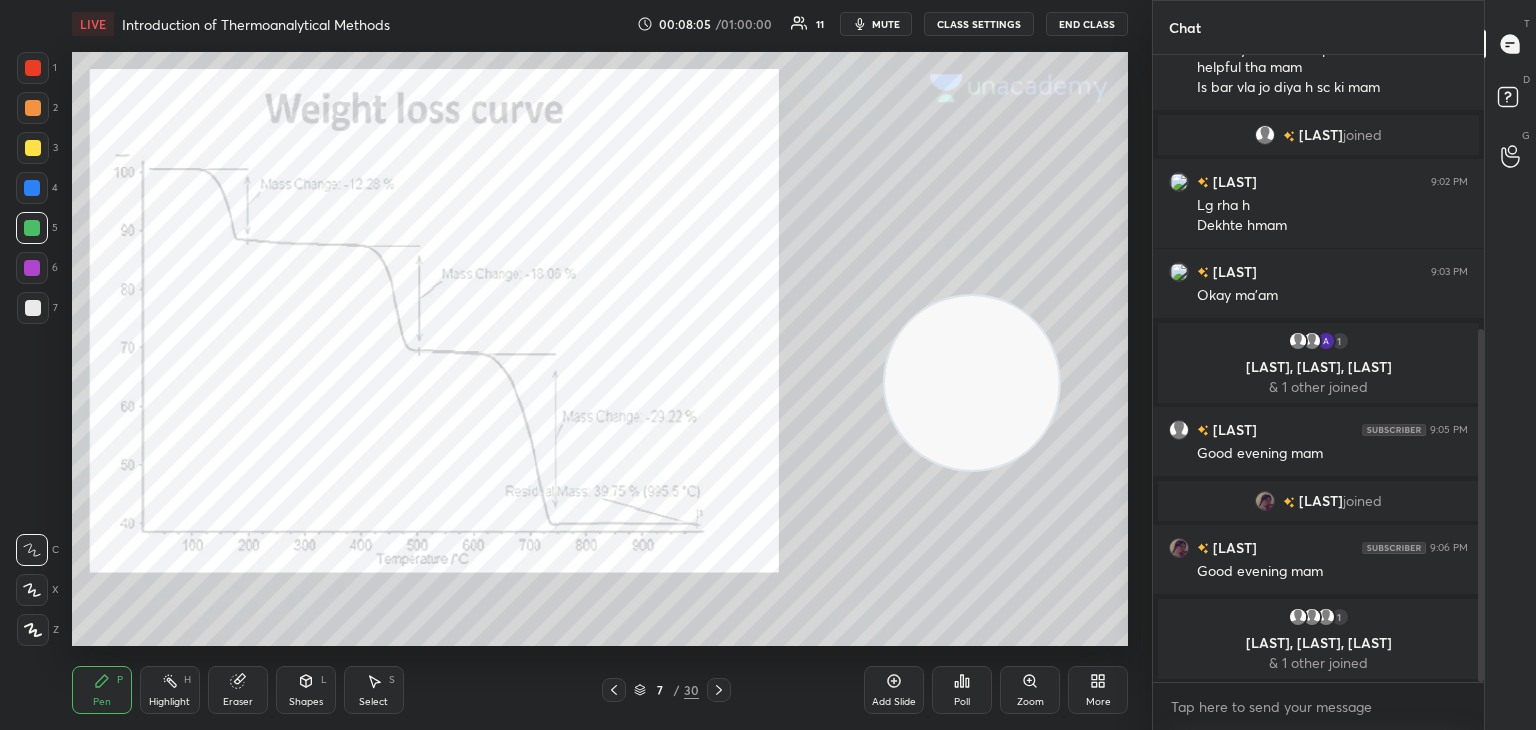 click at bounding box center [33, 68] 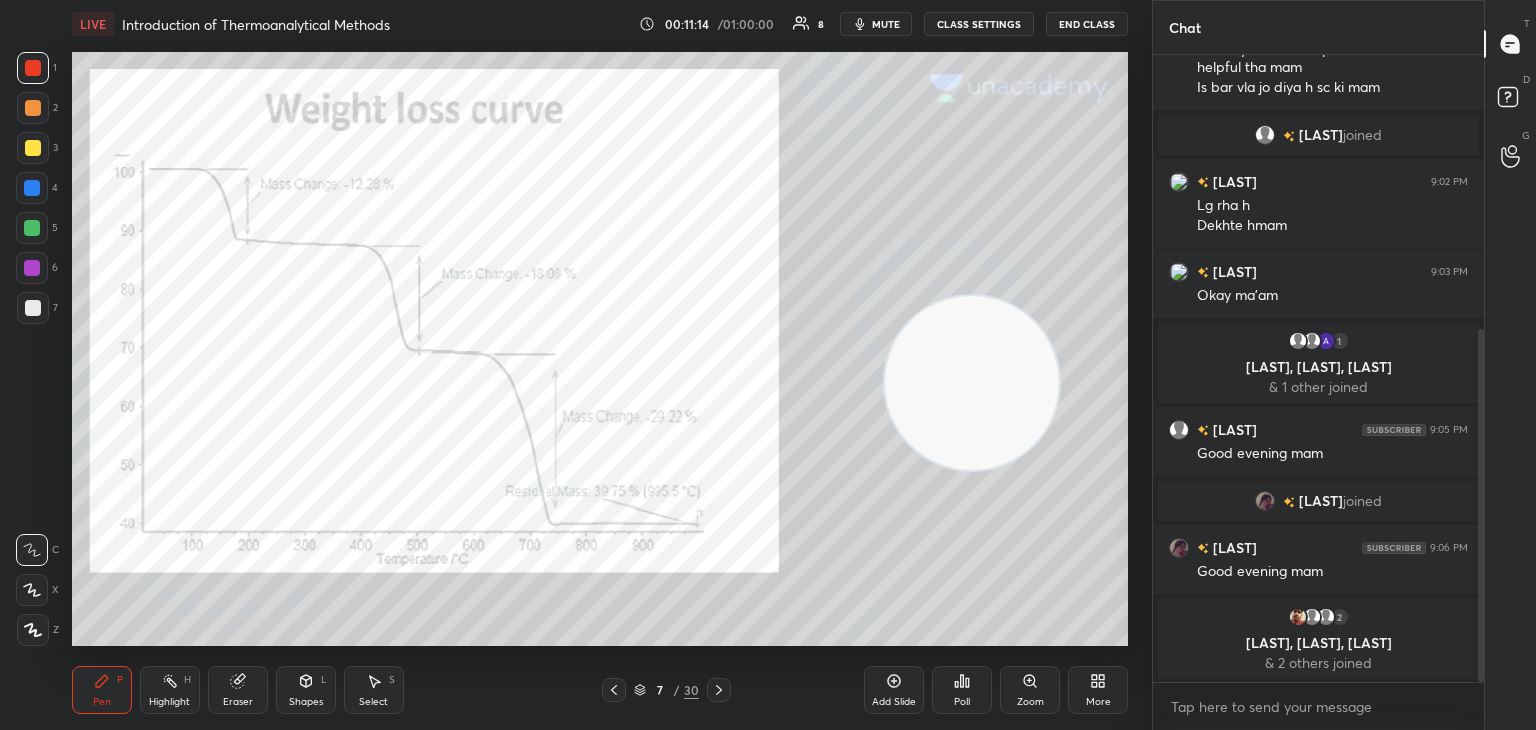 click 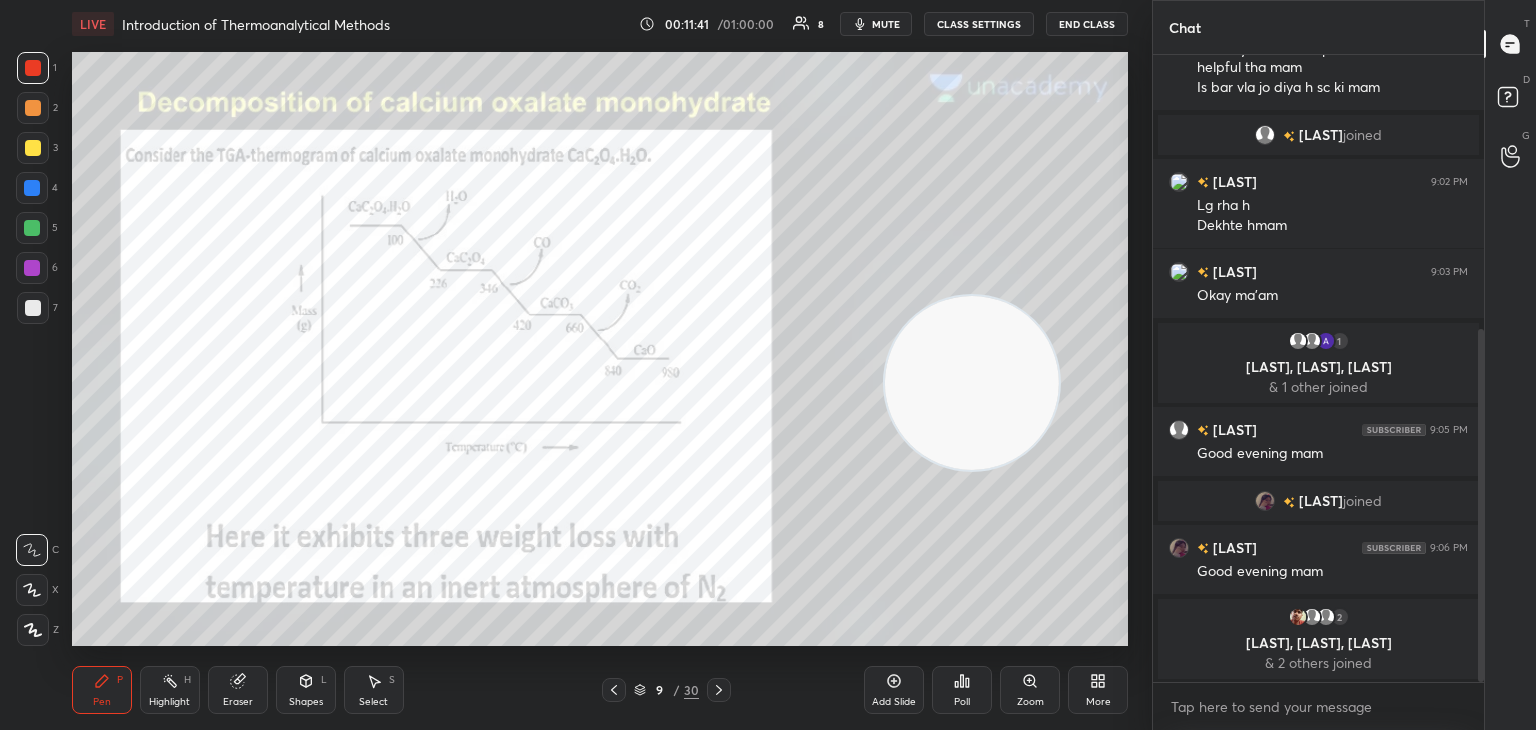 click at bounding box center (719, 690) 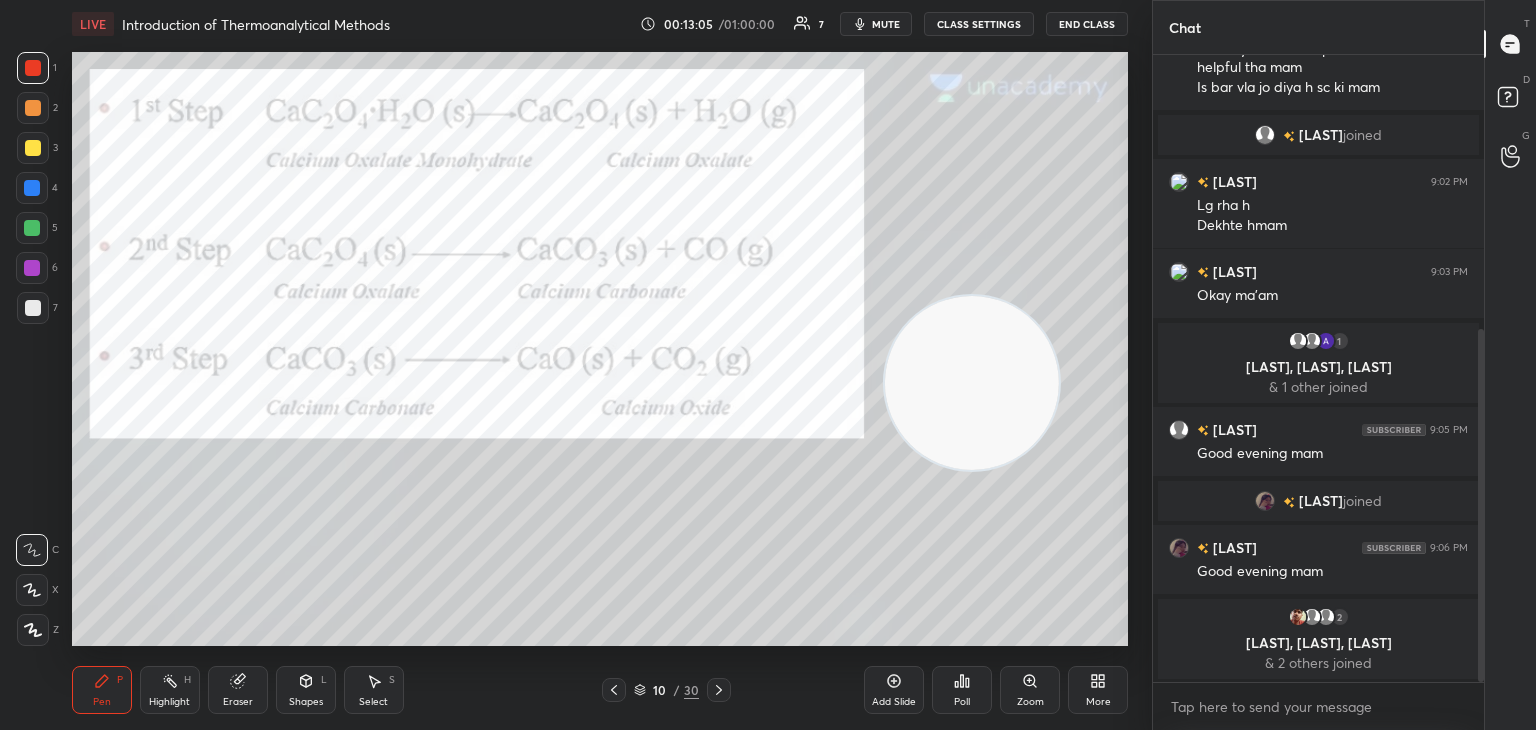 click 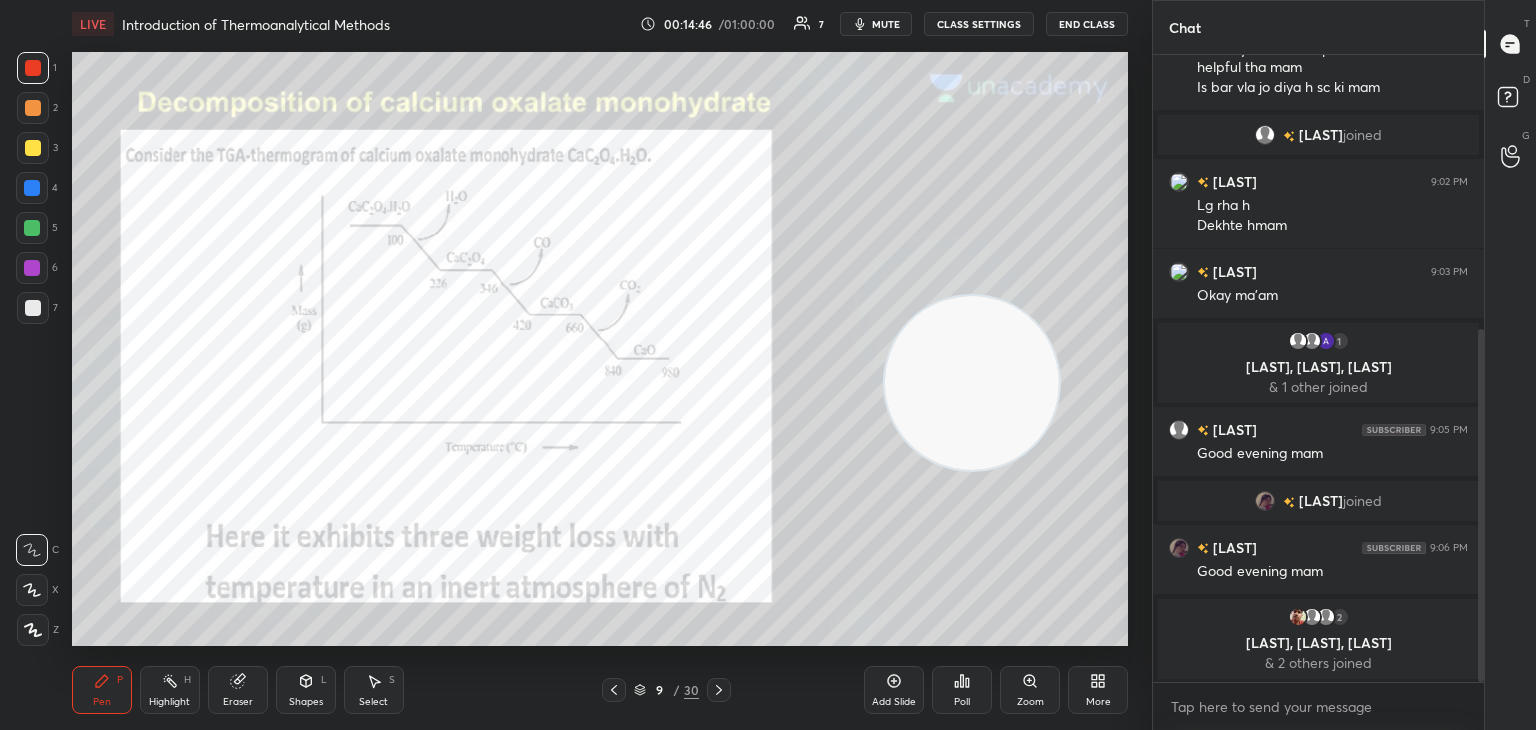 scroll, scrollTop: 581, scrollLeft: 325, axis: both 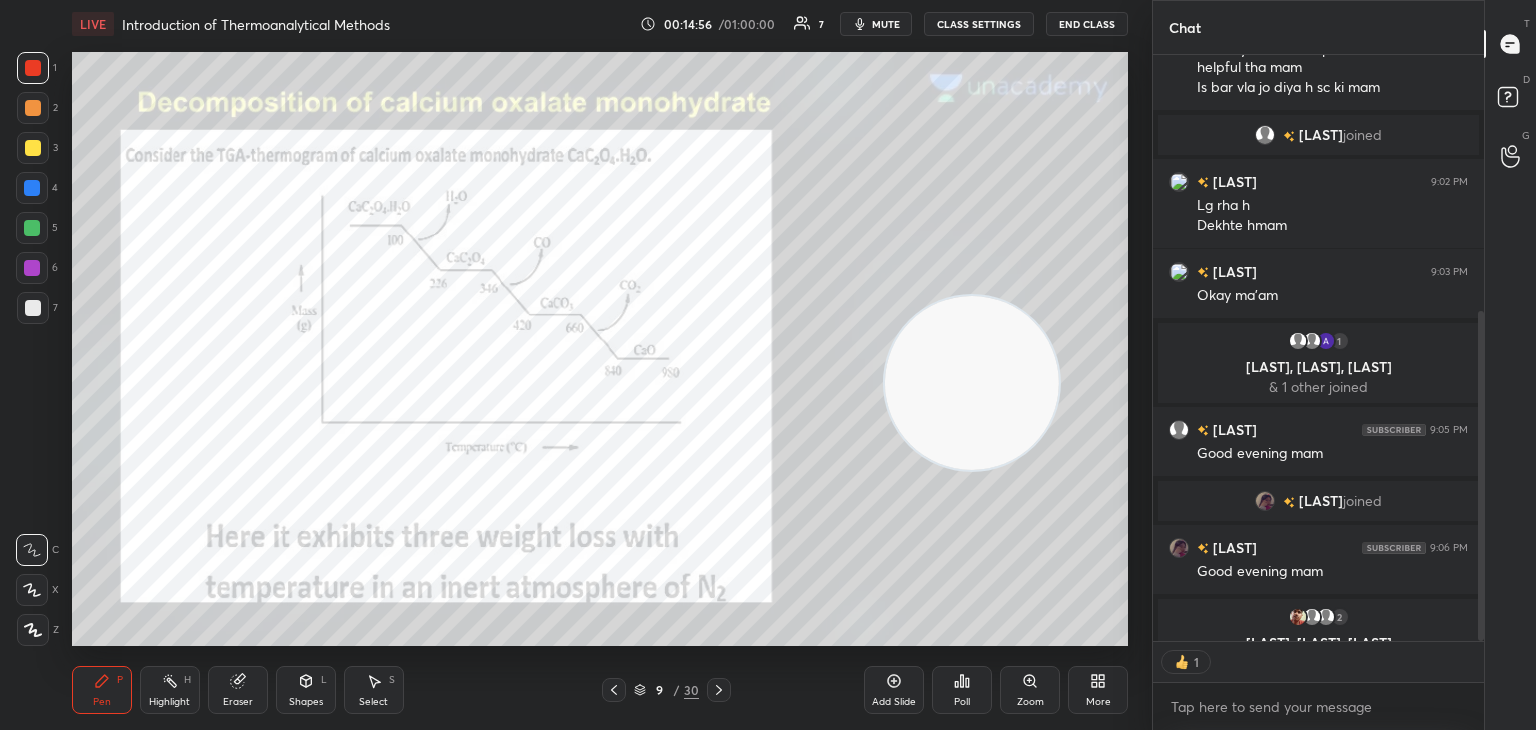 type on "x" 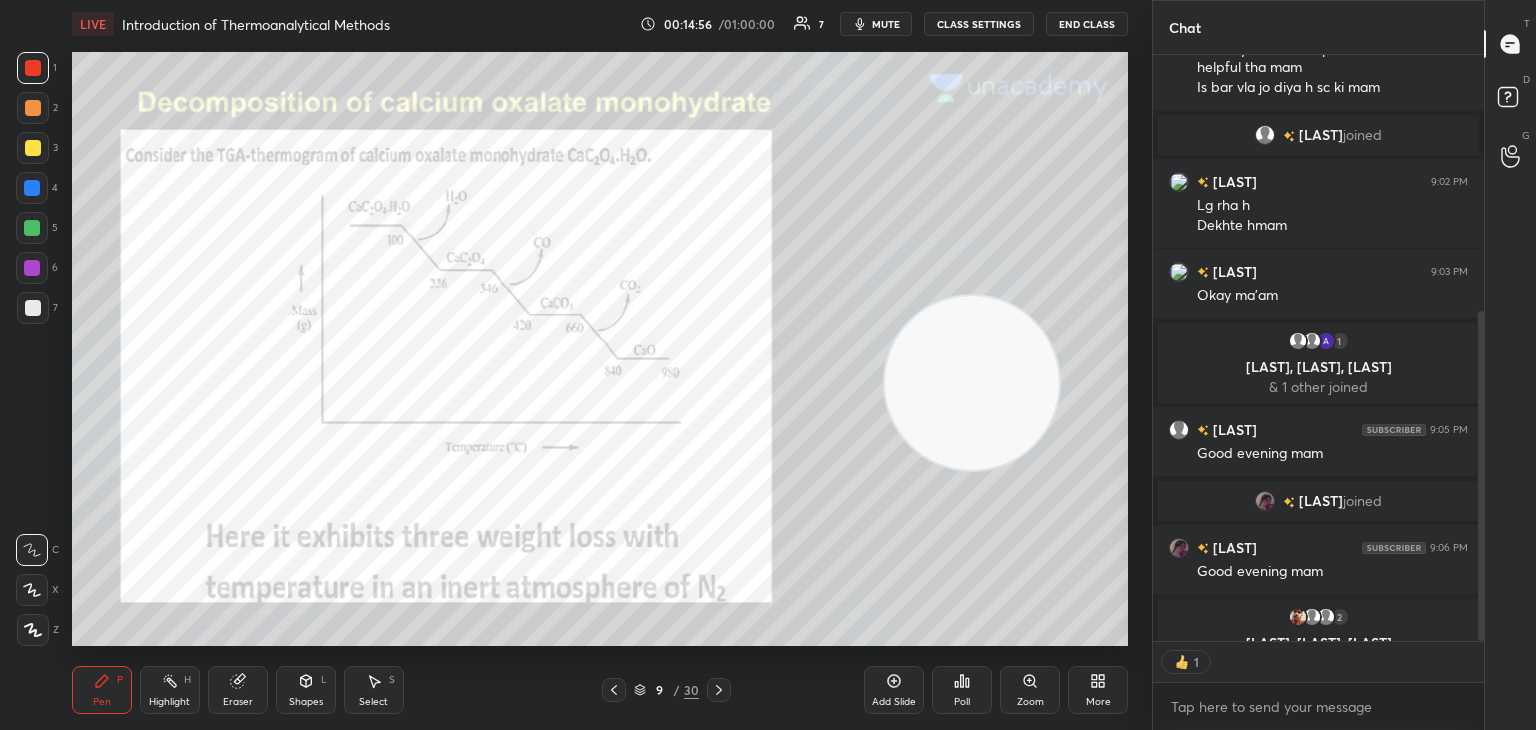 scroll, scrollTop: 6, scrollLeft: 6, axis: both 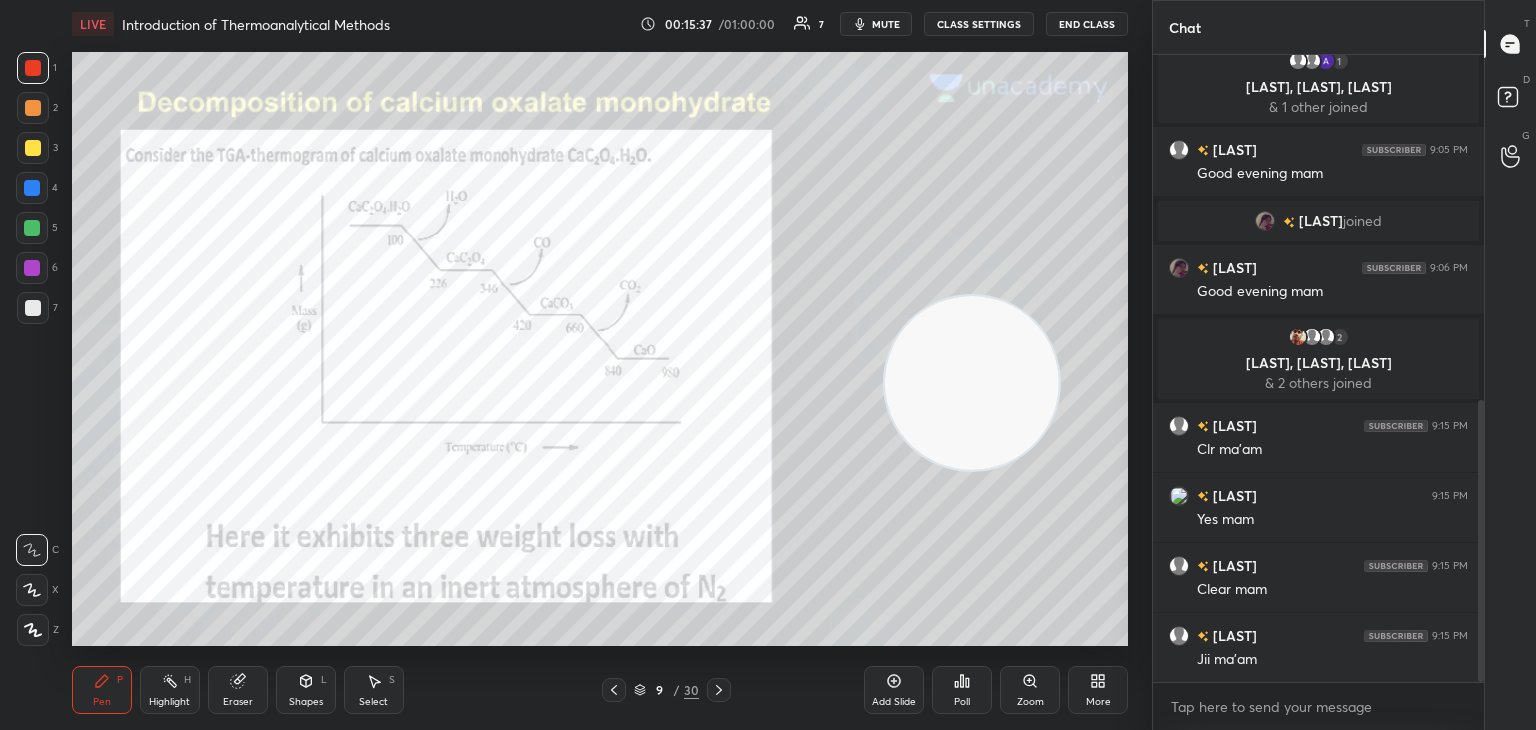 click 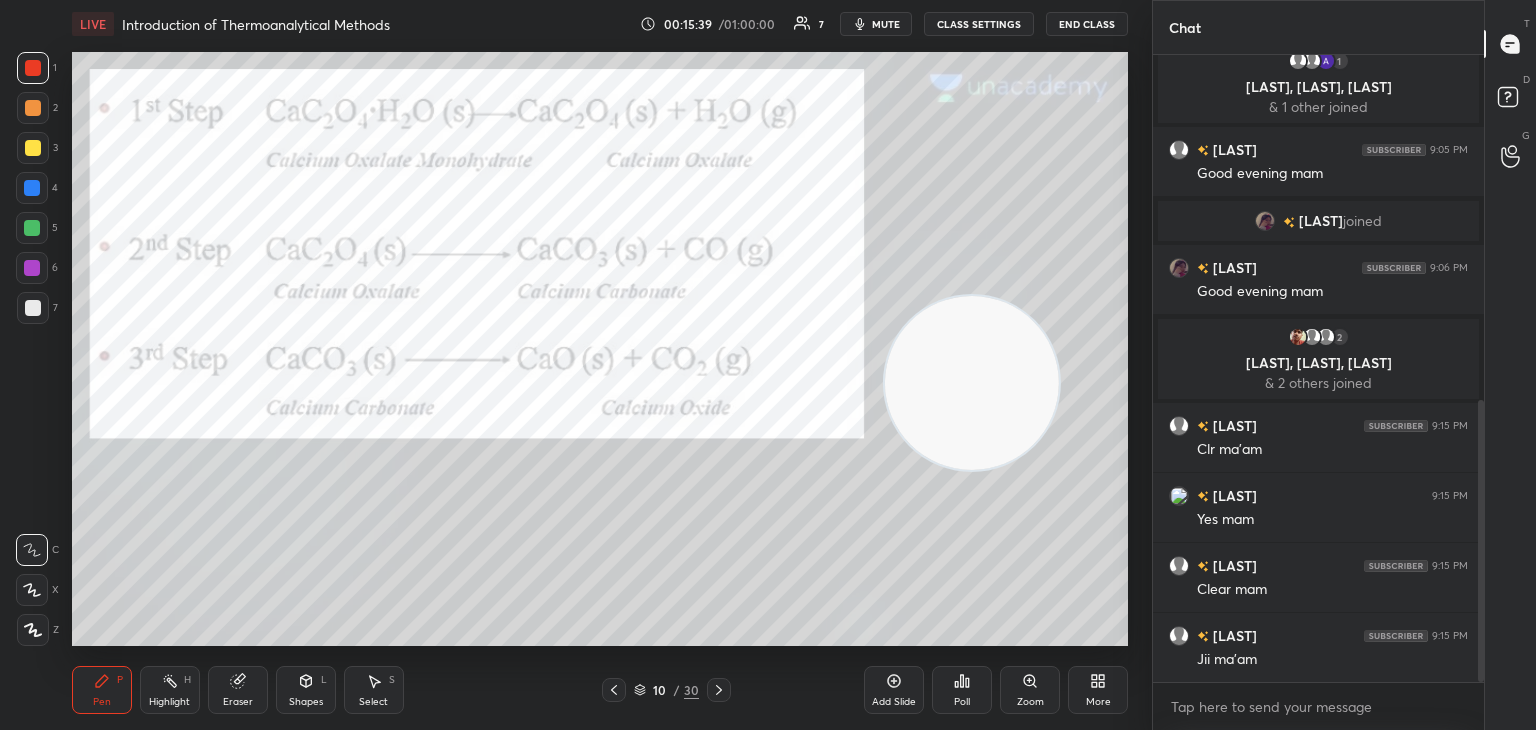 click 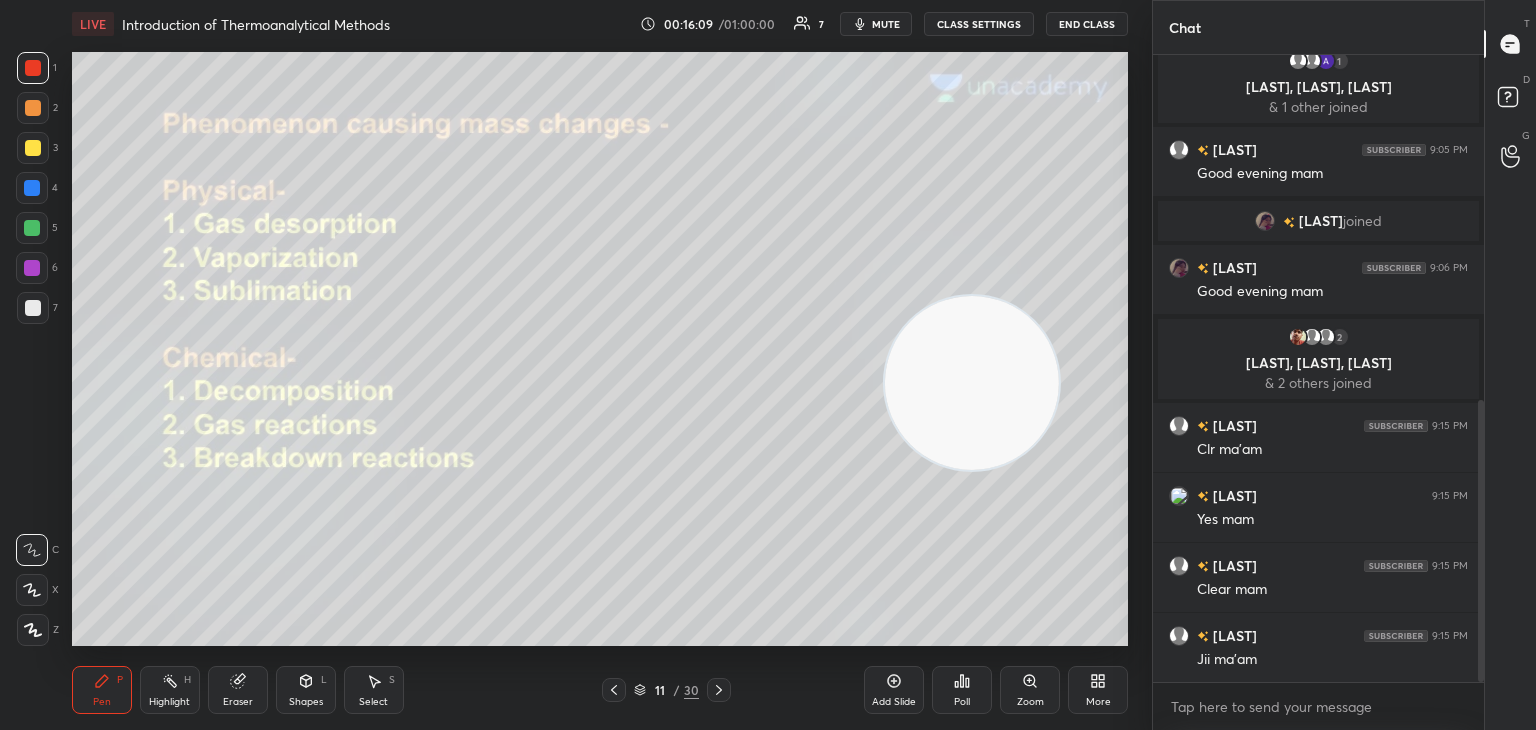 click at bounding box center [33, 308] 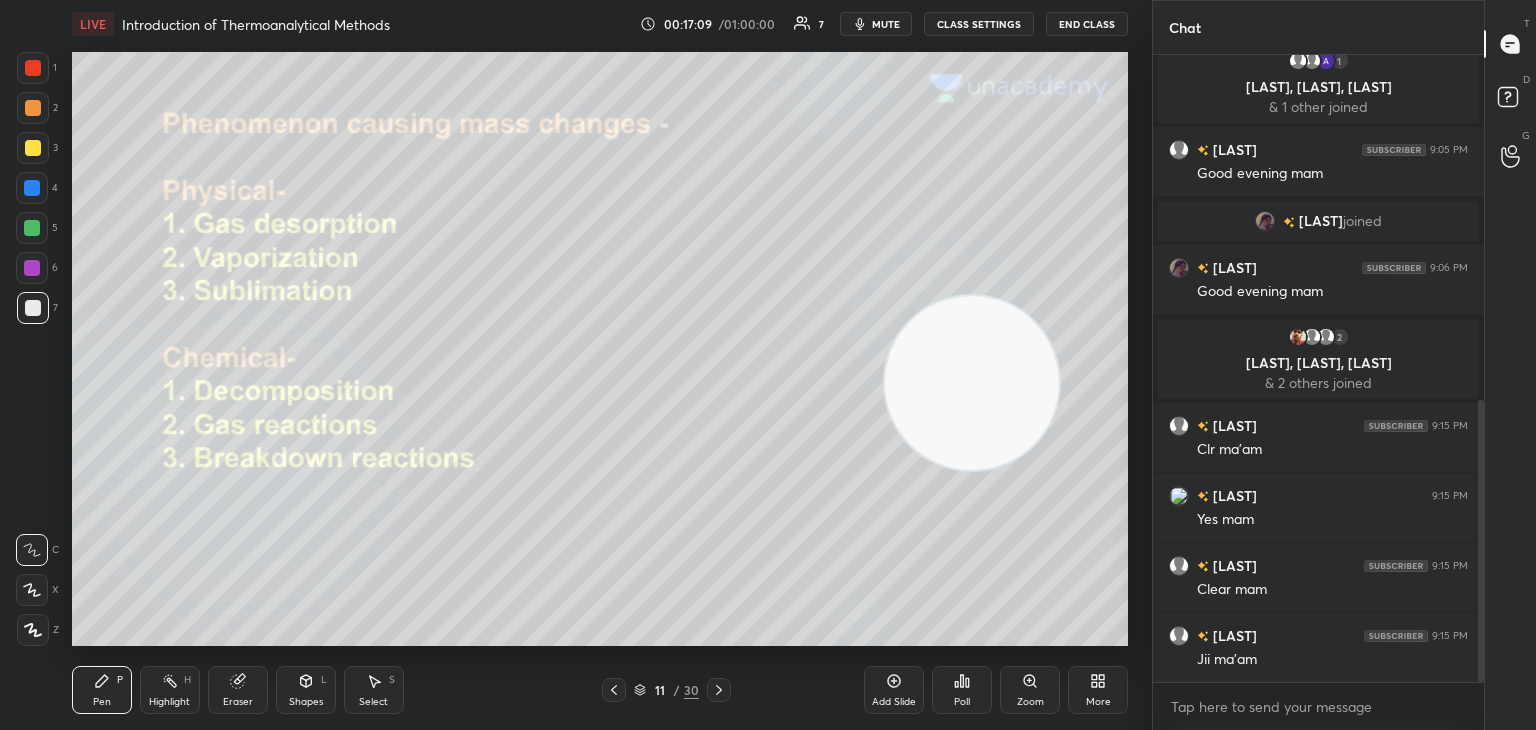 click 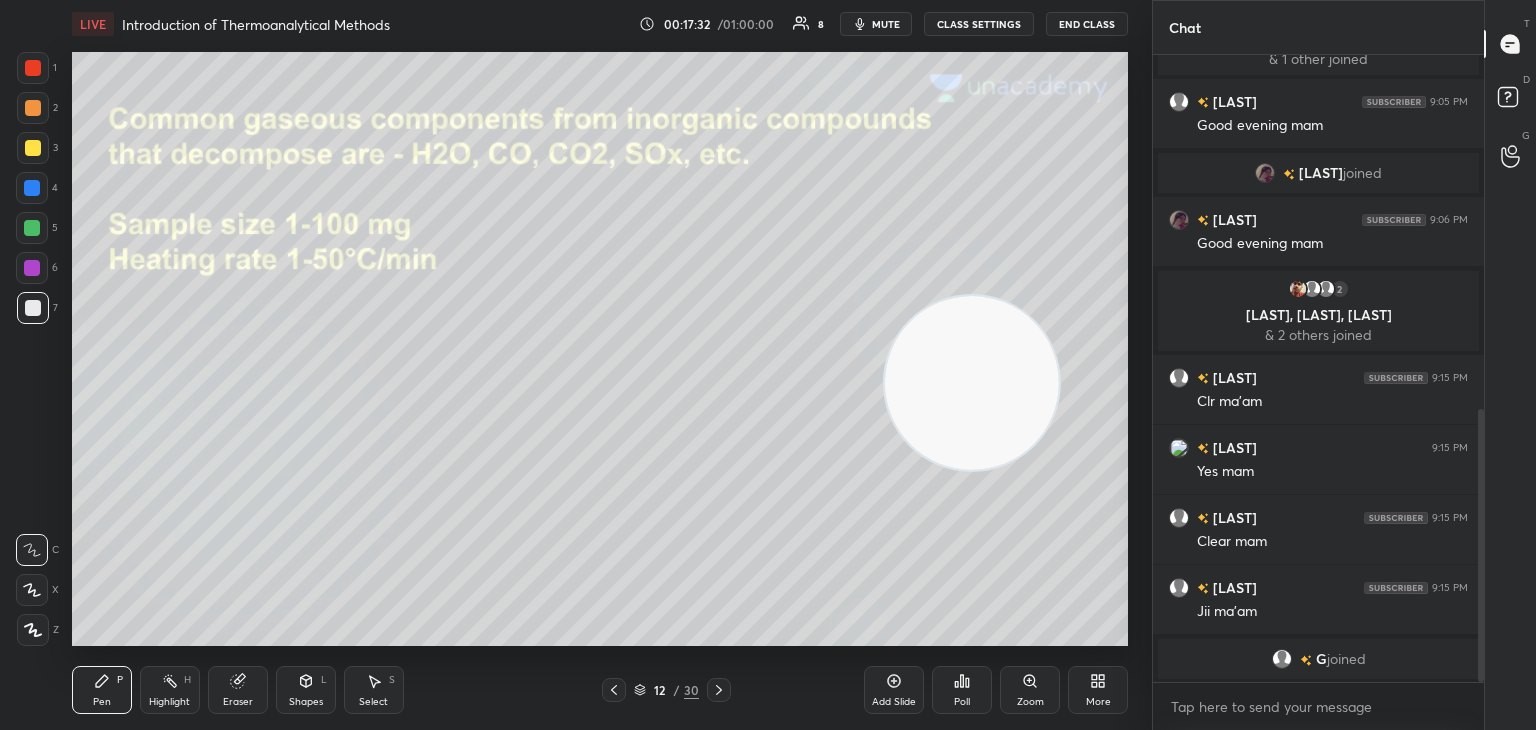 scroll, scrollTop: 840, scrollLeft: 0, axis: vertical 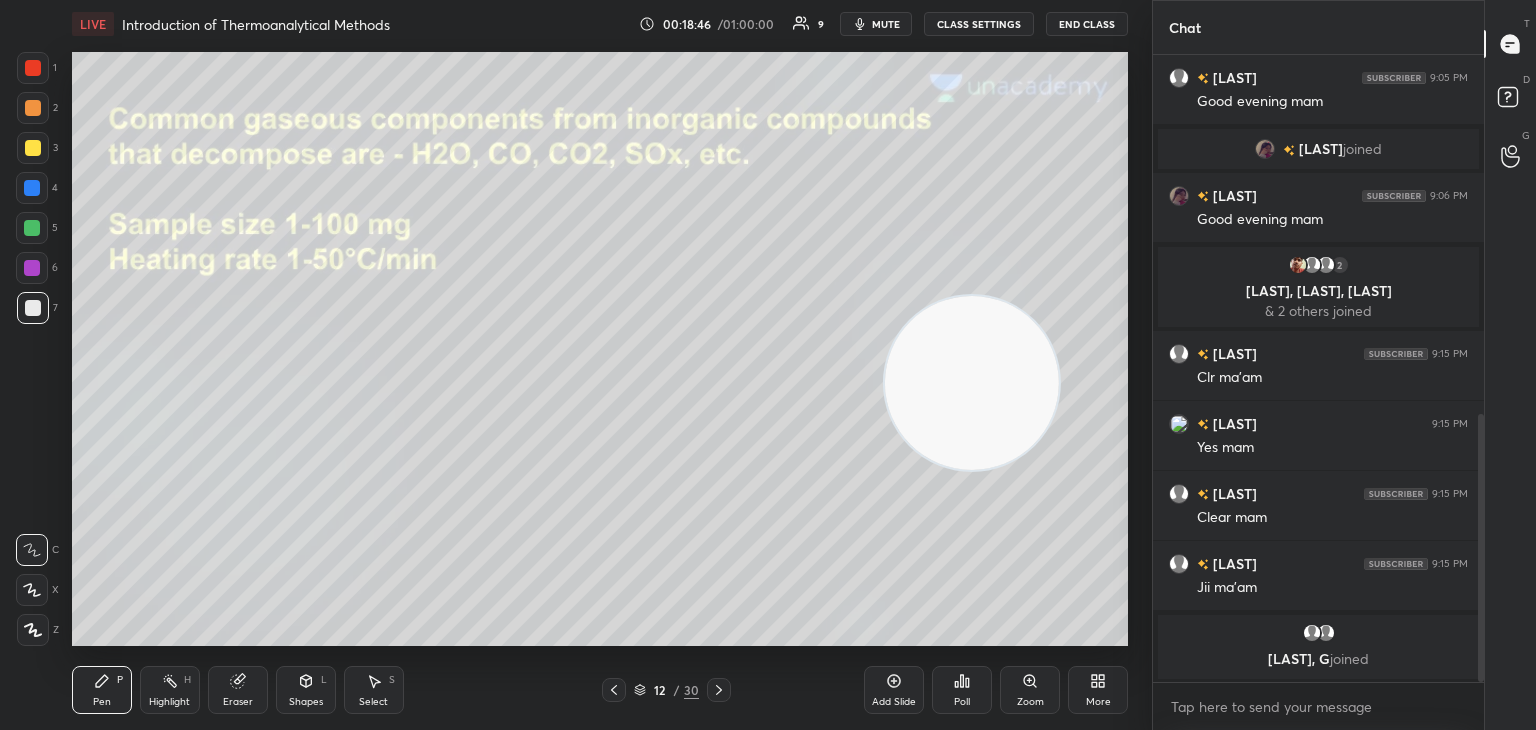 click 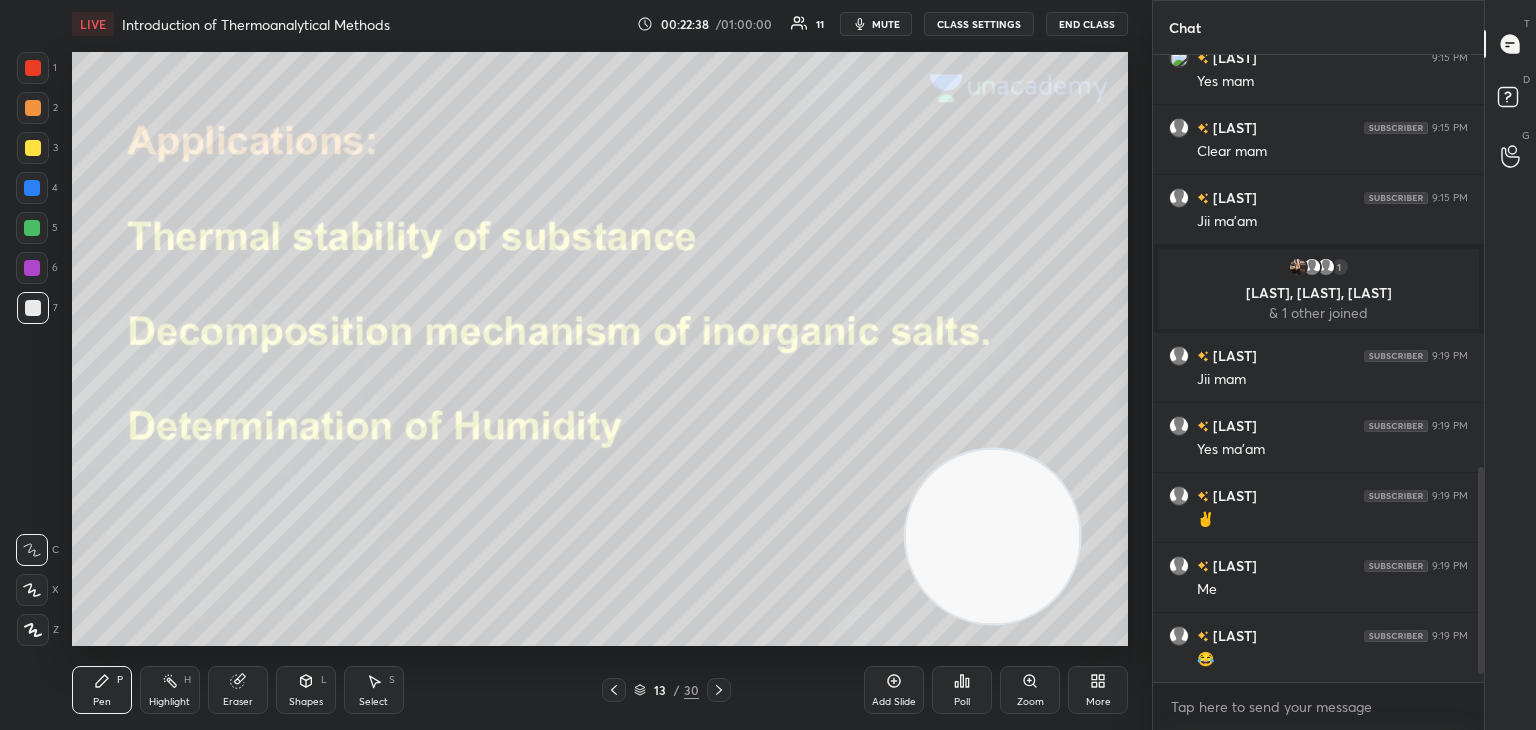 scroll, scrollTop: 1276, scrollLeft: 0, axis: vertical 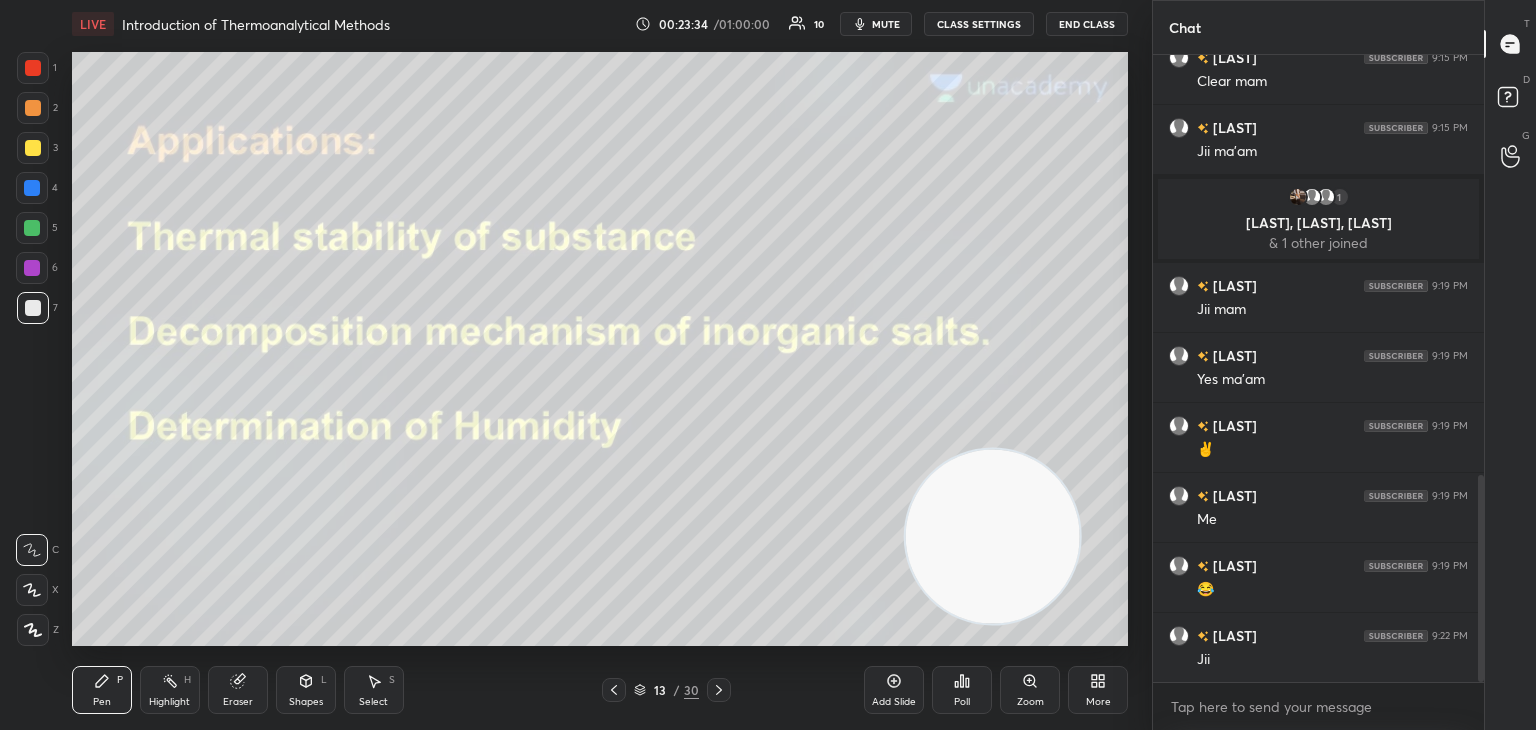 click 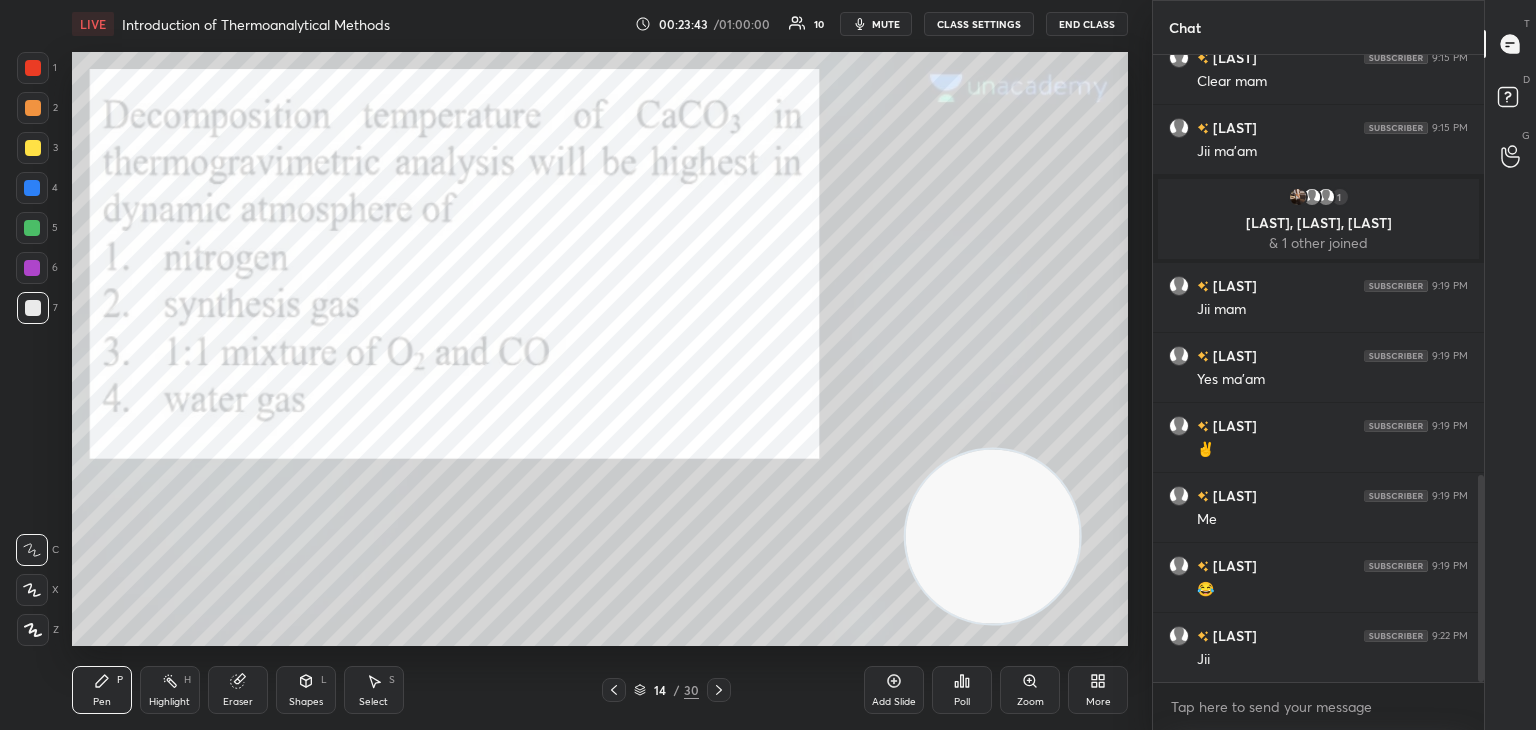 click 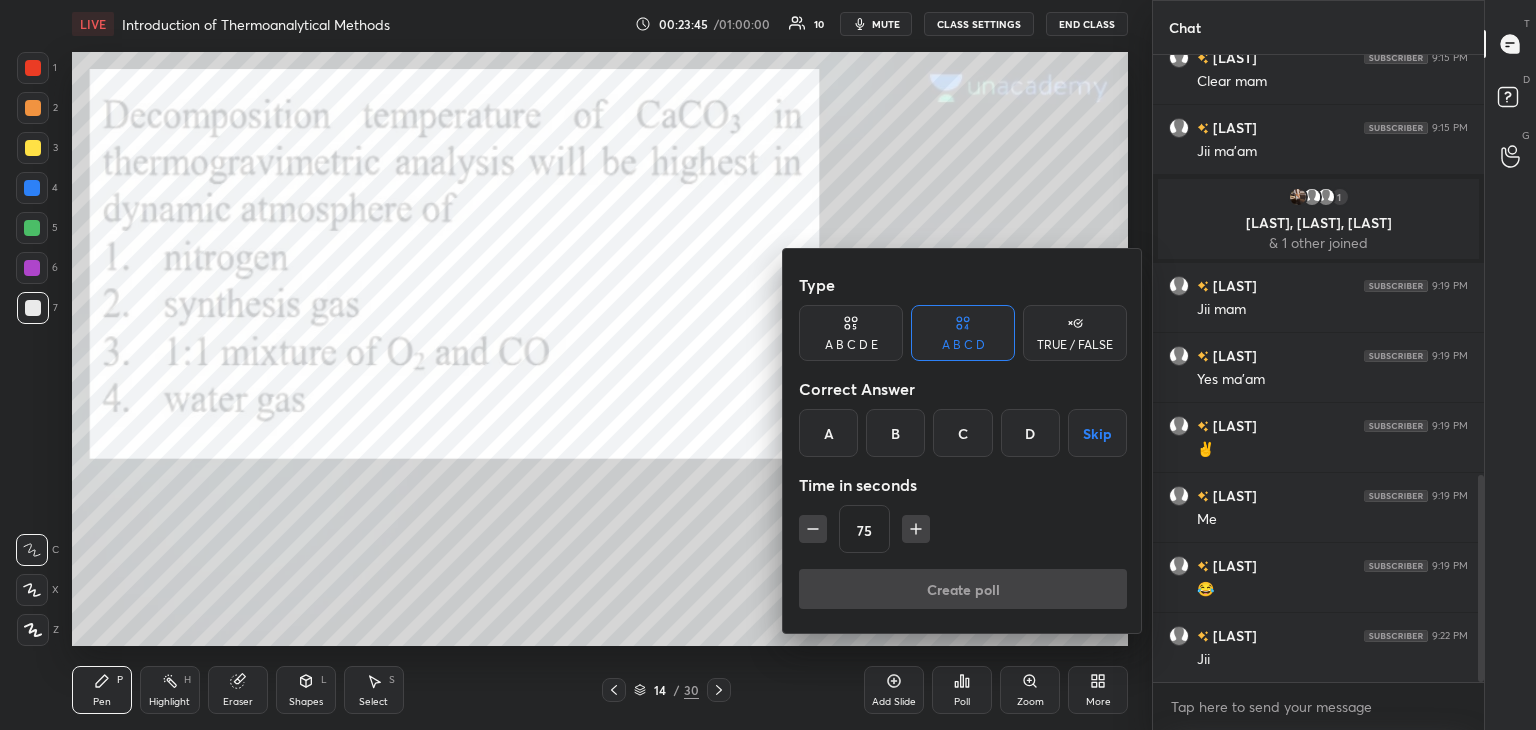 click 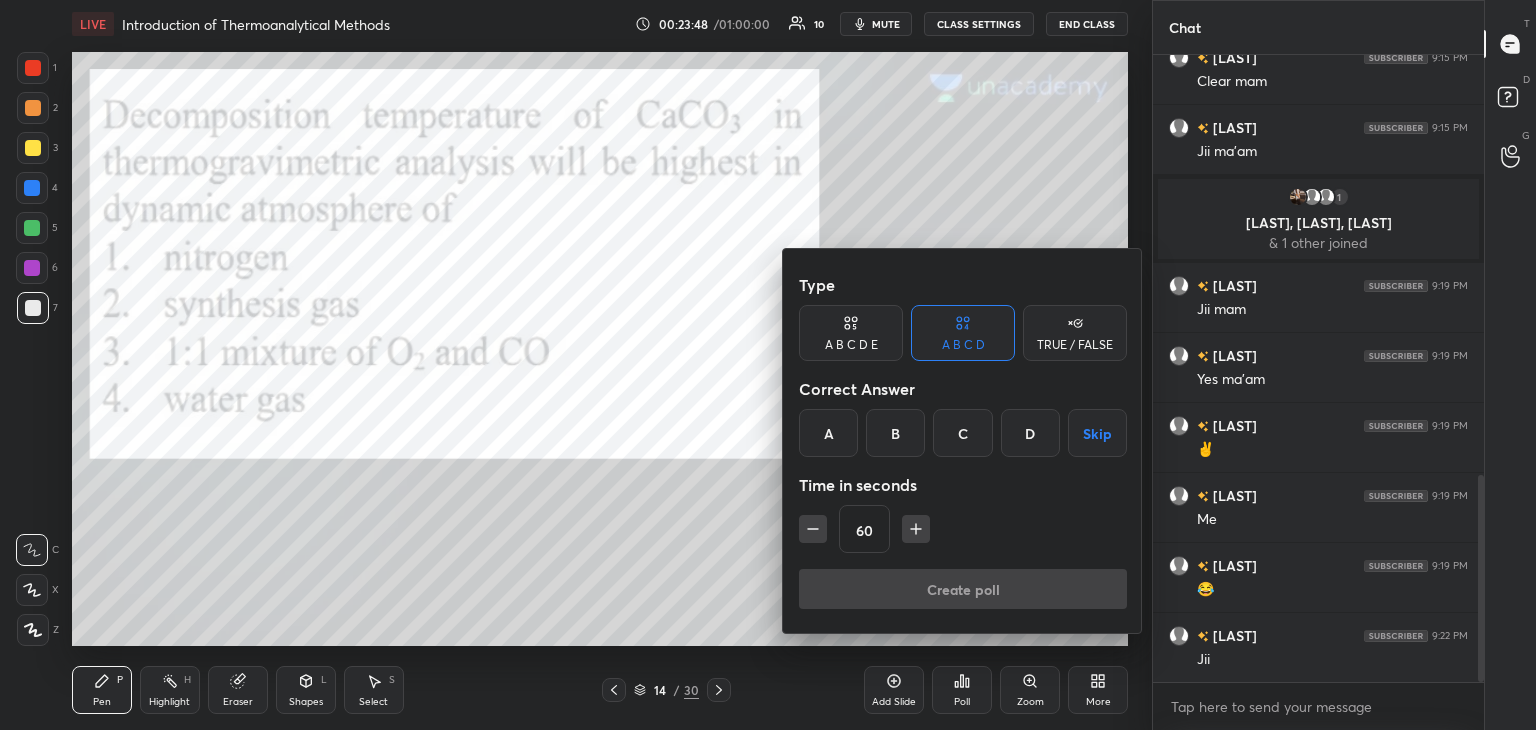 click on "C" at bounding box center [962, 433] 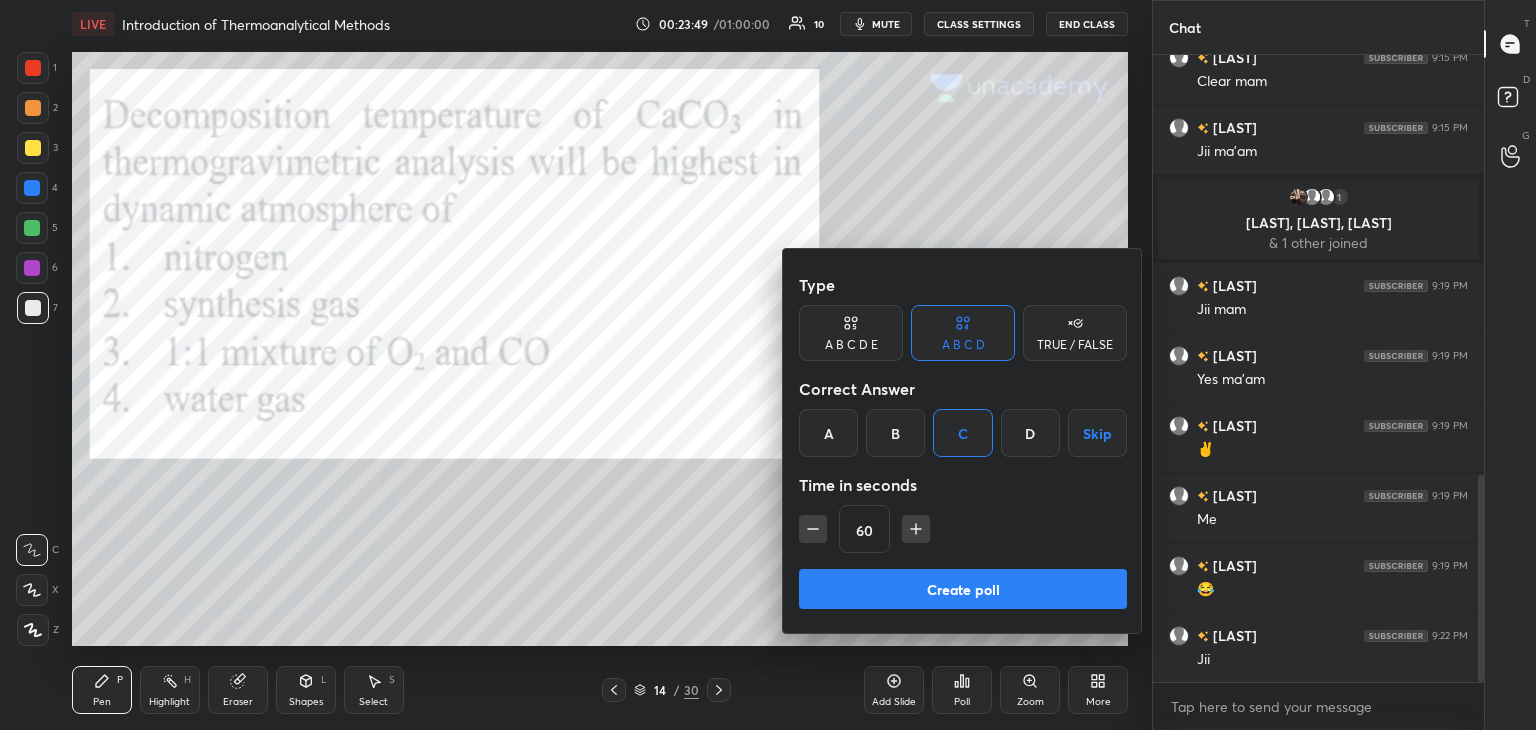 click on "Create poll" at bounding box center [963, 589] 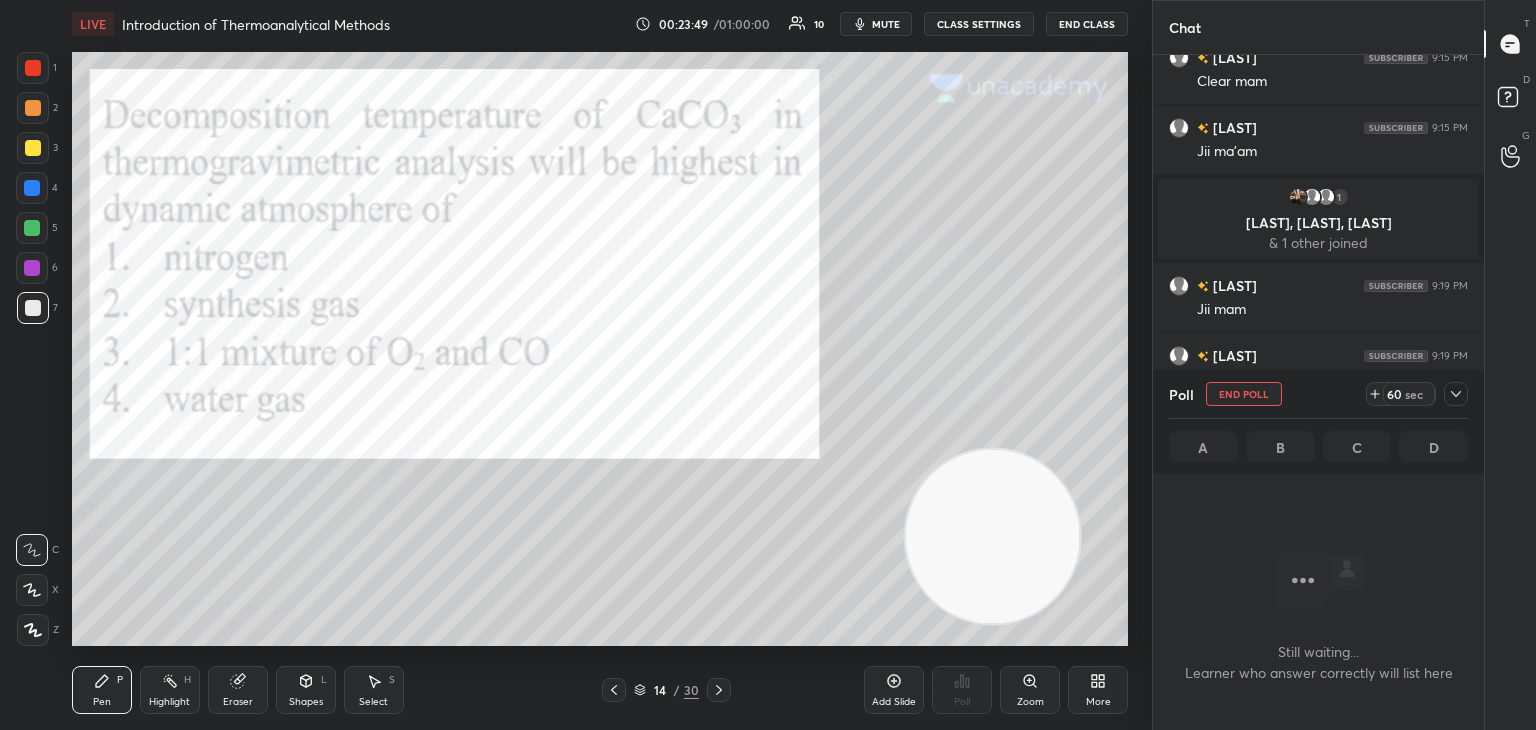 scroll, scrollTop: 517, scrollLeft: 325, axis: both 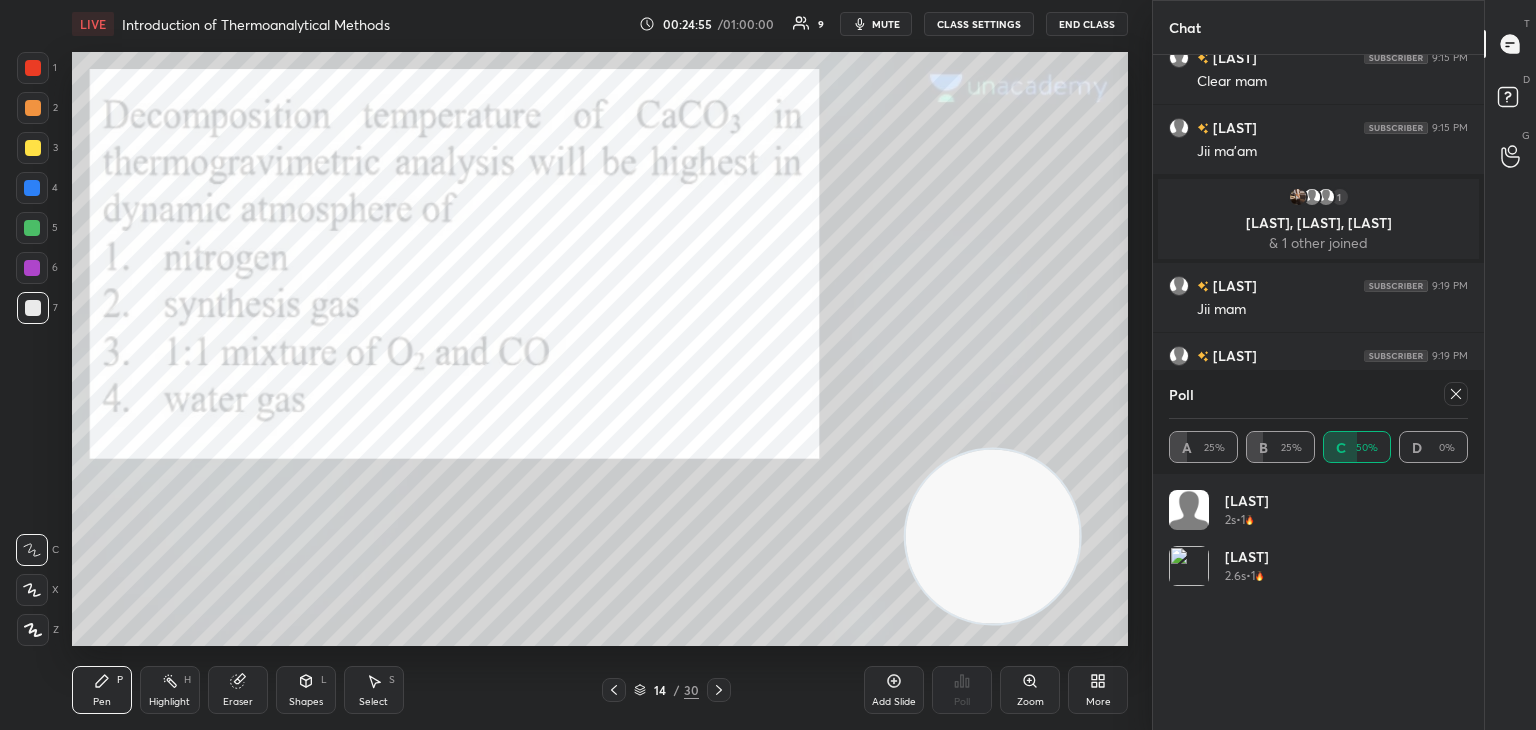 click 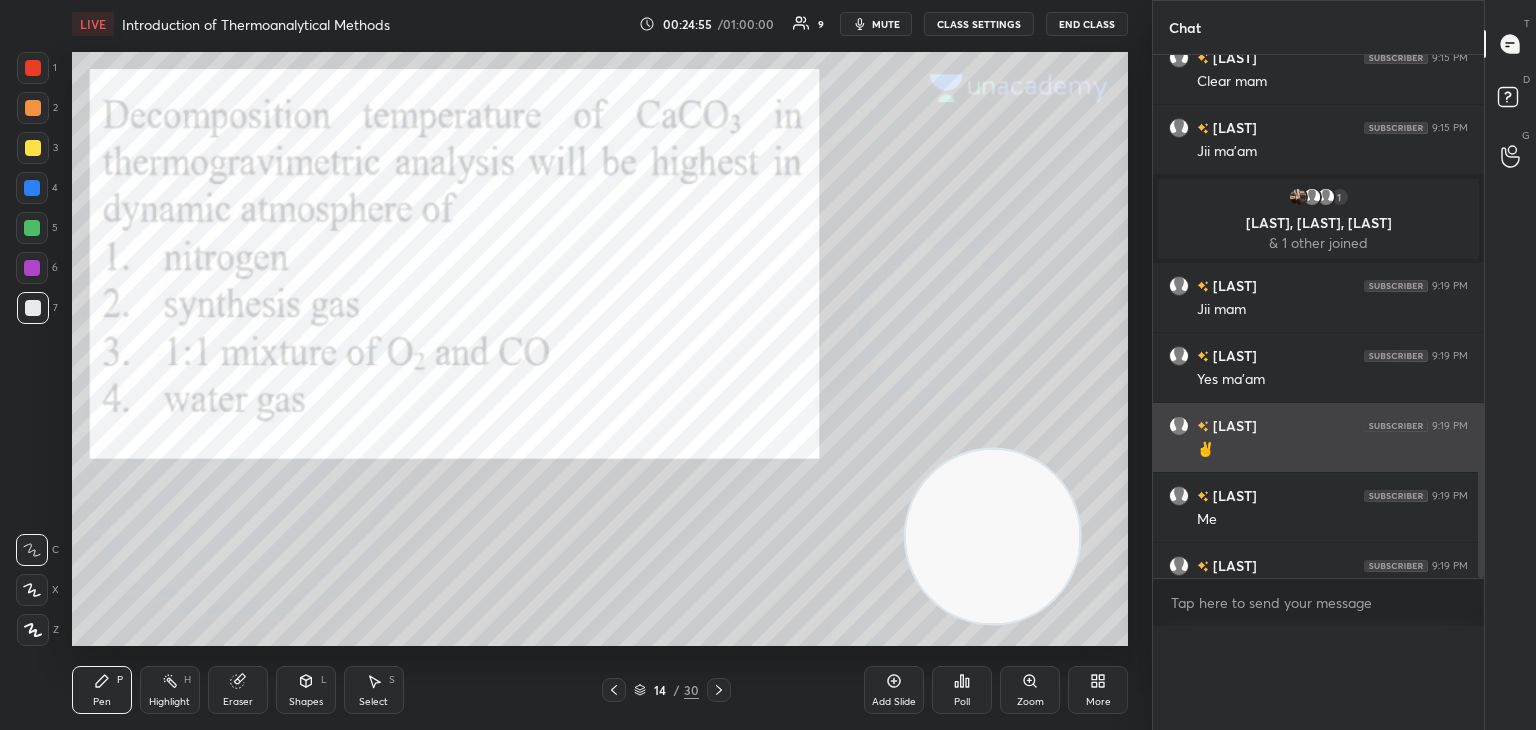 scroll, scrollTop: 152, scrollLeft: 293, axis: both 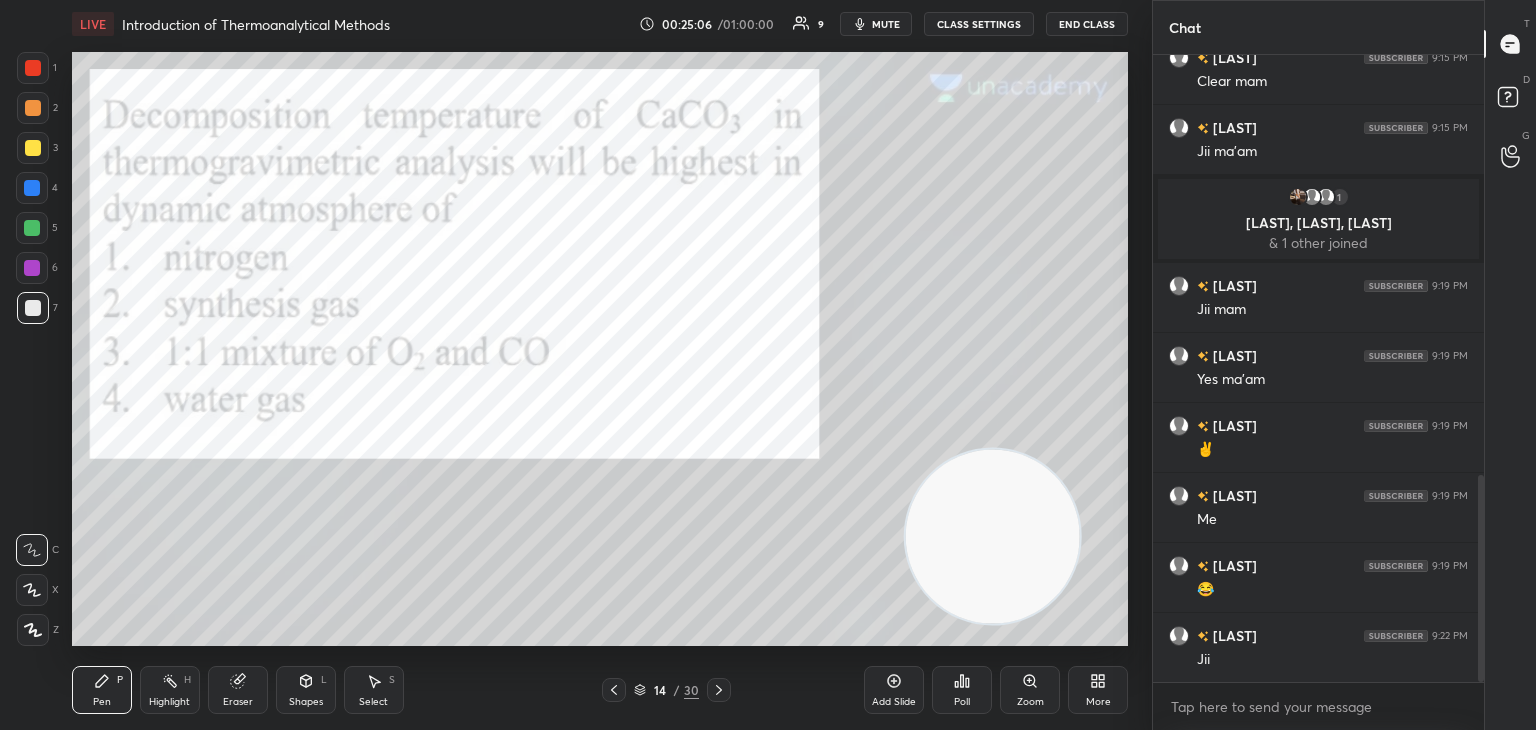 click at bounding box center [33, 68] 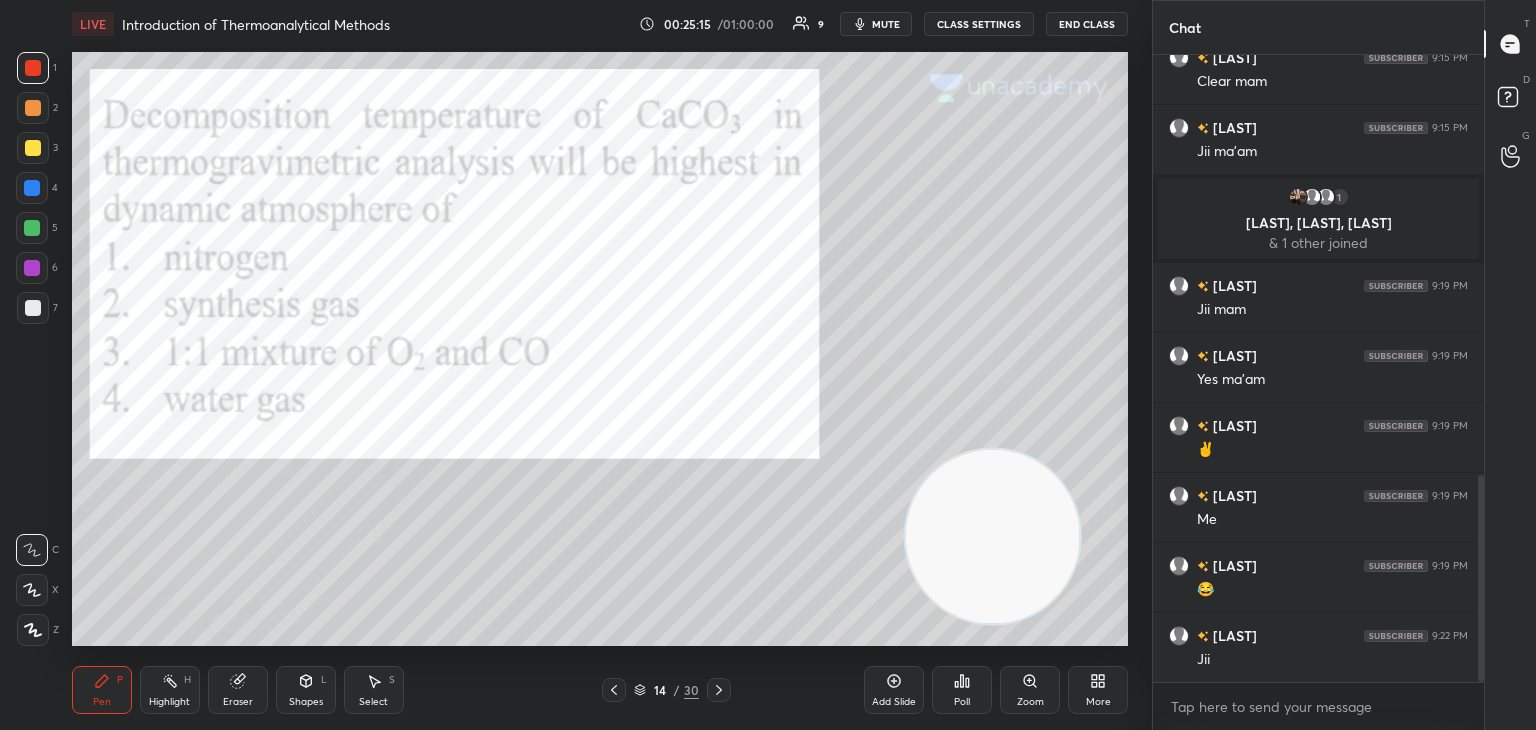 click 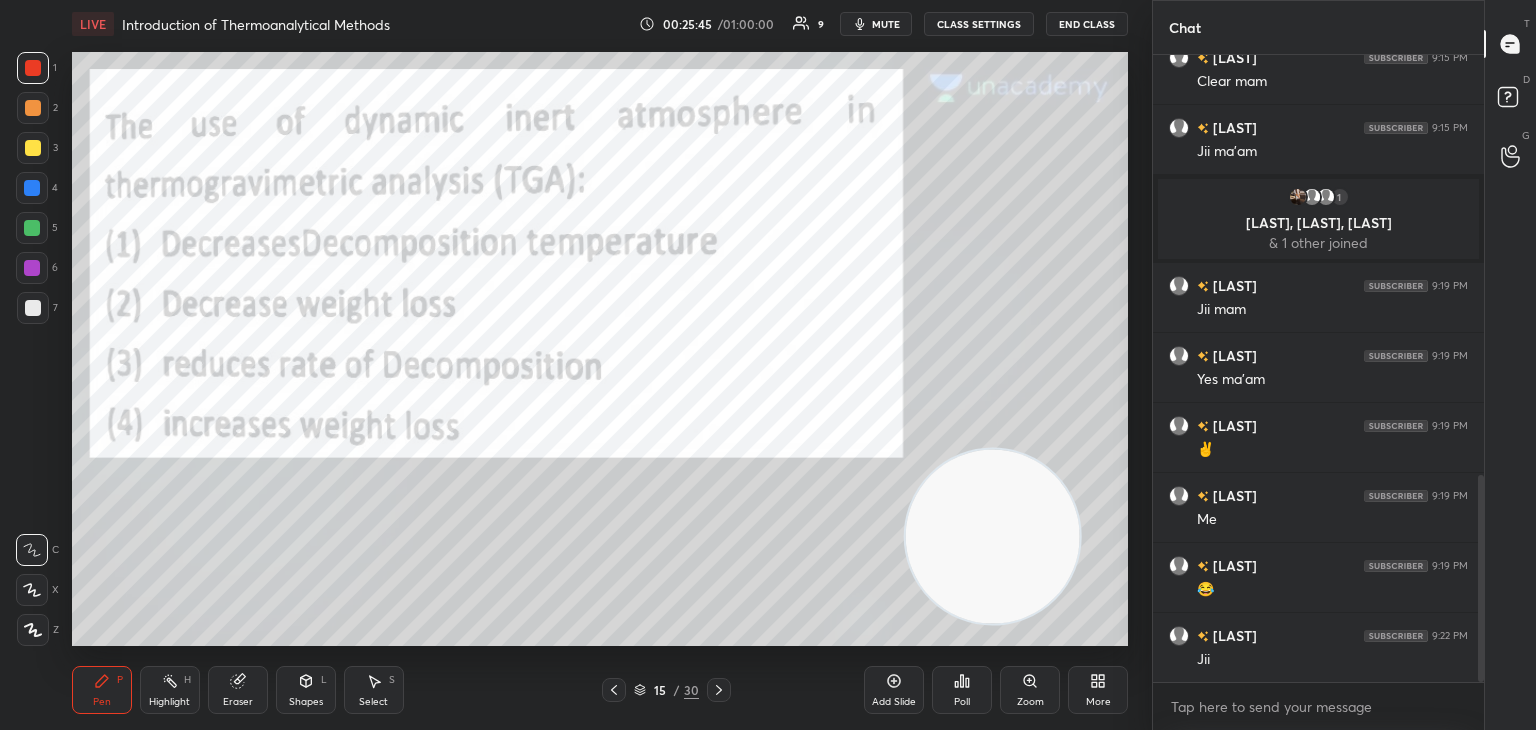 click on "Poll" at bounding box center [962, 690] 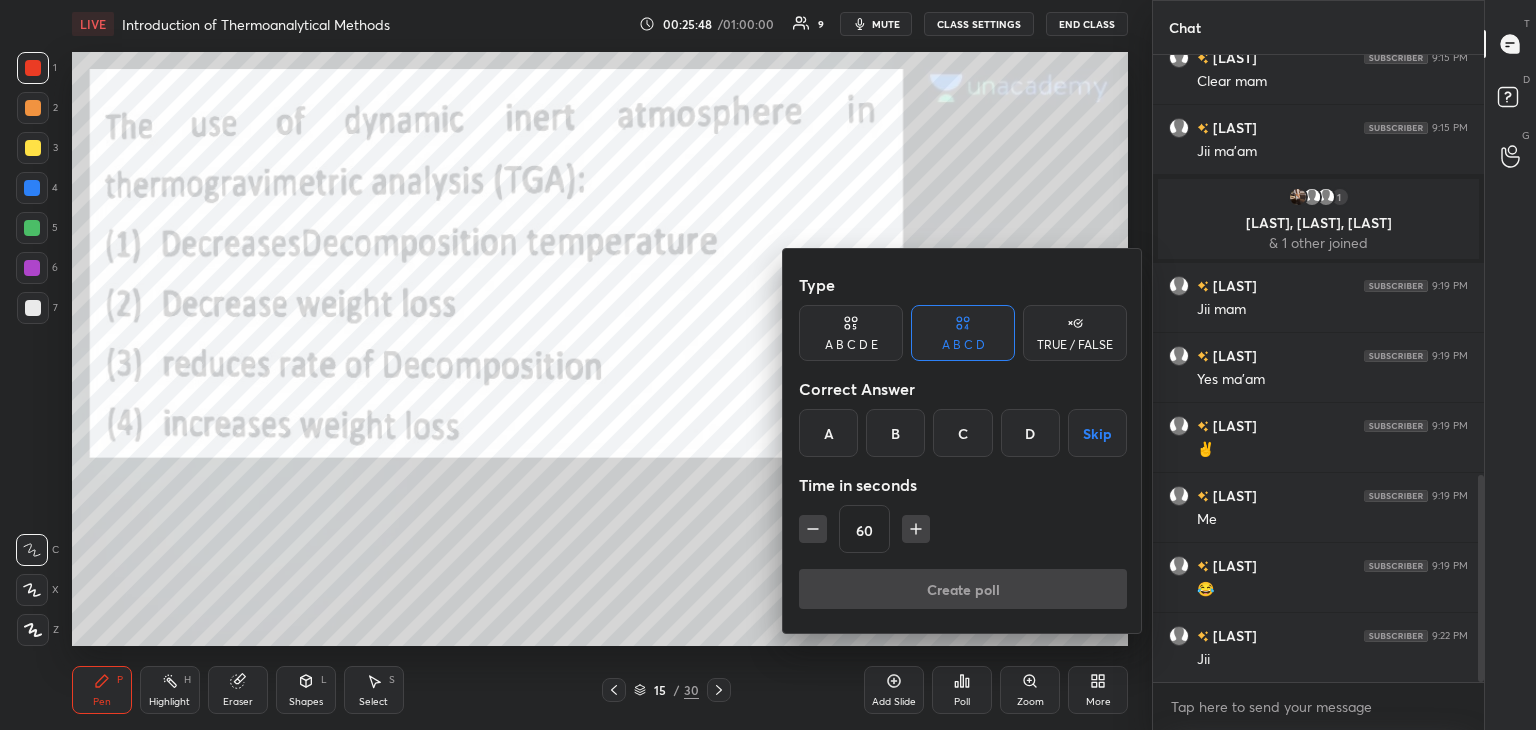 click on "A" at bounding box center [828, 433] 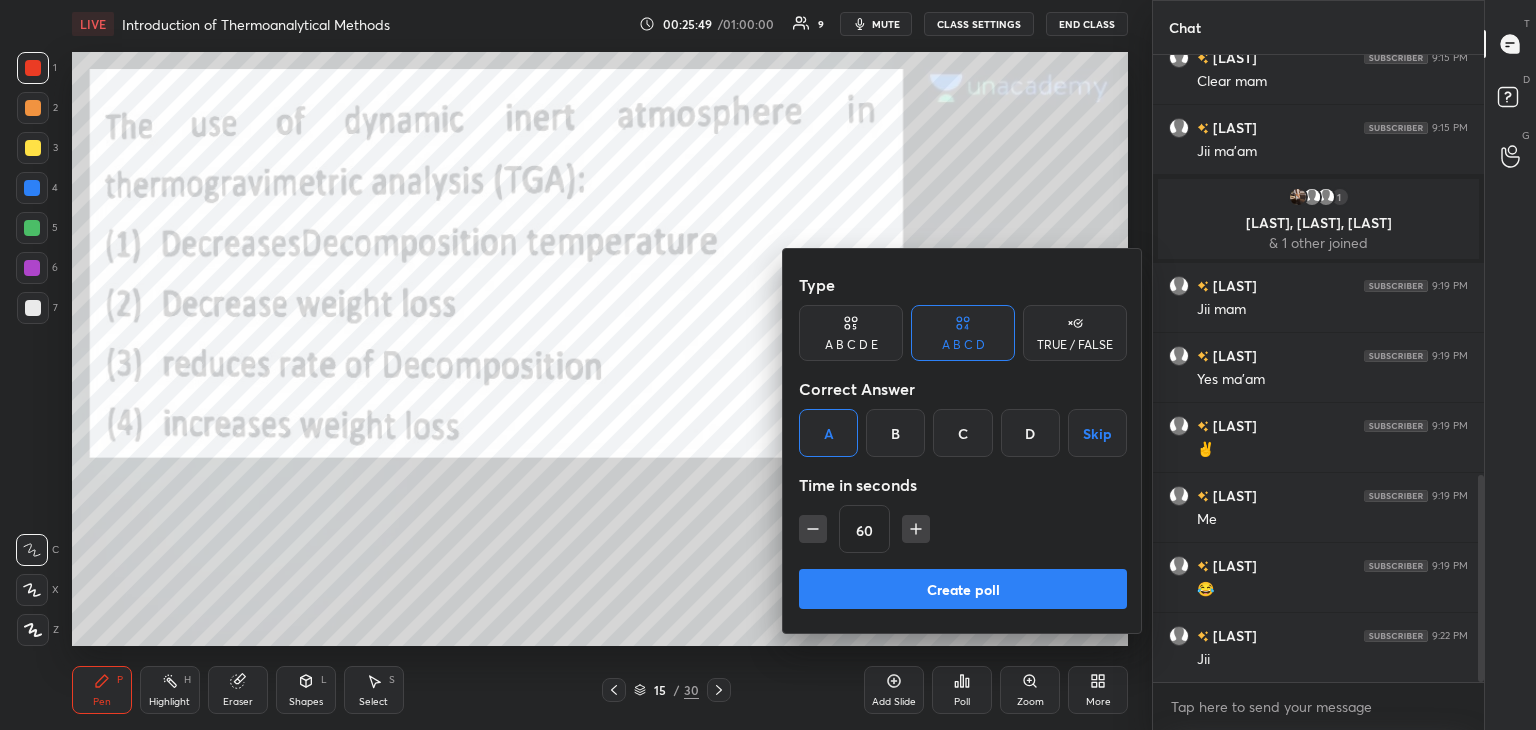 click on "Create poll" at bounding box center (963, 589) 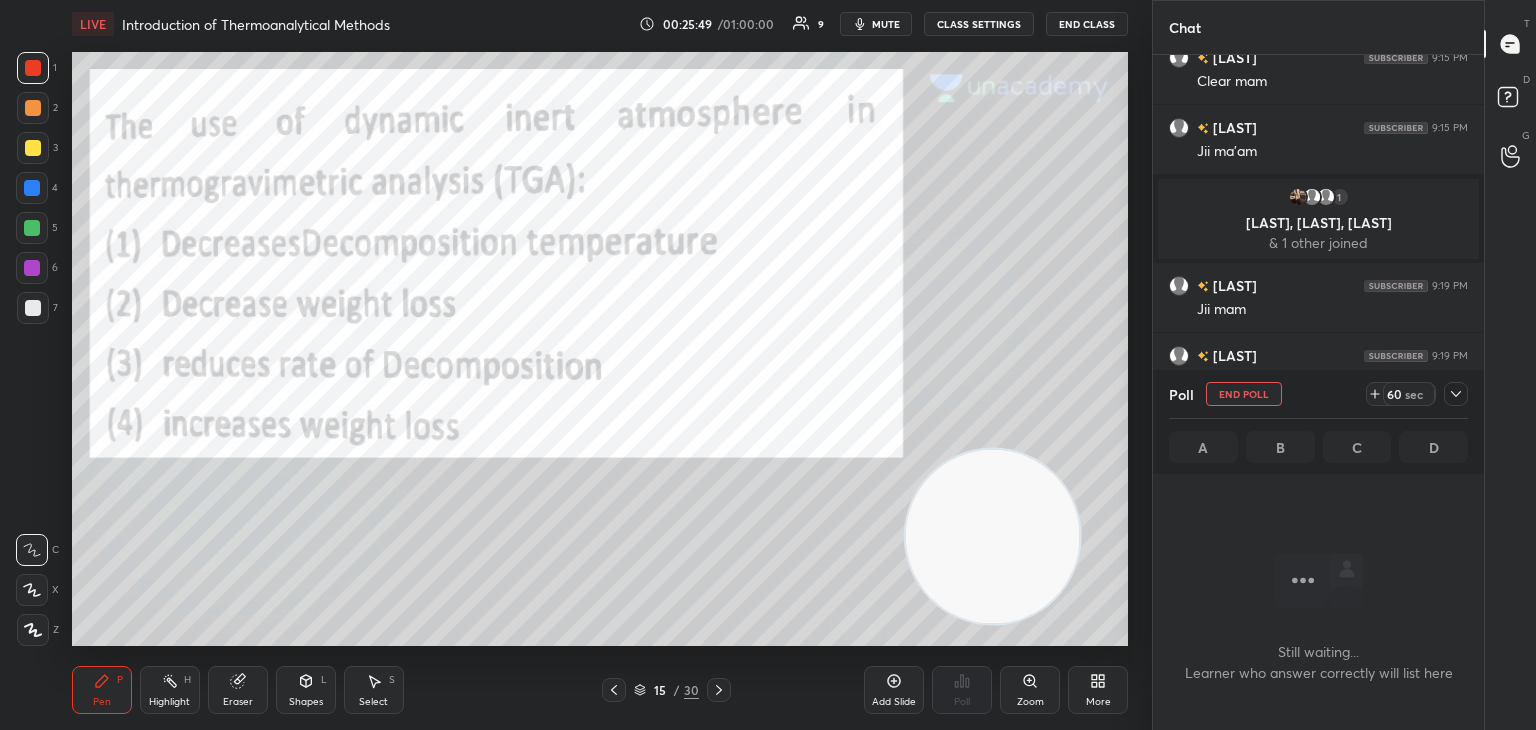 scroll, scrollTop: 384, scrollLeft: 325, axis: both 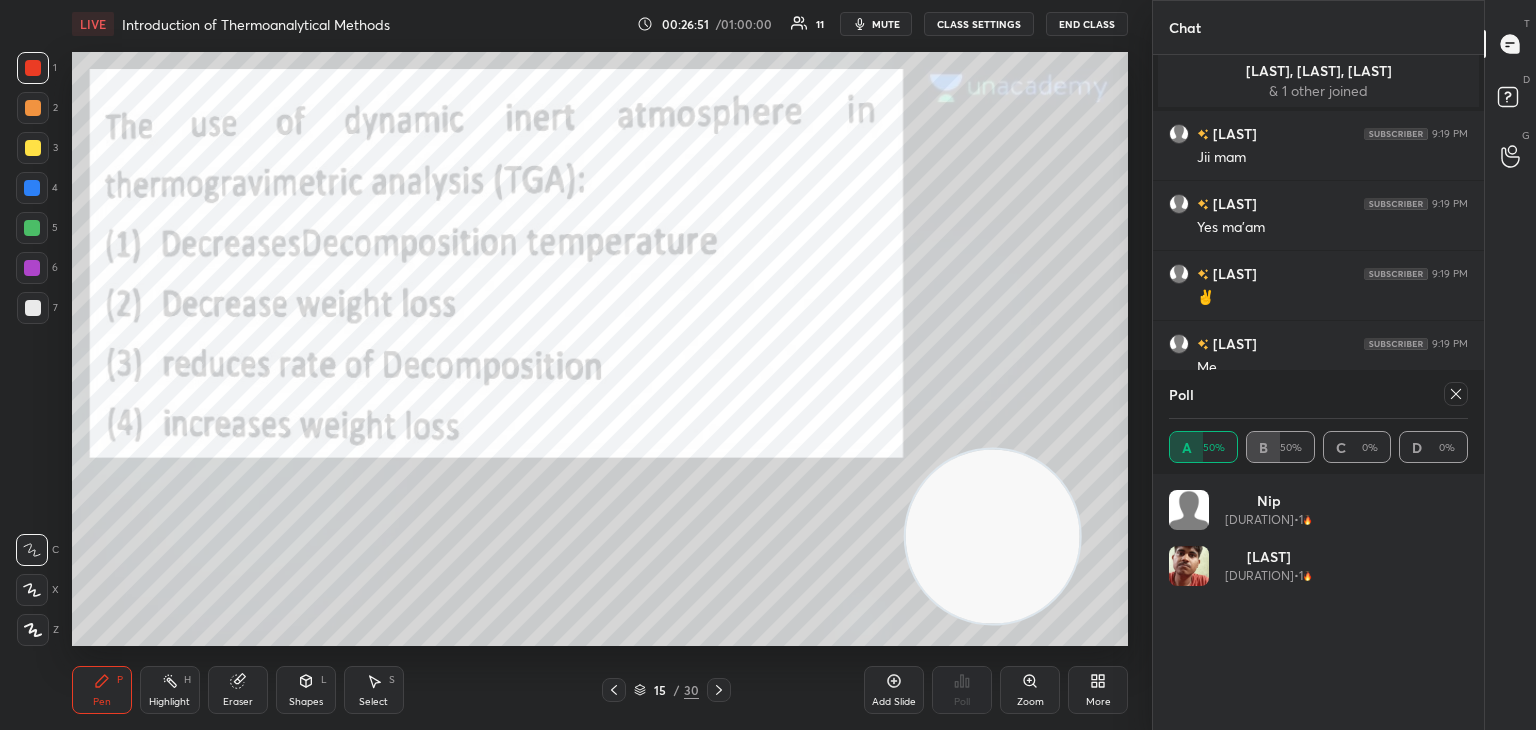click 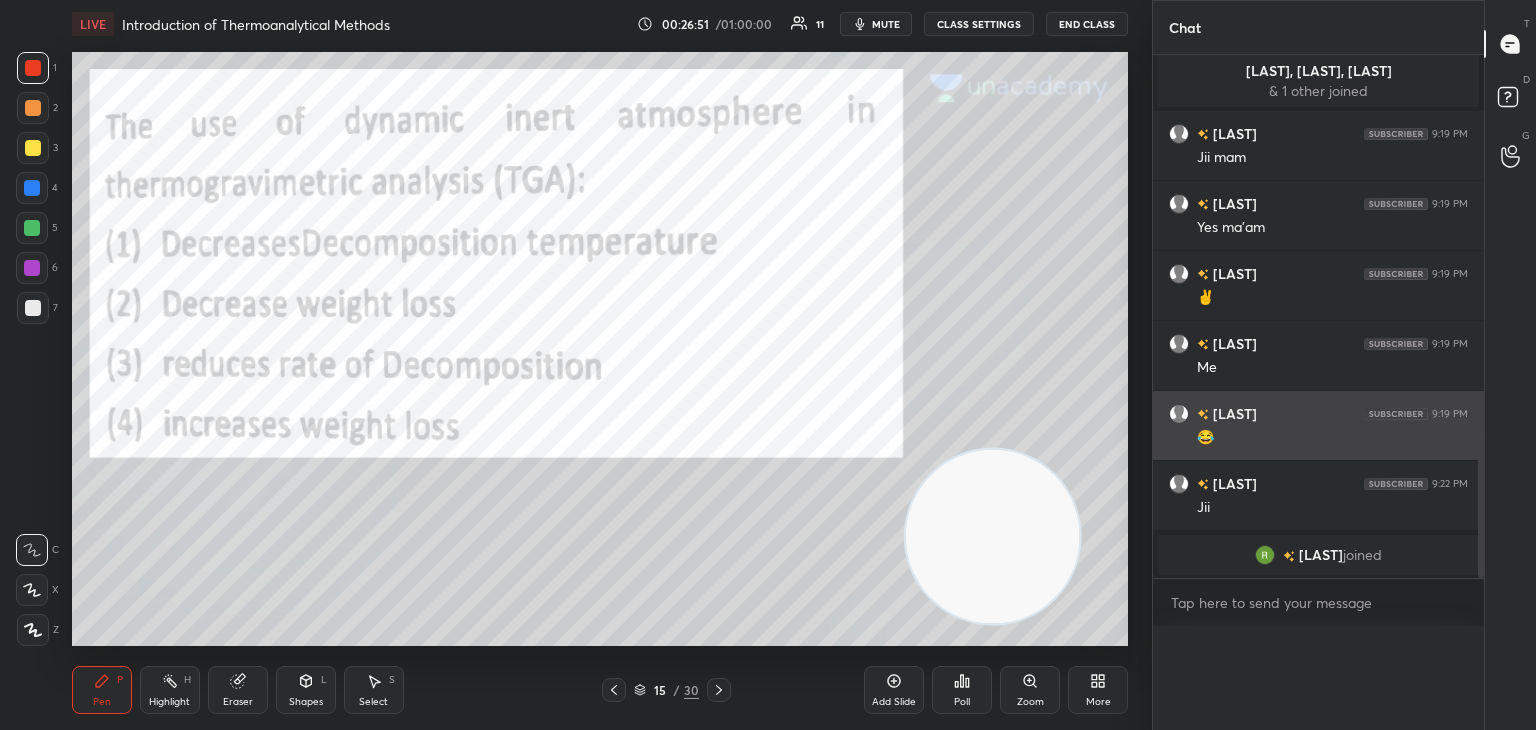 scroll, scrollTop: 0, scrollLeft: 6, axis: horizontal 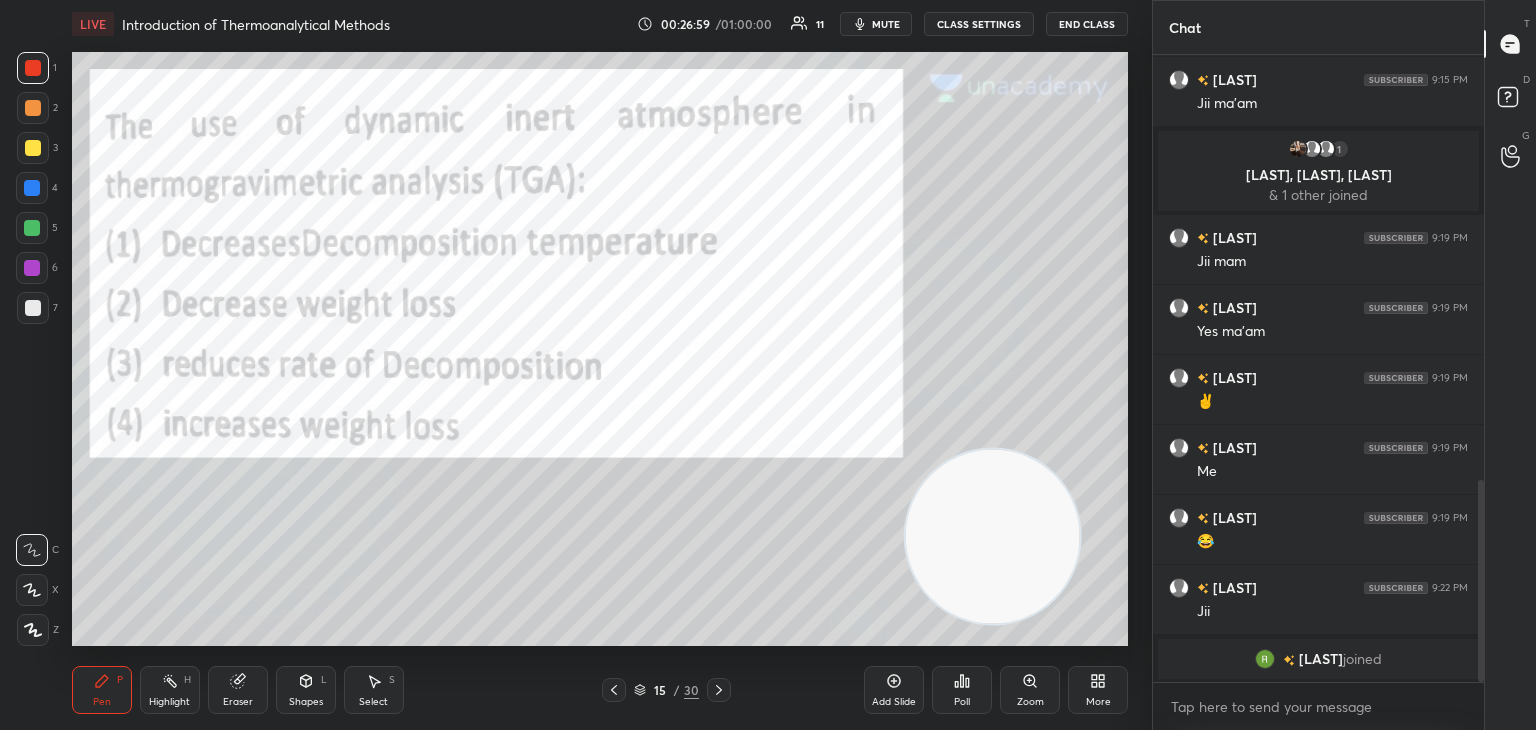 click 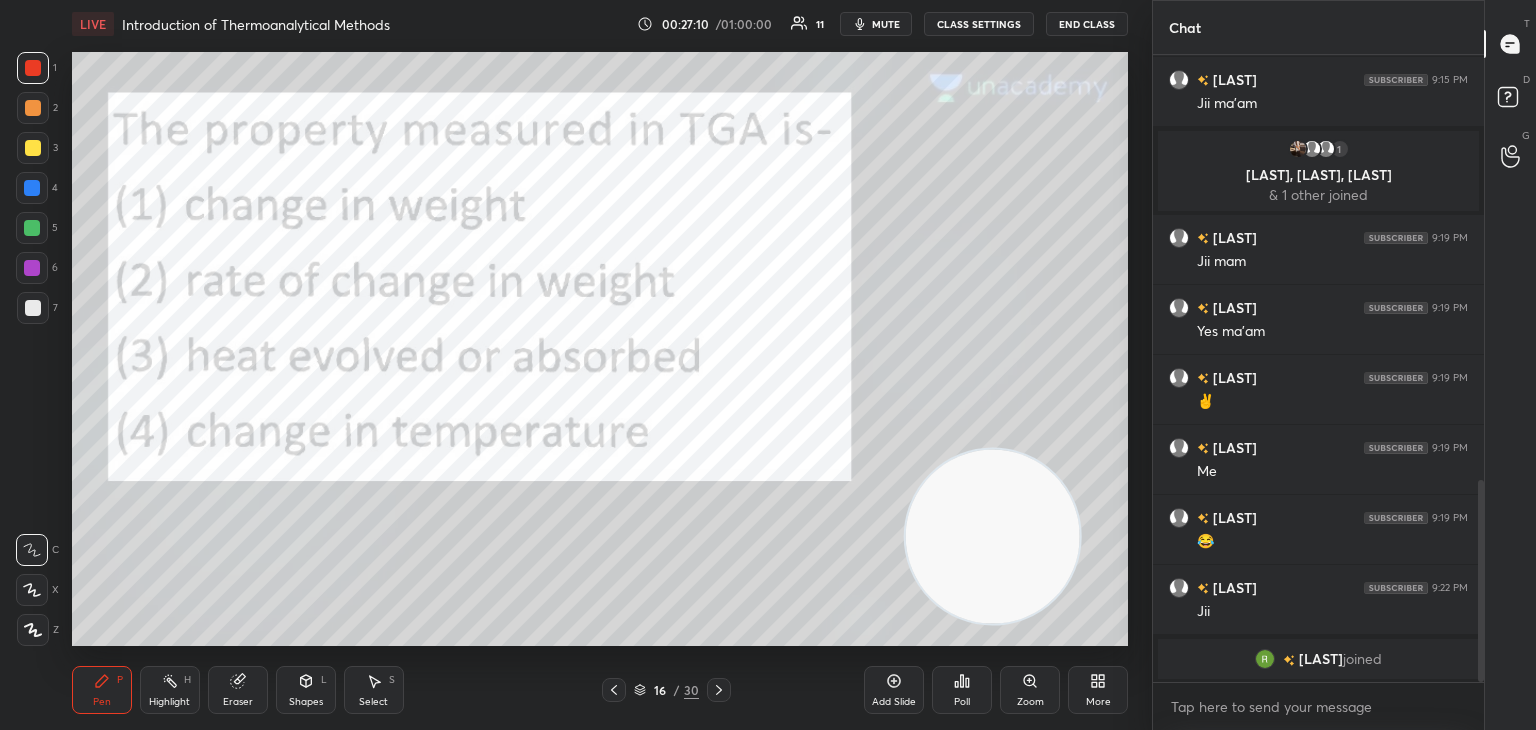 click 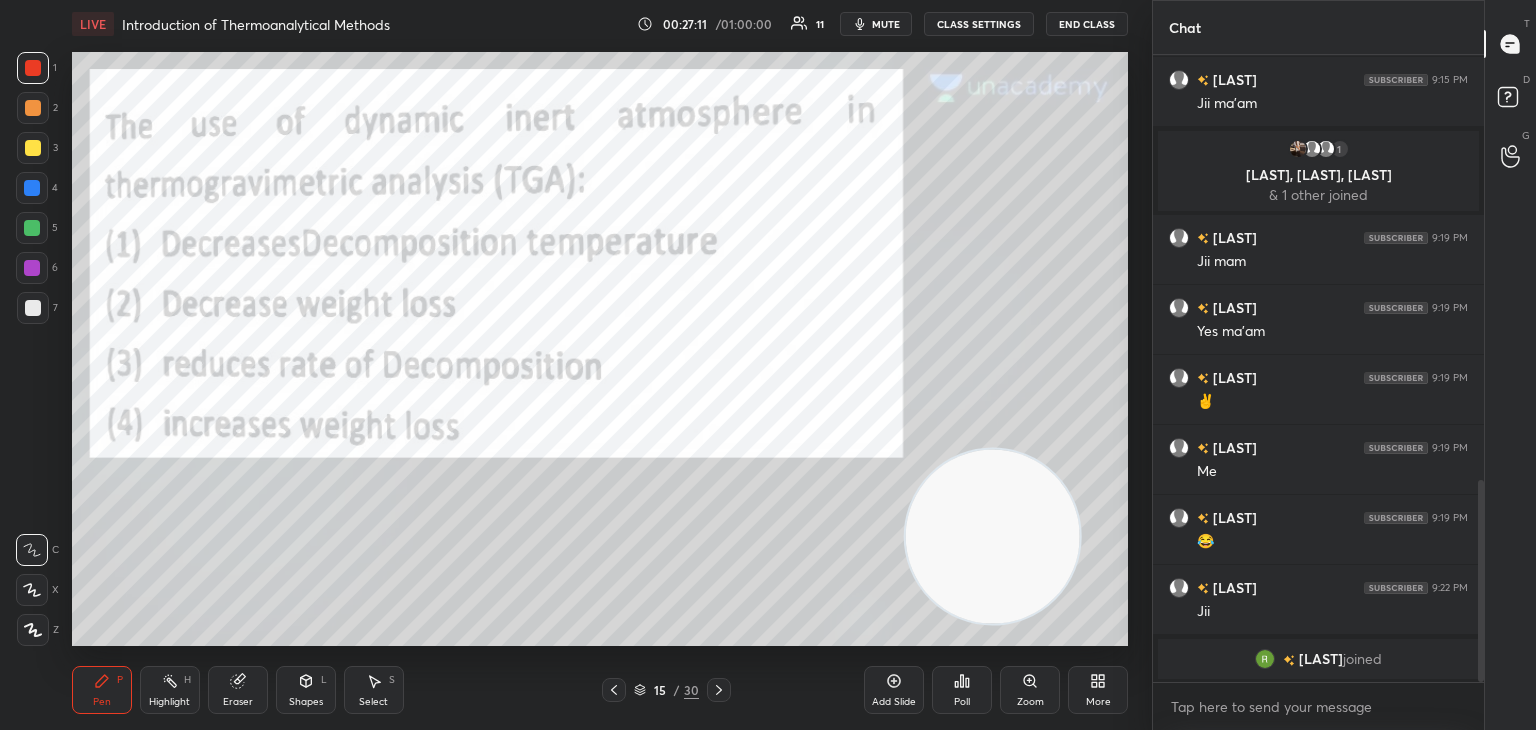 click 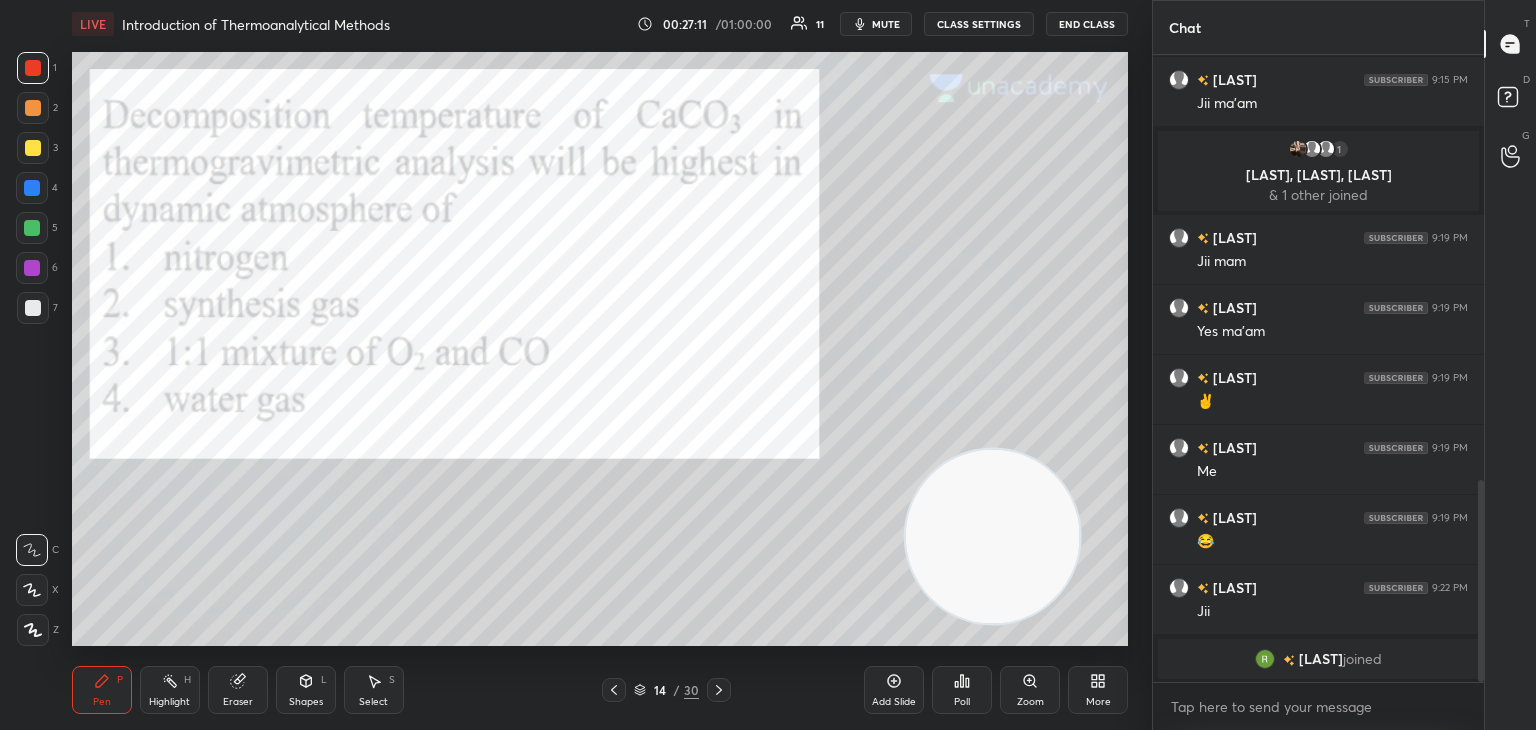 click 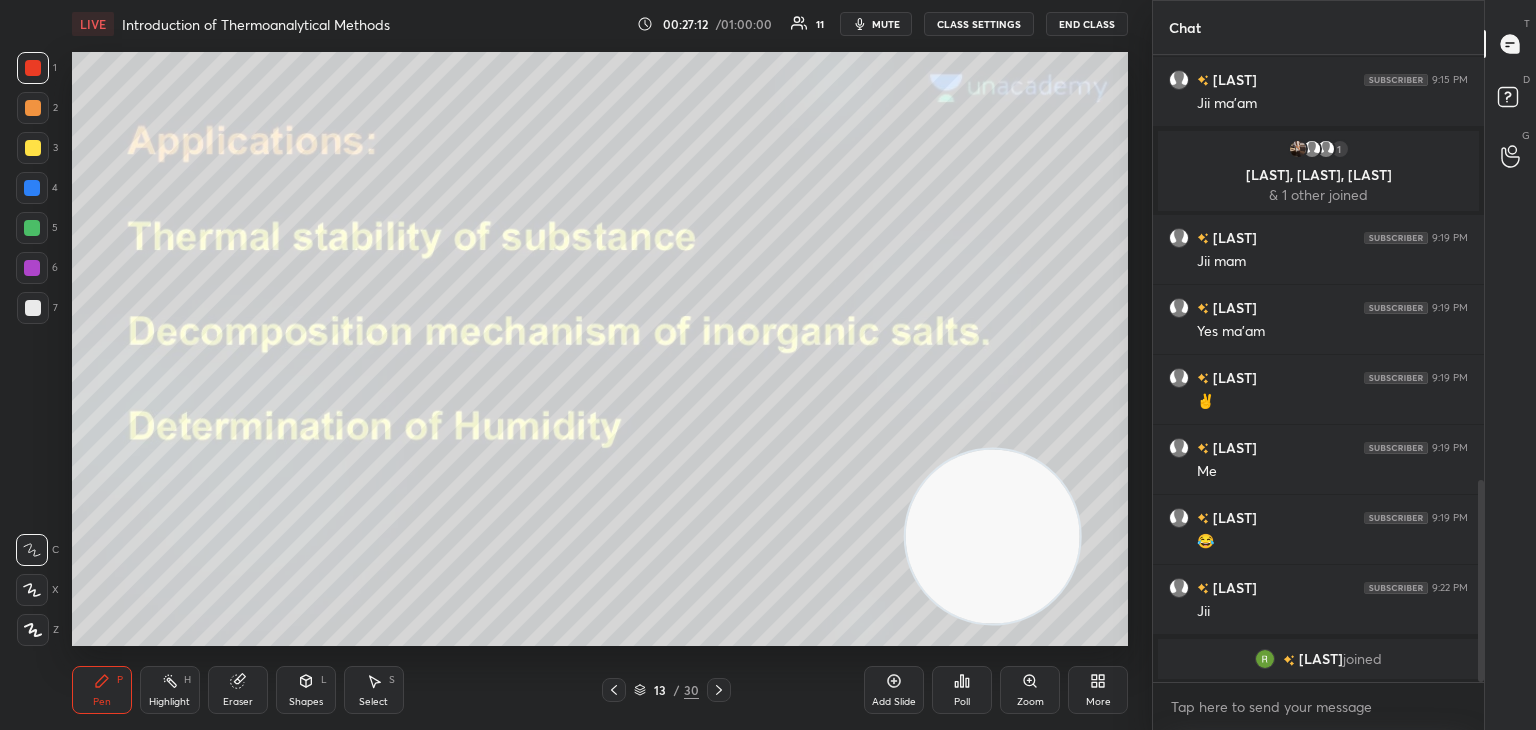 click at bounding box center [614, 690] 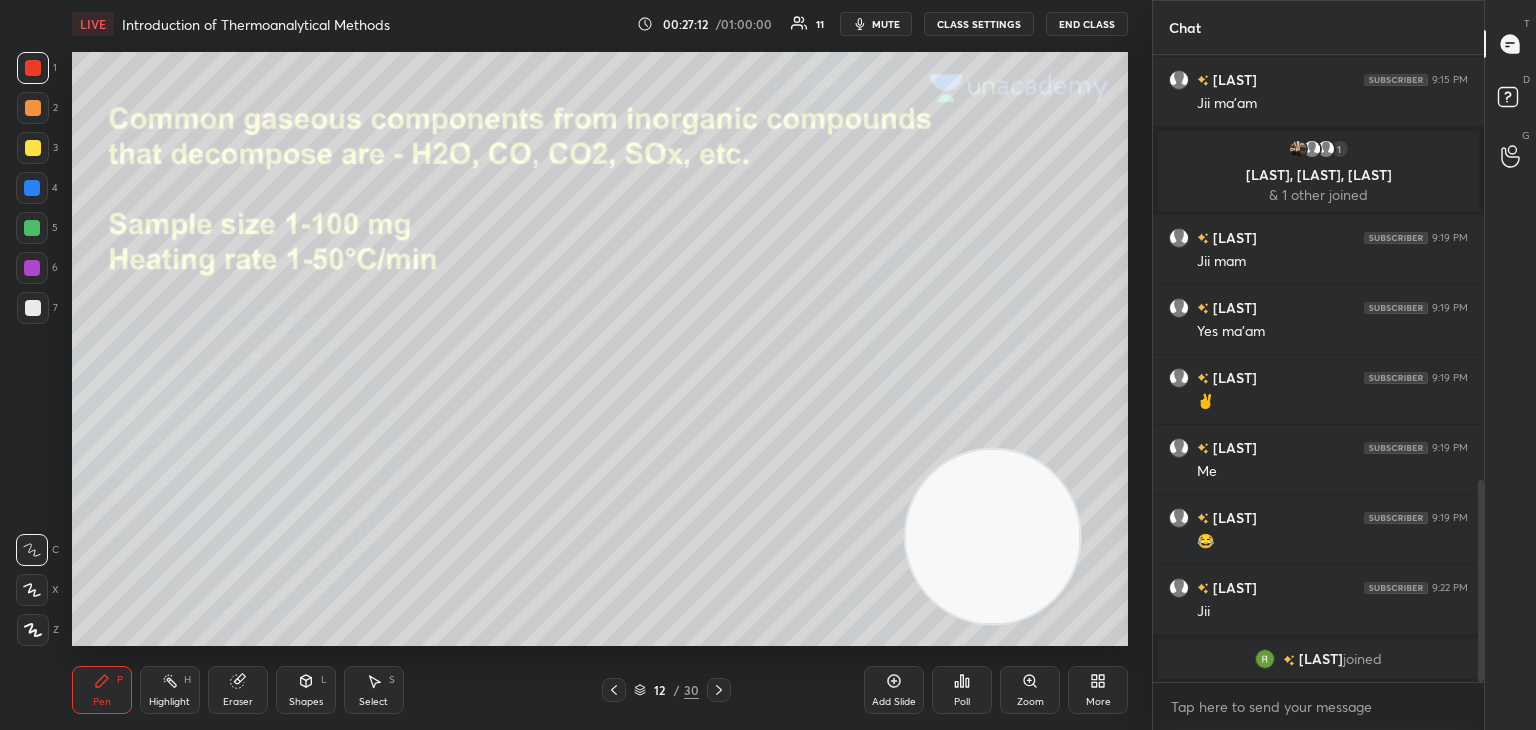 click at bounding box center (614, 690) 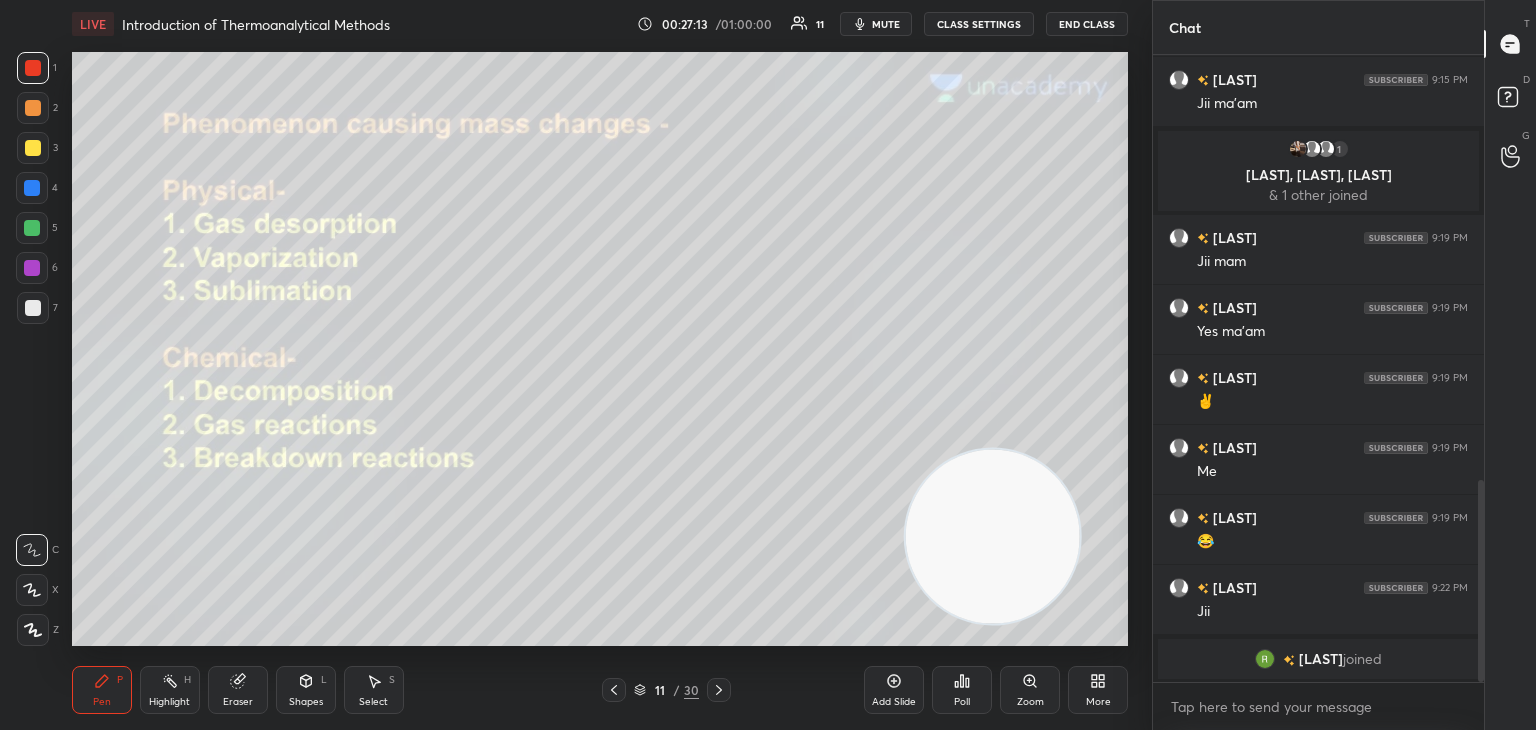 click on "[DATE] / [DATE]" at bounding box center (666, 690) 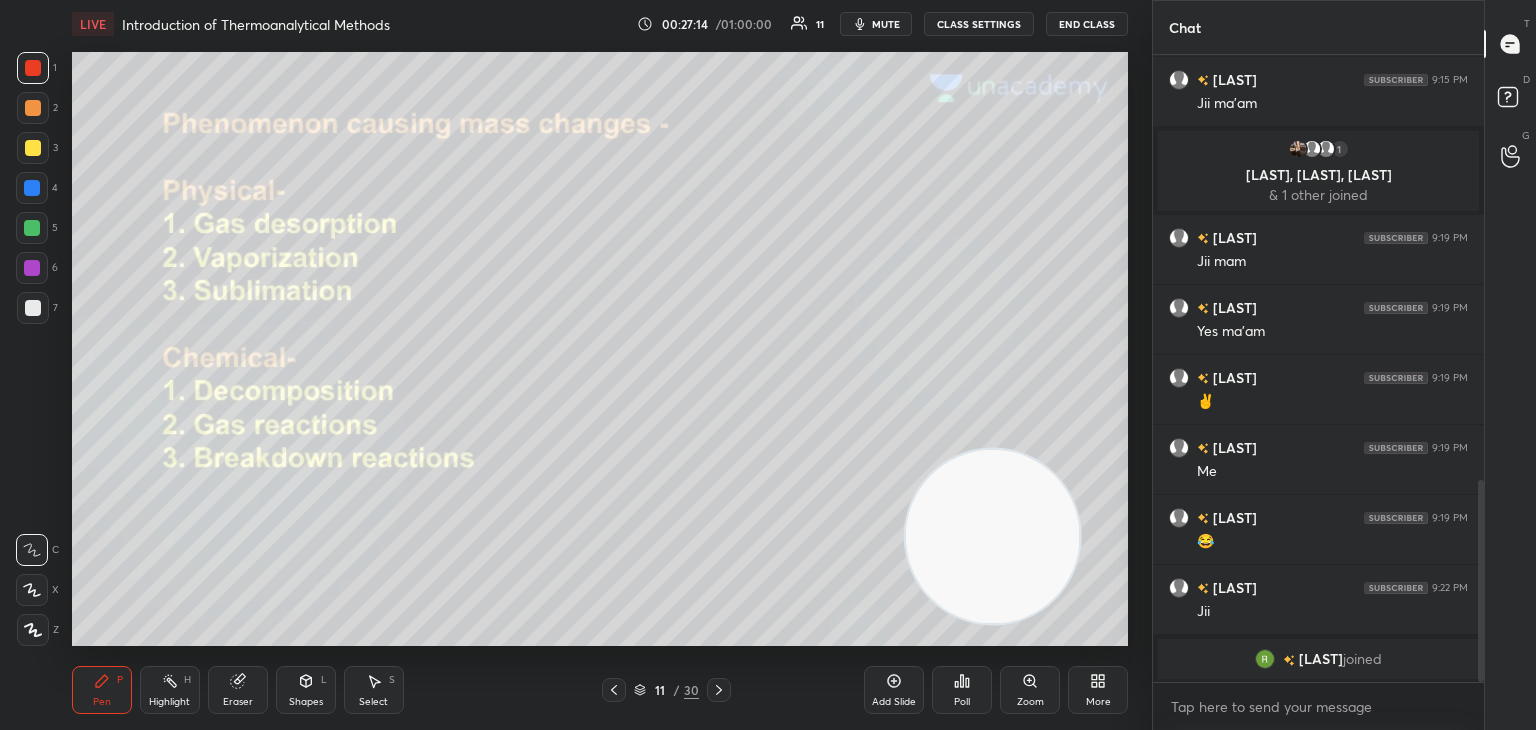 click 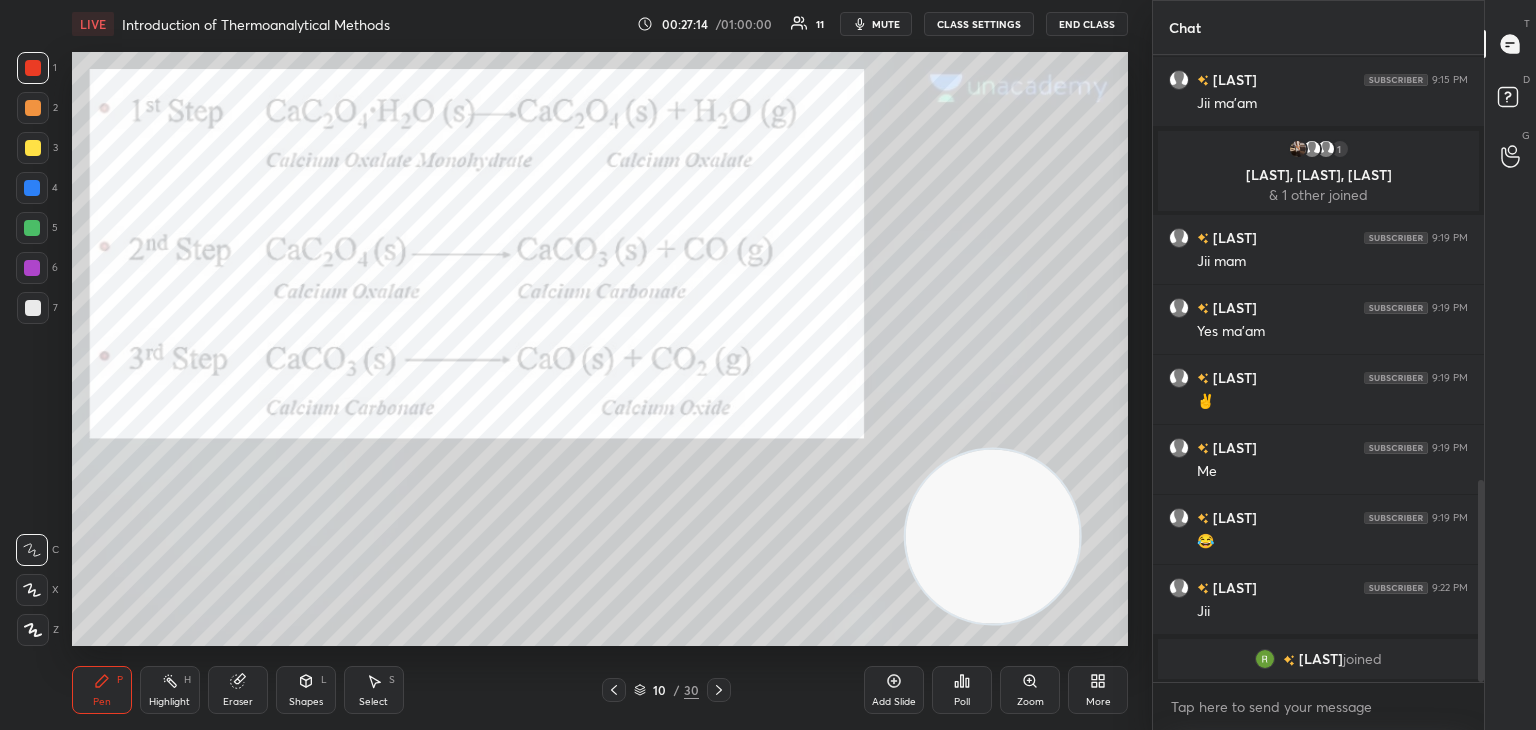 click 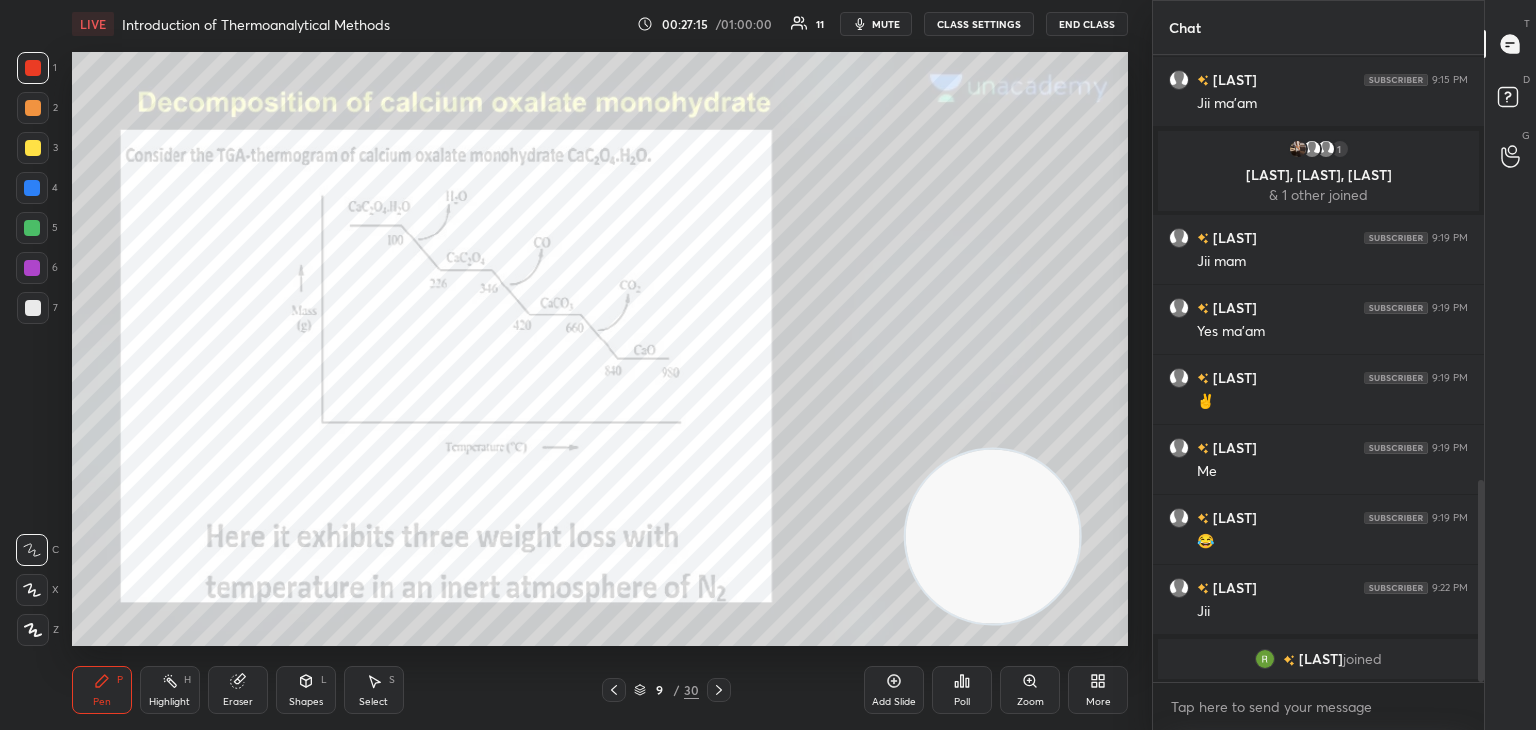 click 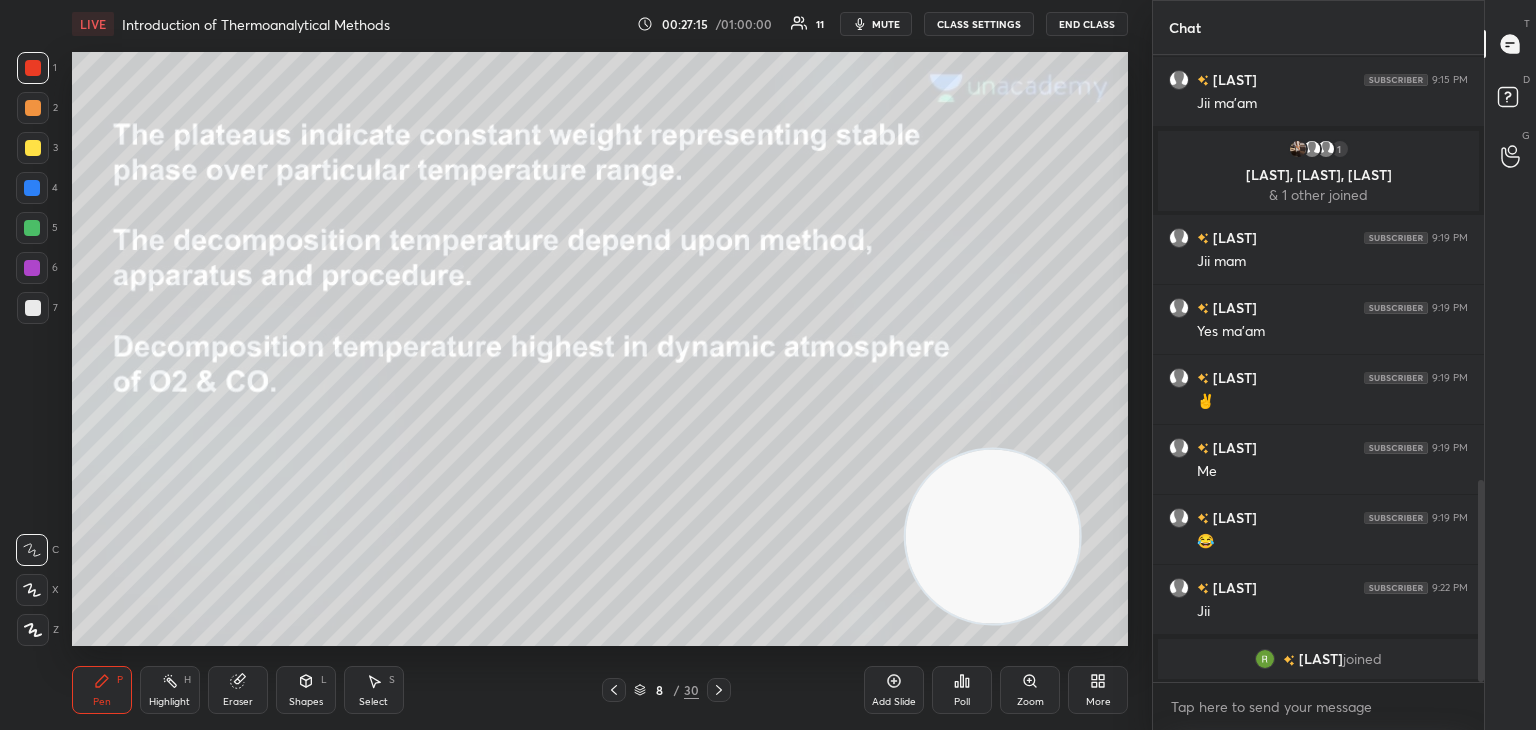 click 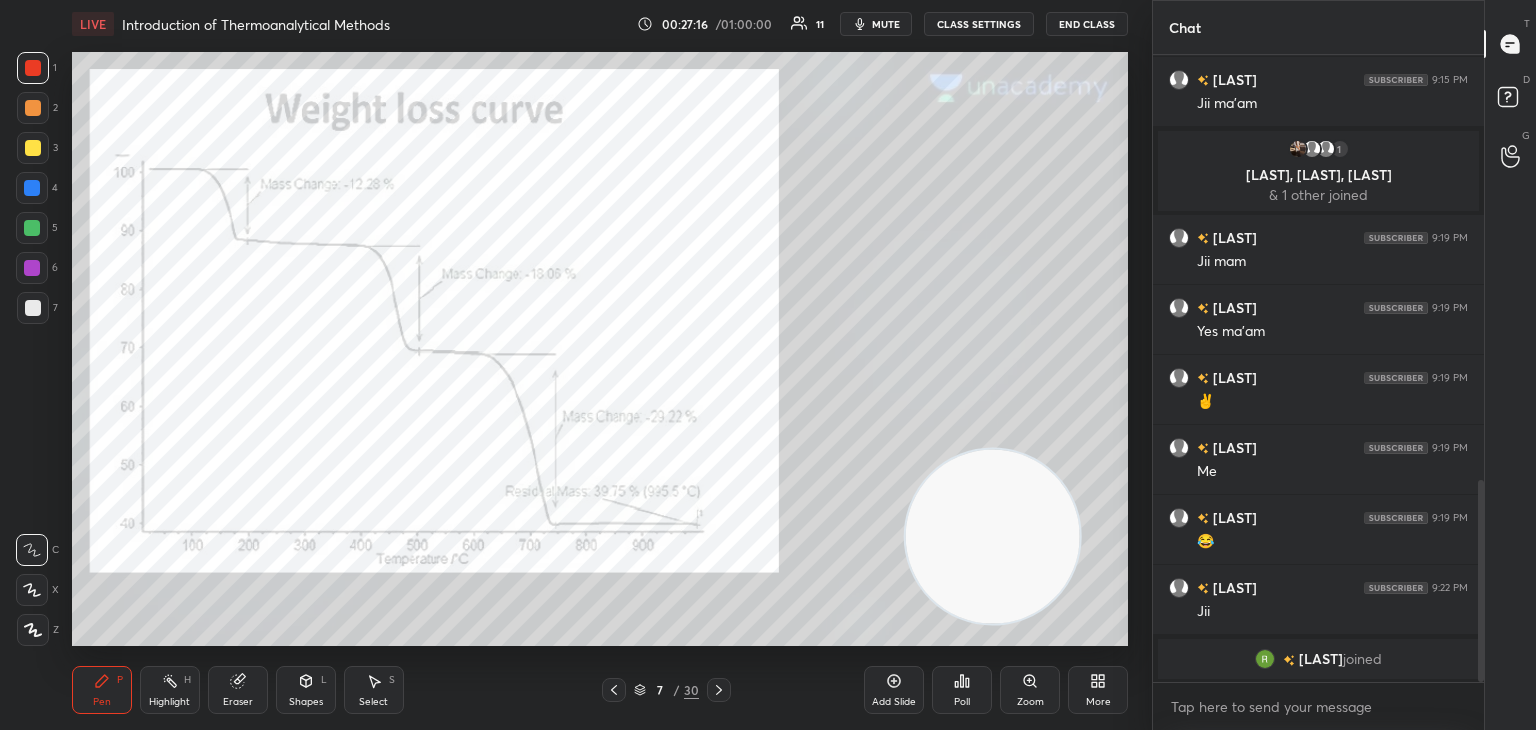 click 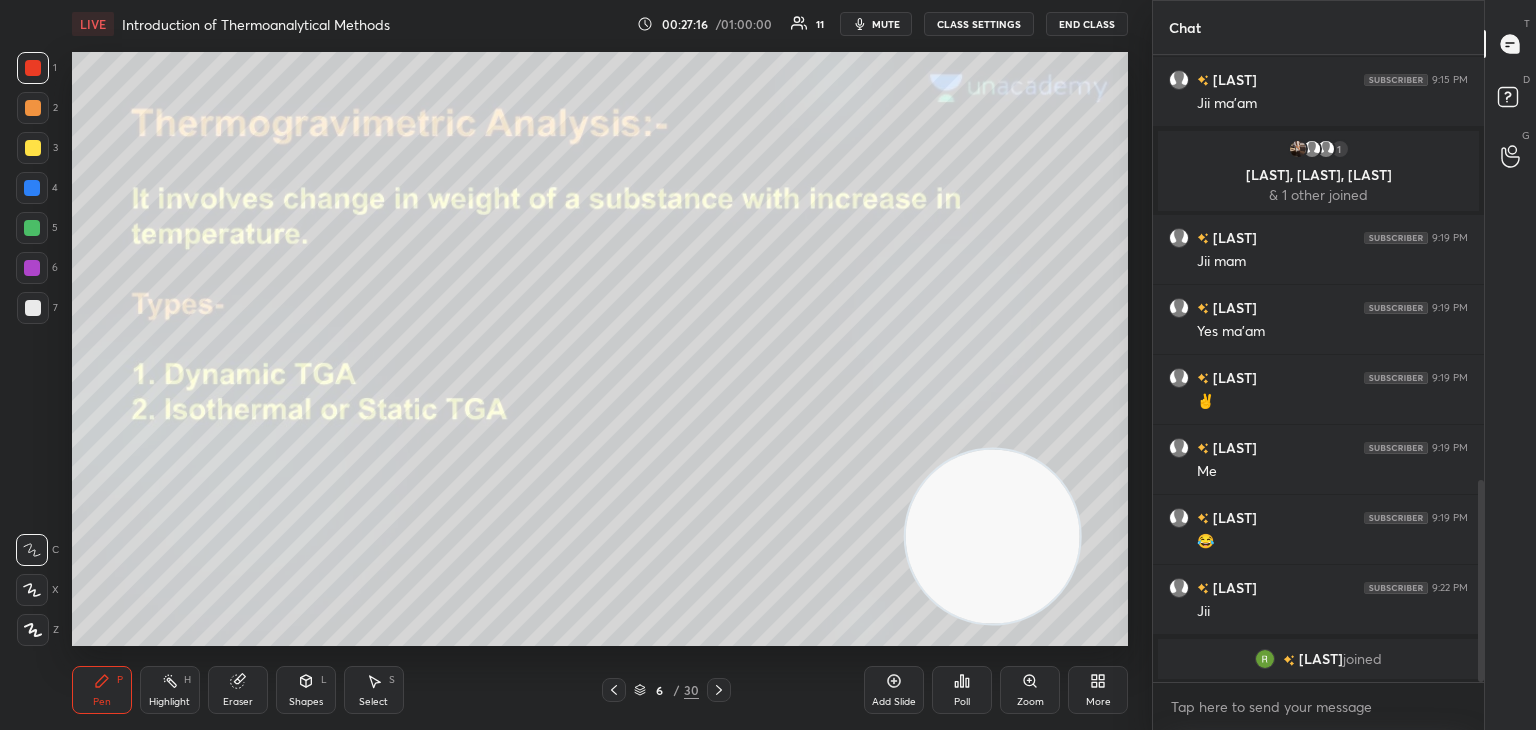 click at bounding box center [614, 690] 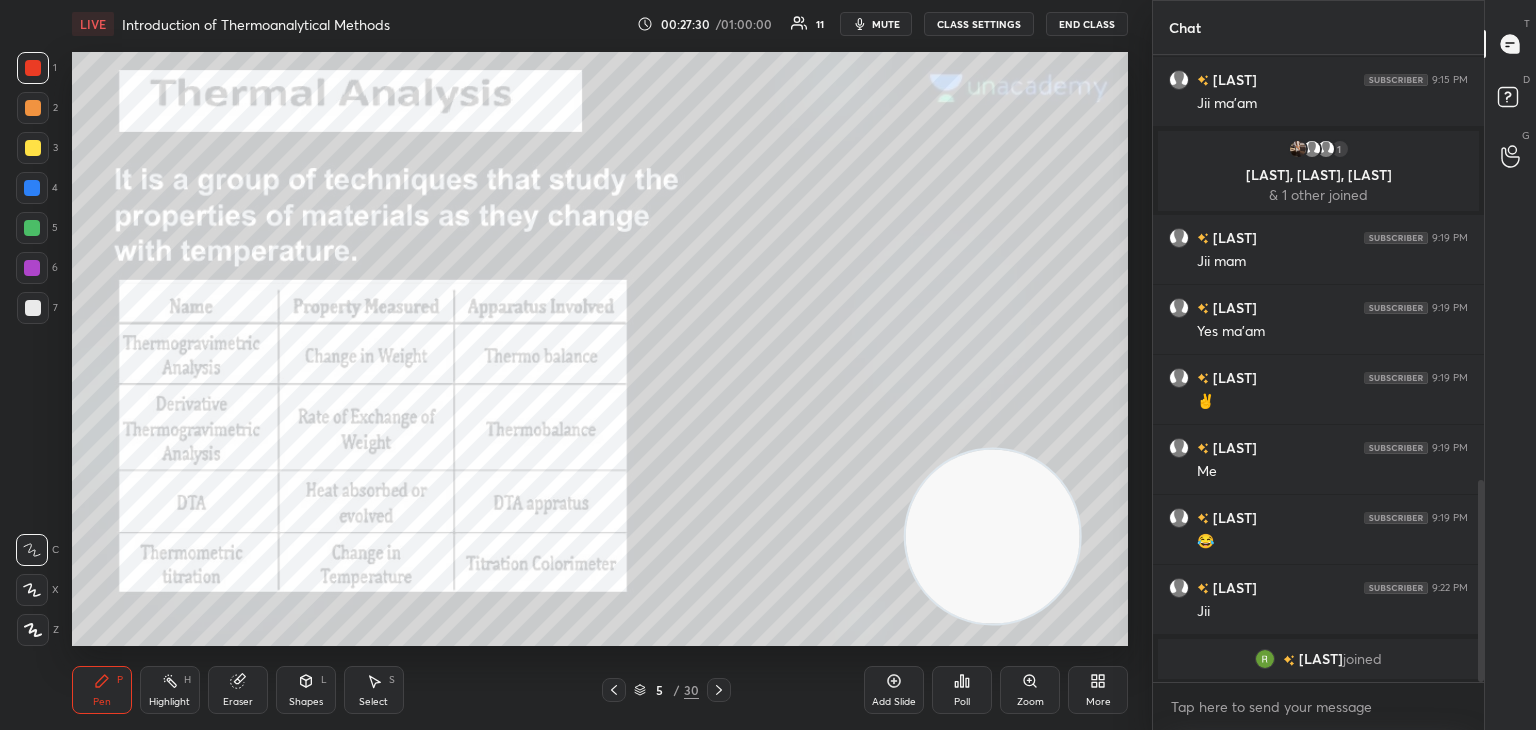 click 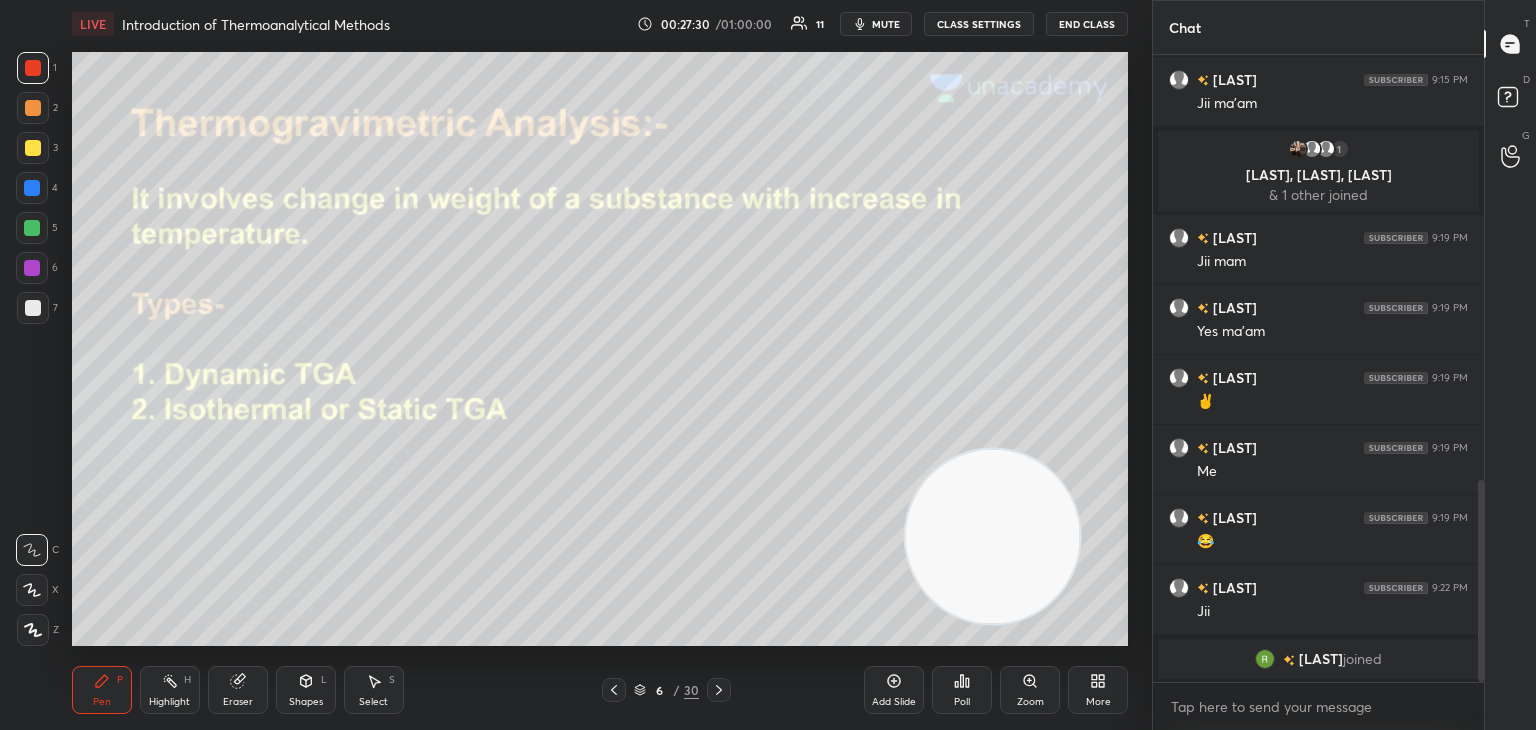 click 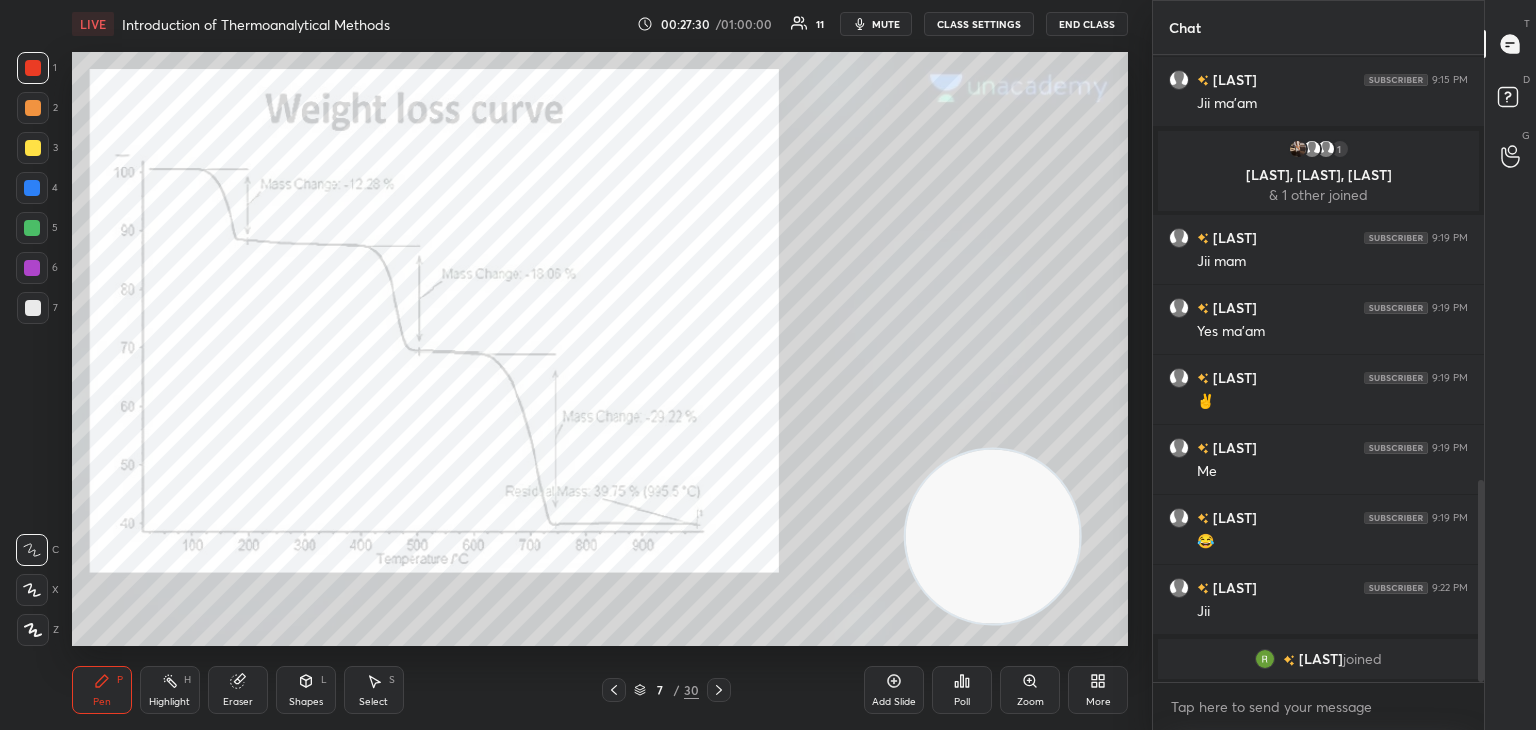 click 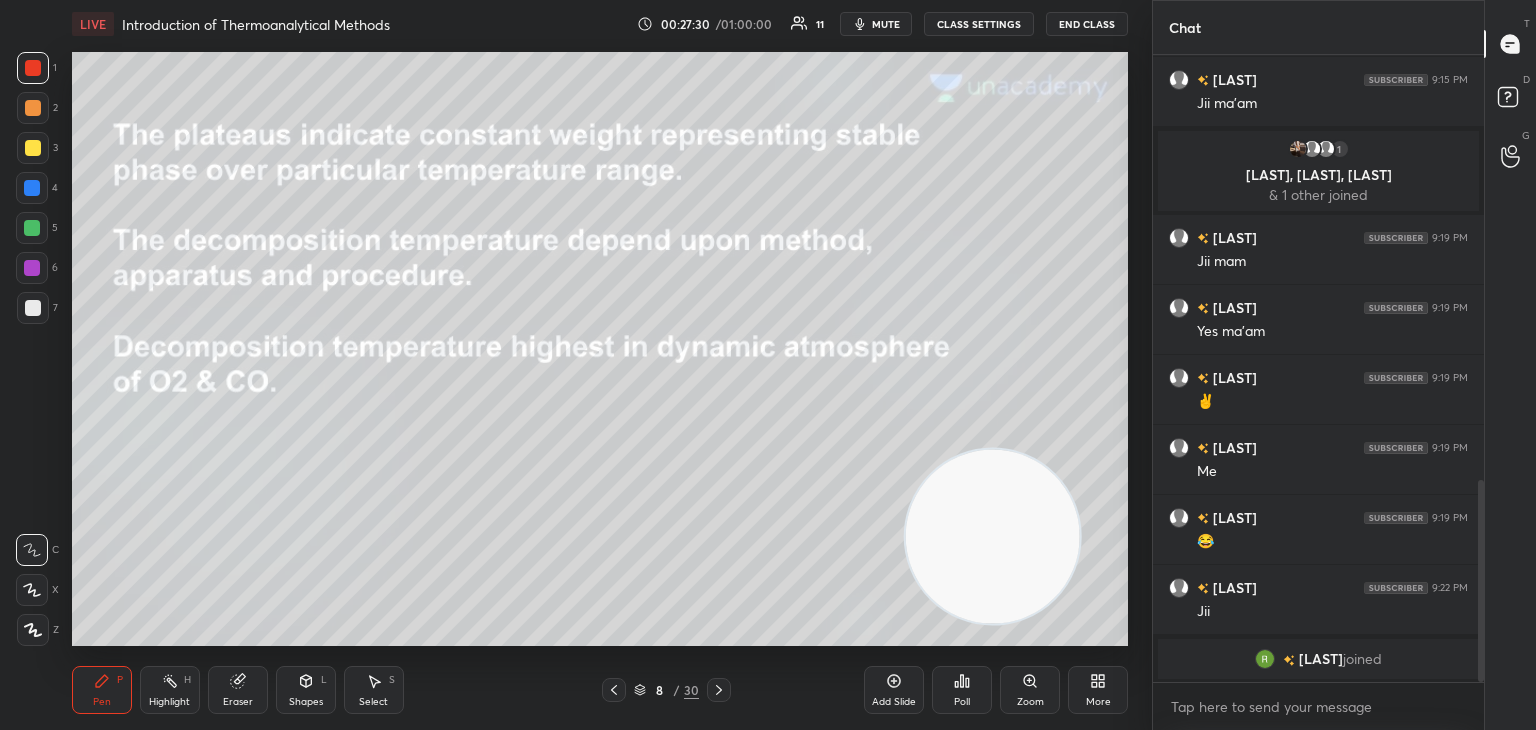 click 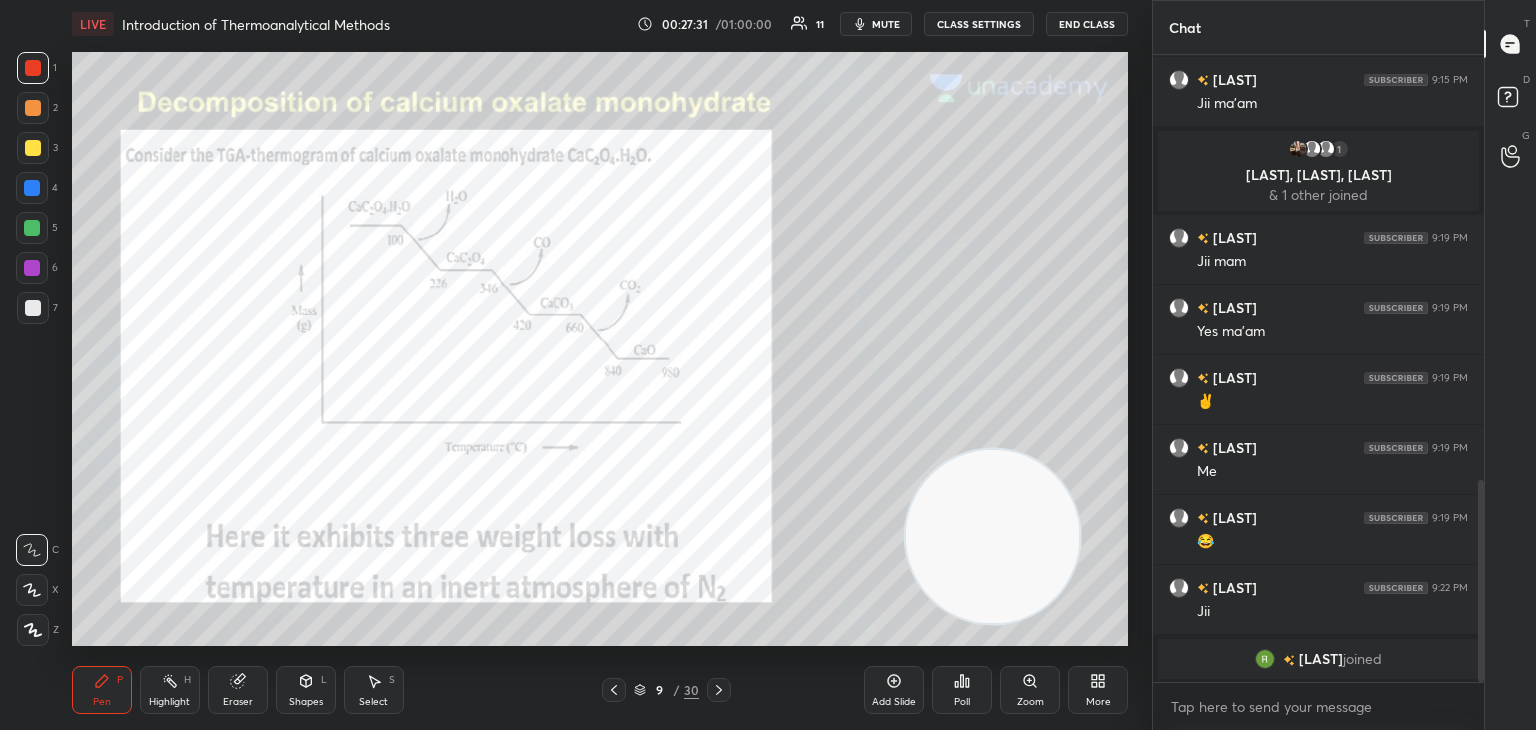 click 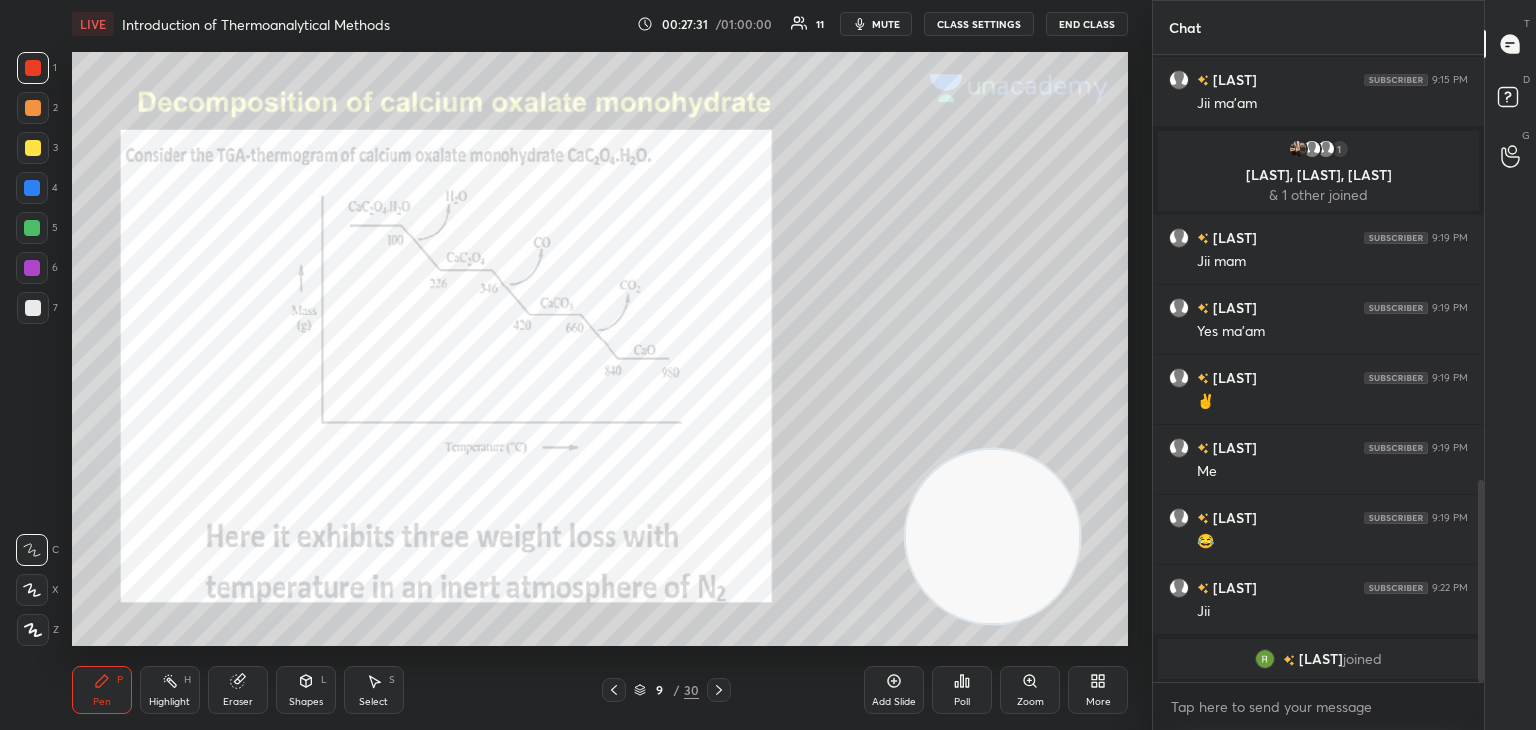 click 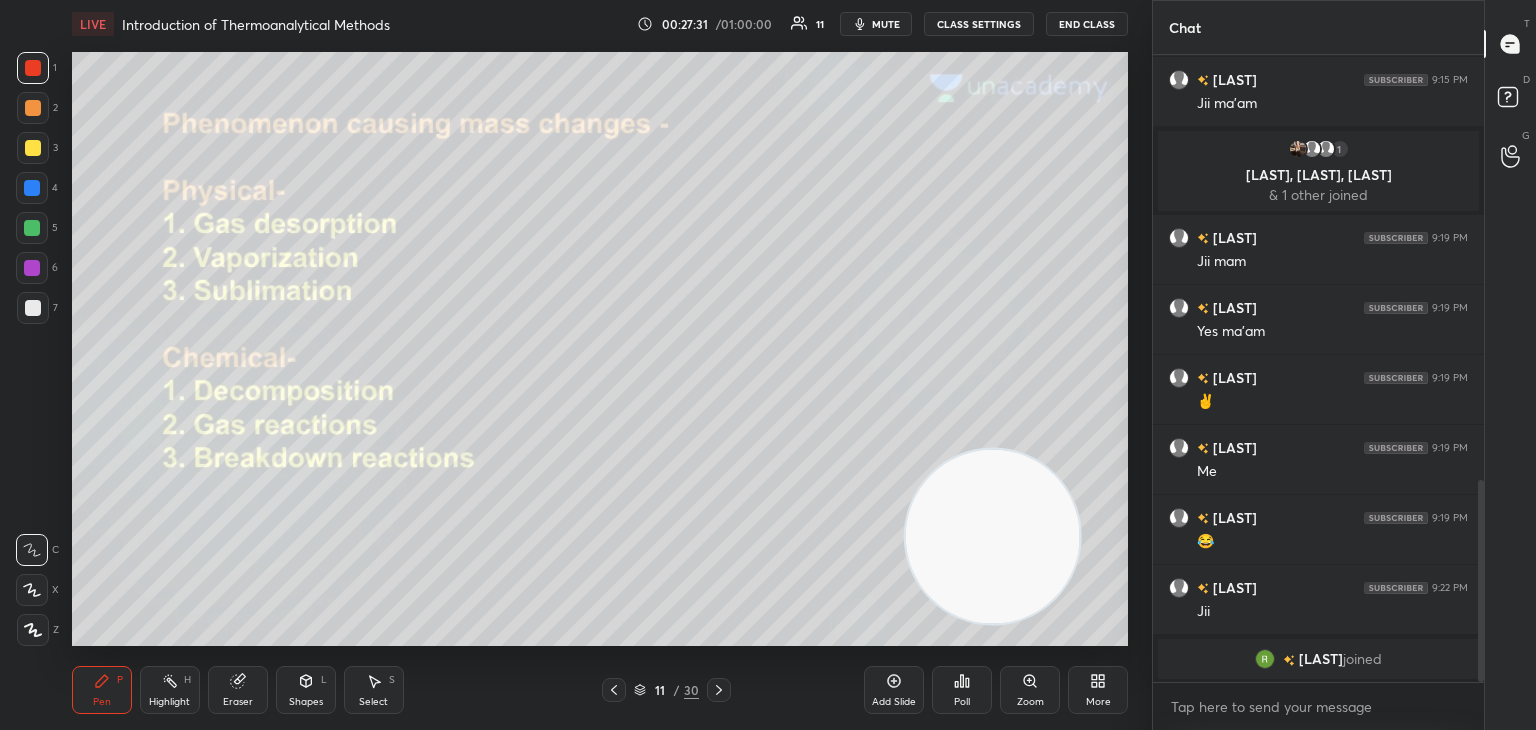 click 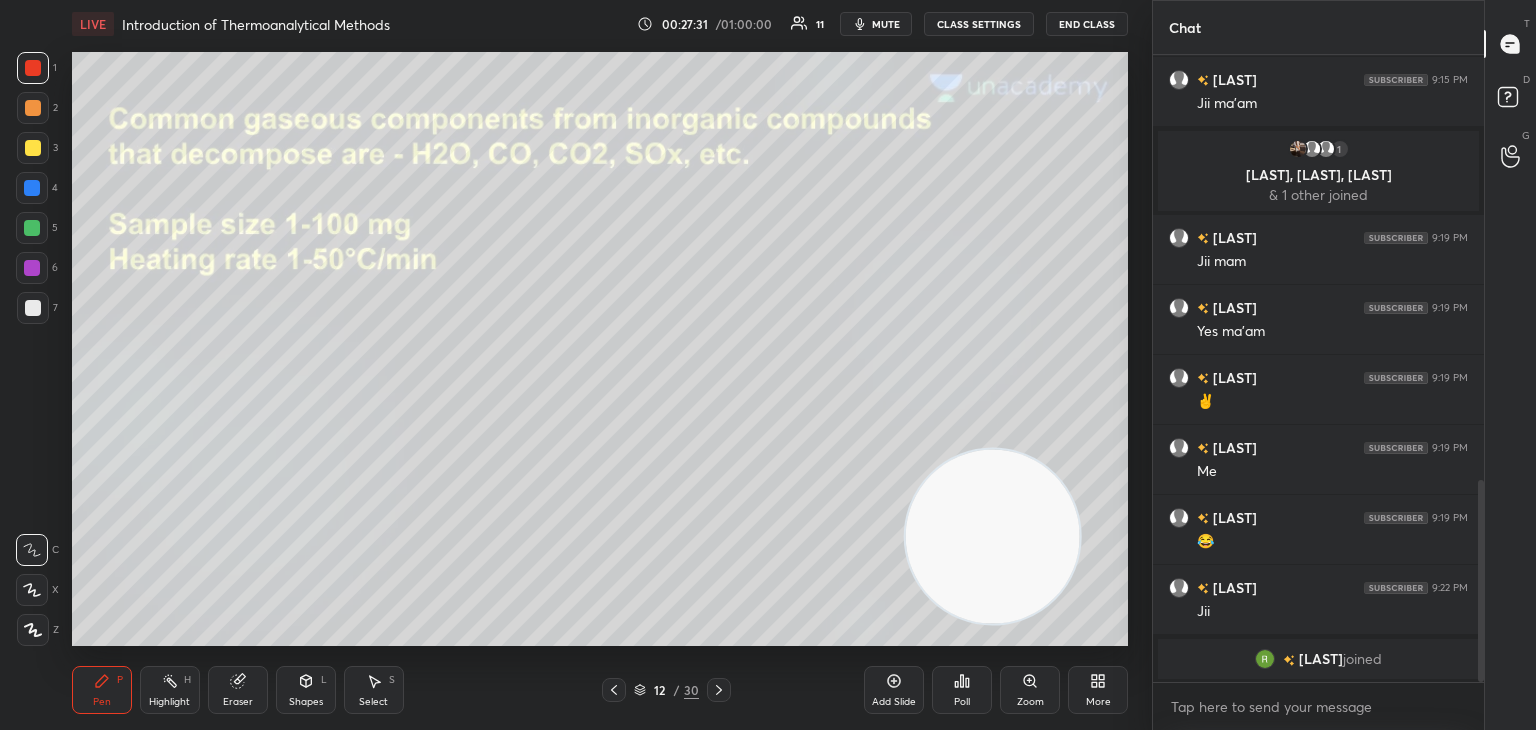 click at bounding box center [719, 690] 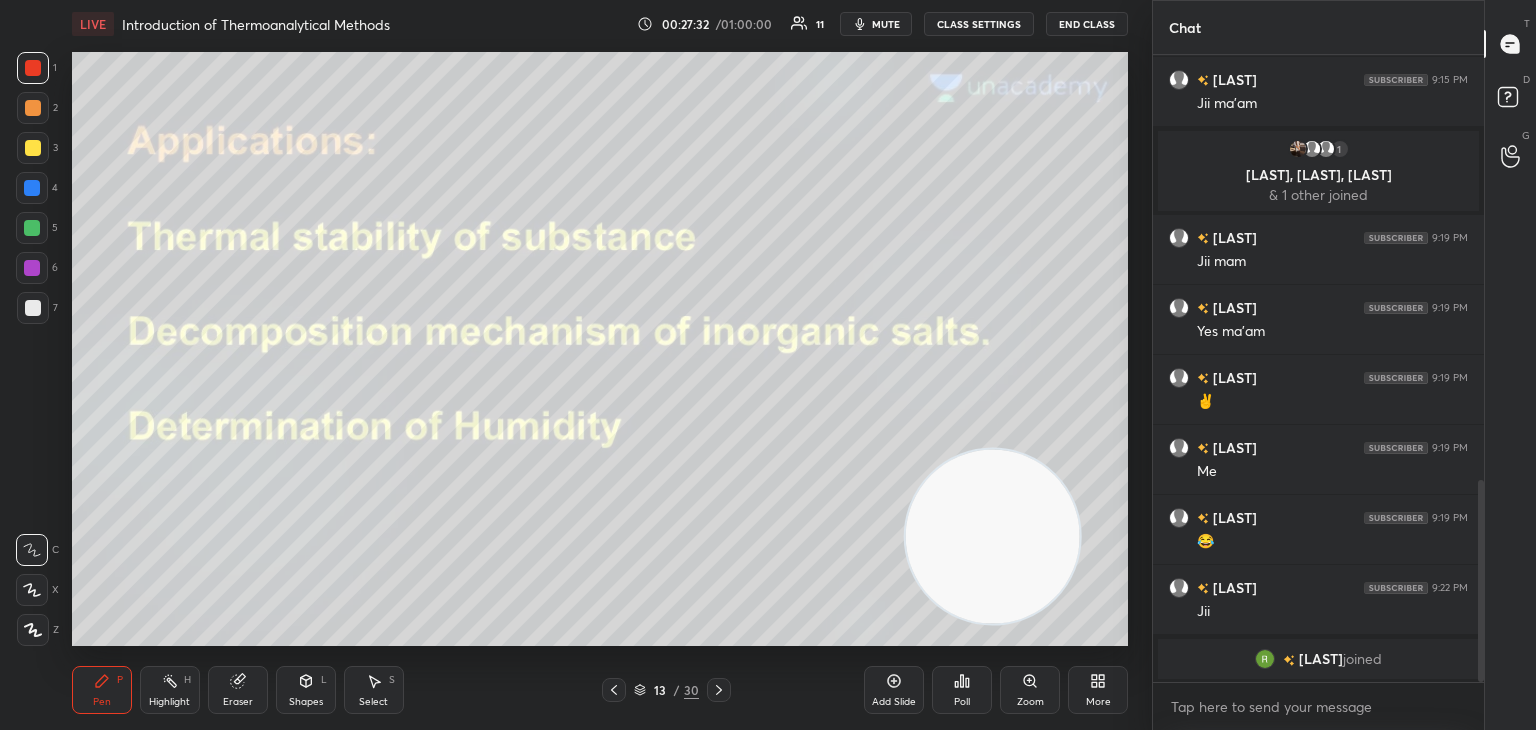 click at bounding box center (719, 690) 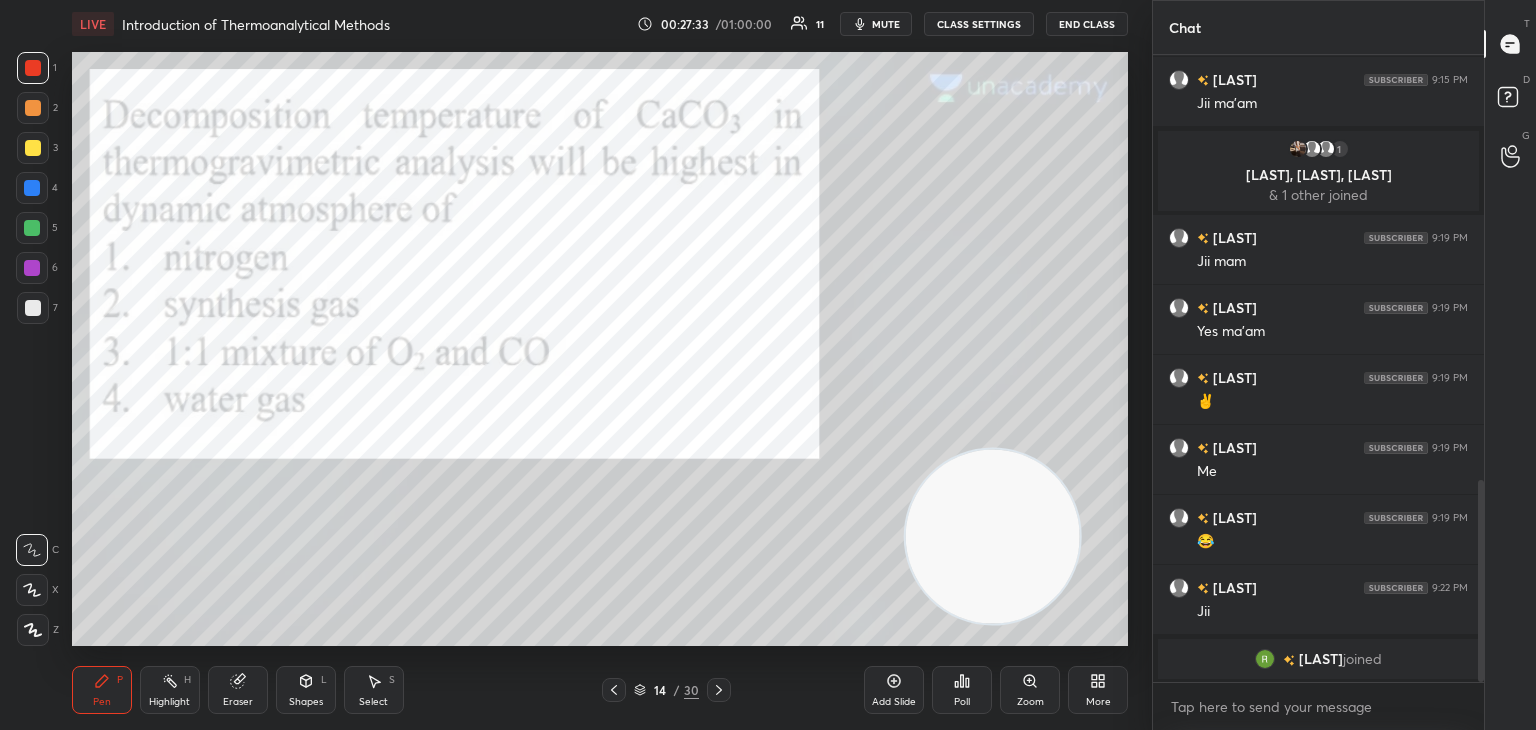 click 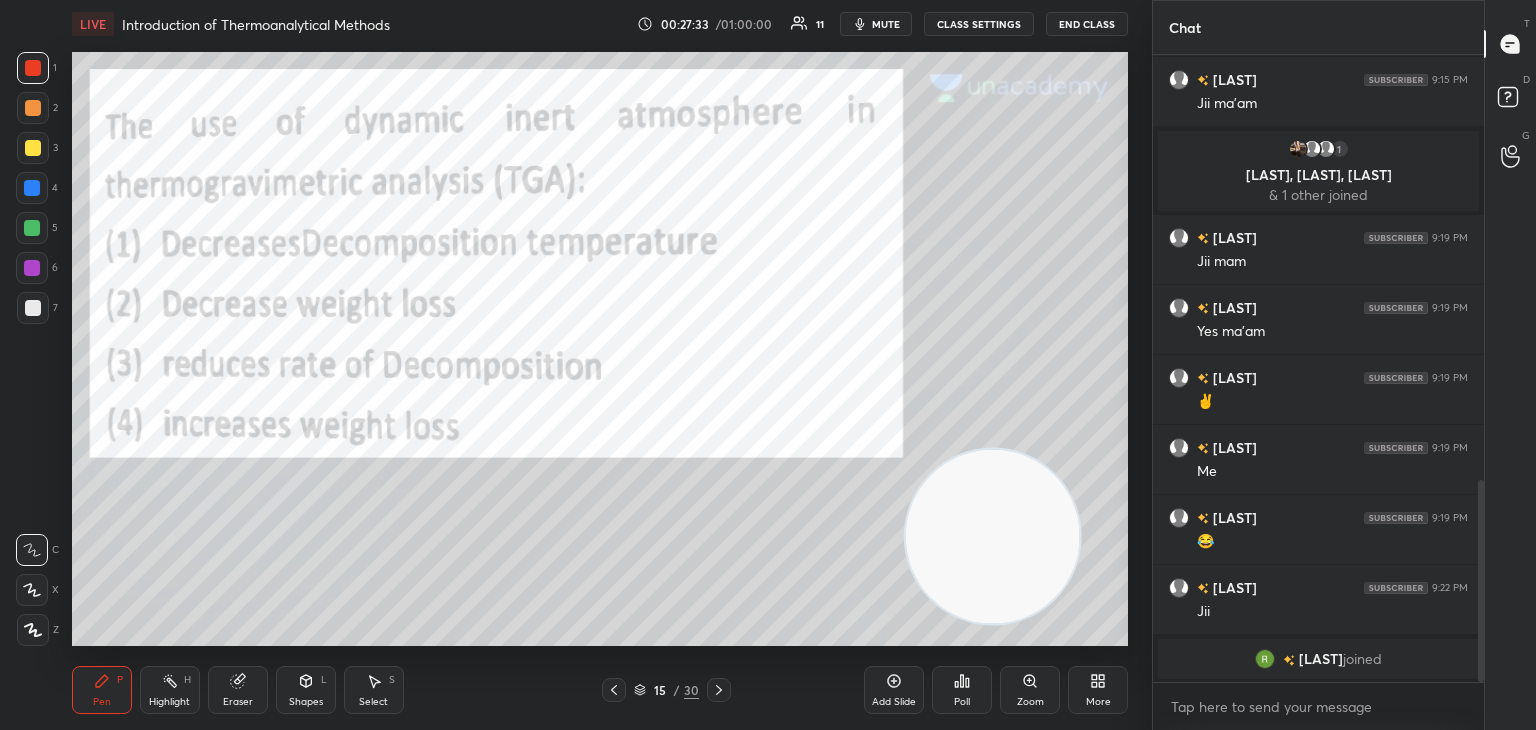 click 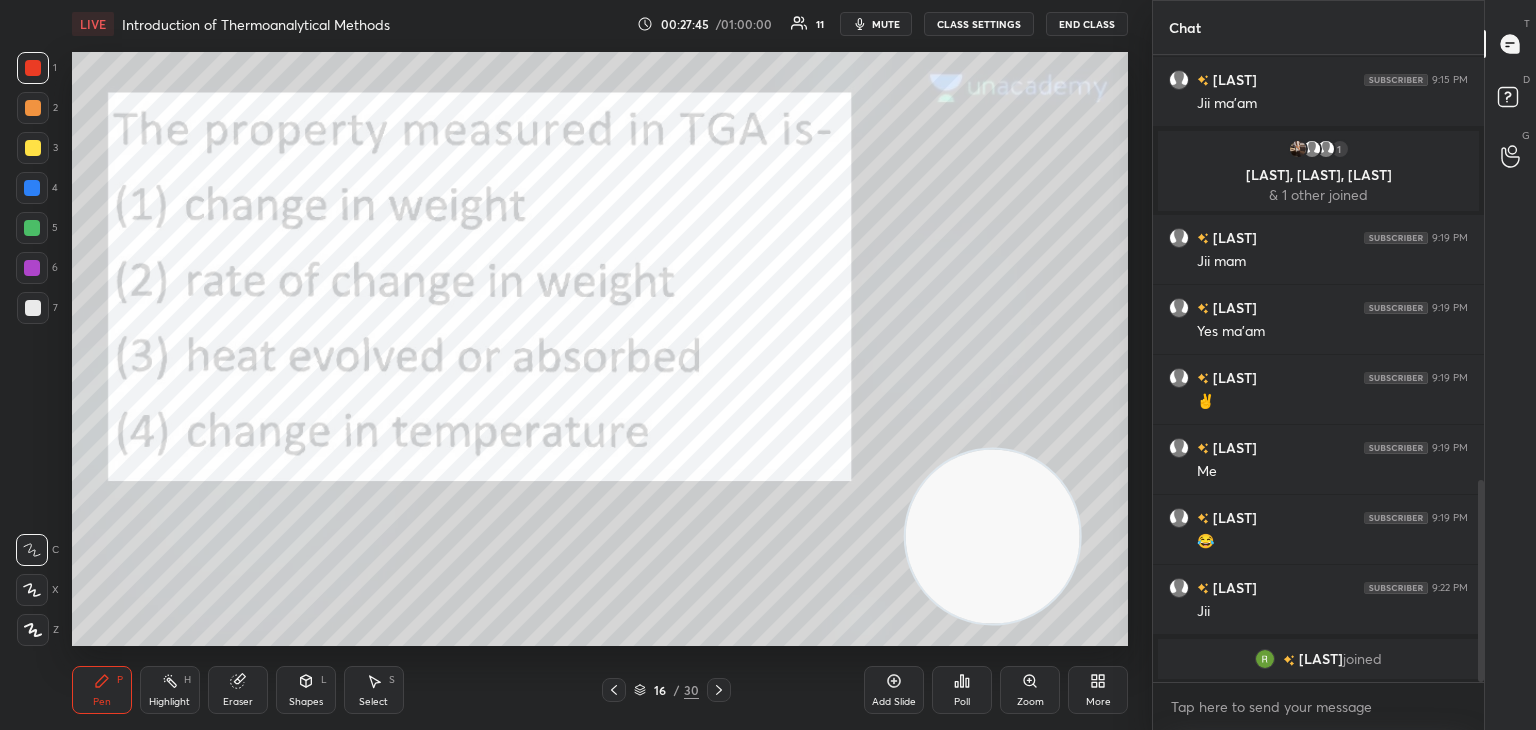 click 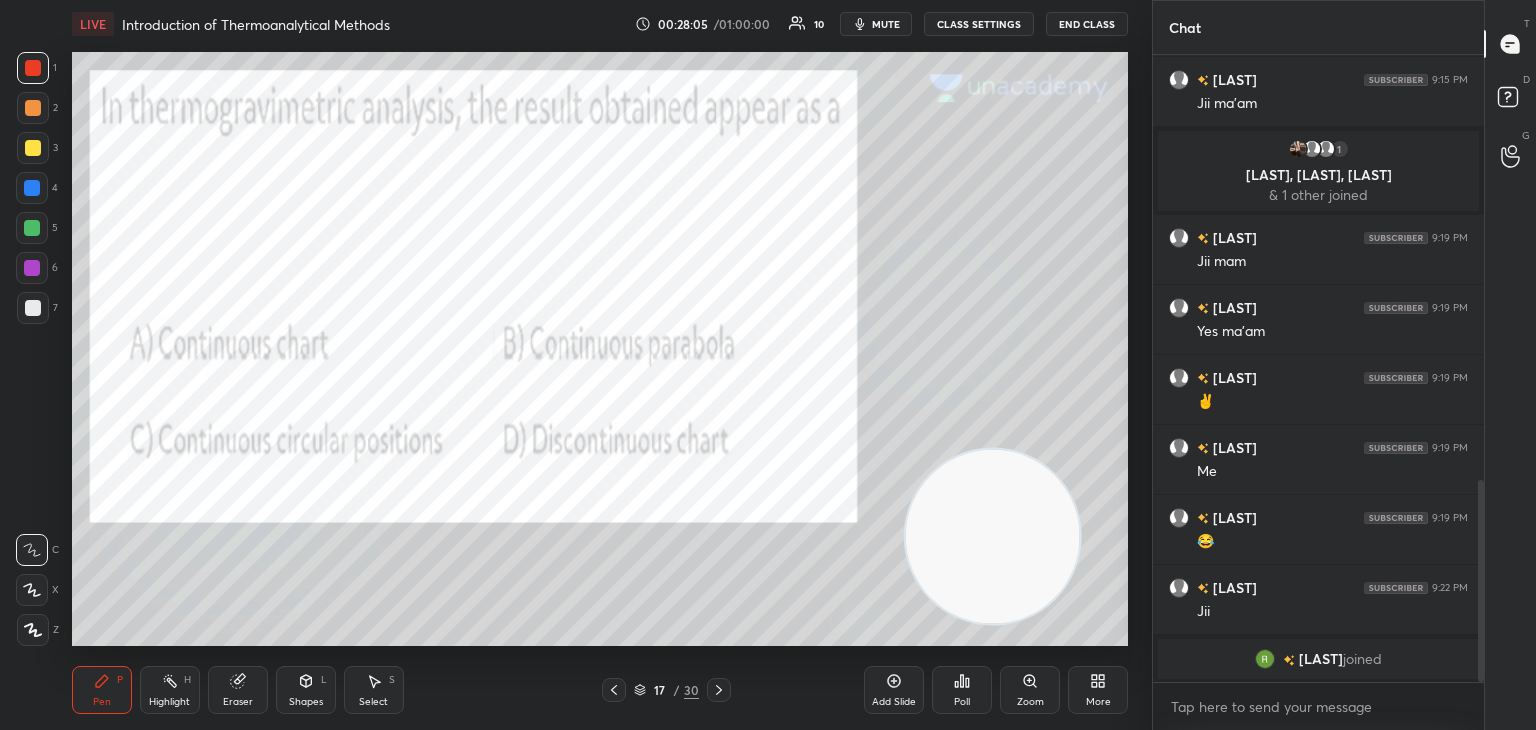 click on "Poll" at bounding box center (962, 702) 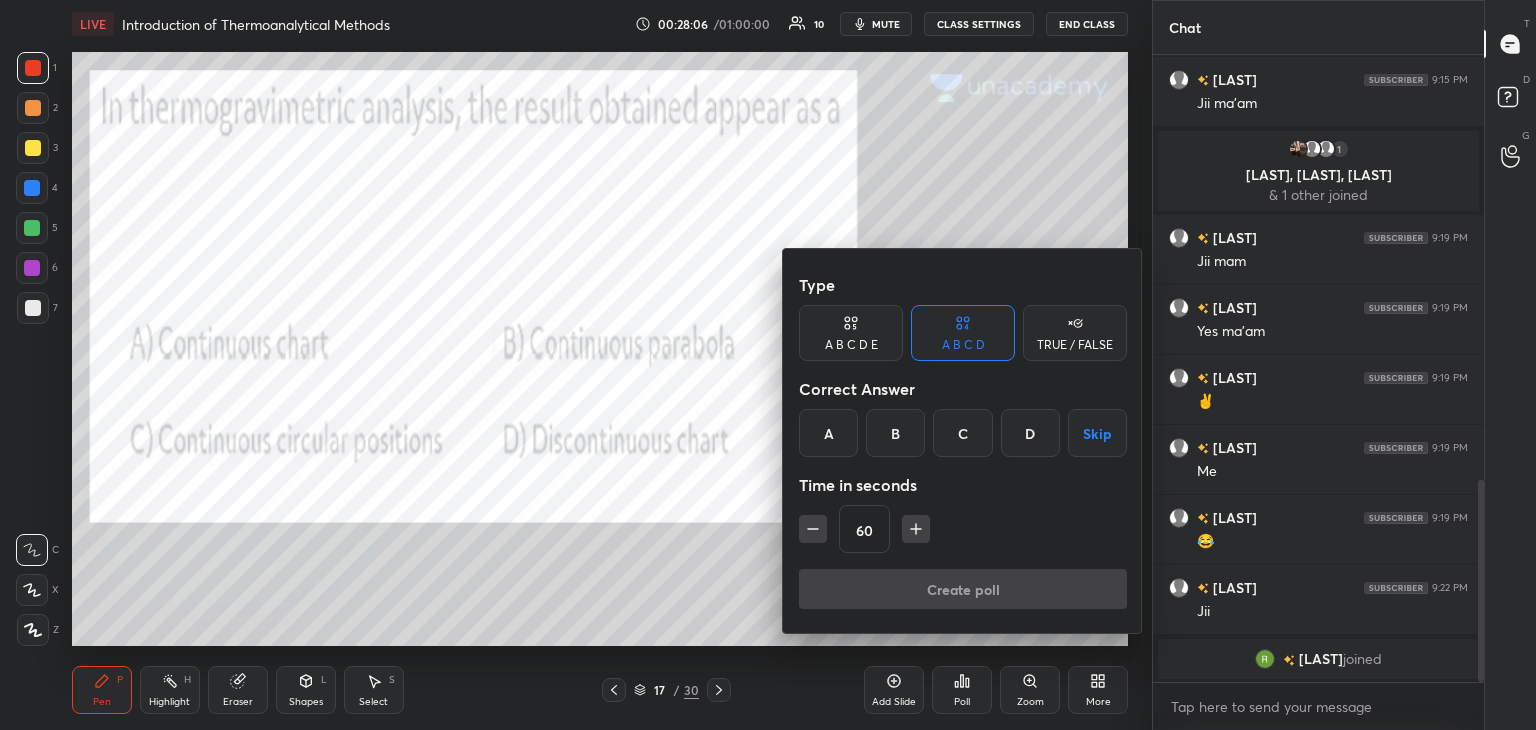 click on "A" at bounding box center (828, 433) 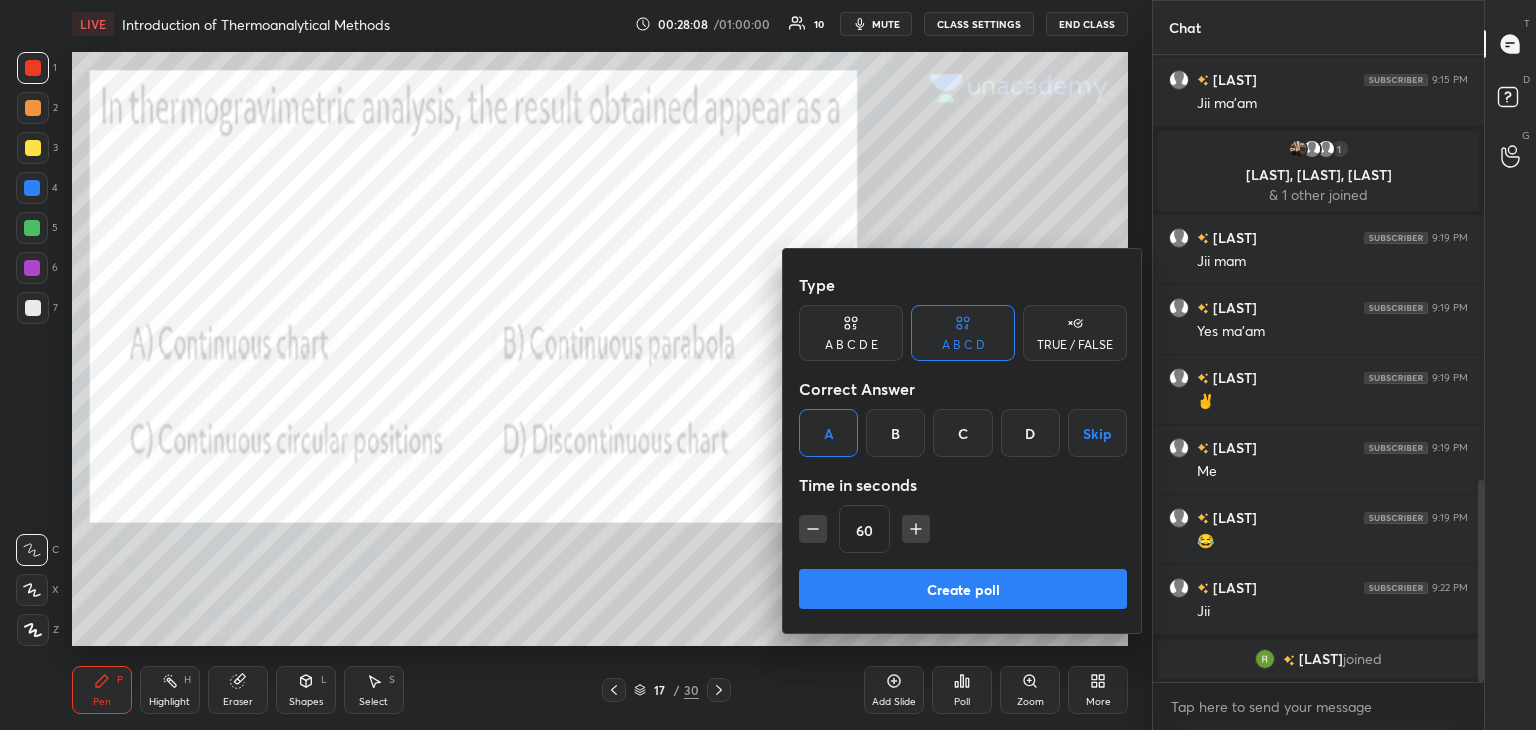 click on "Create poll" at bounding box center (963, 589) 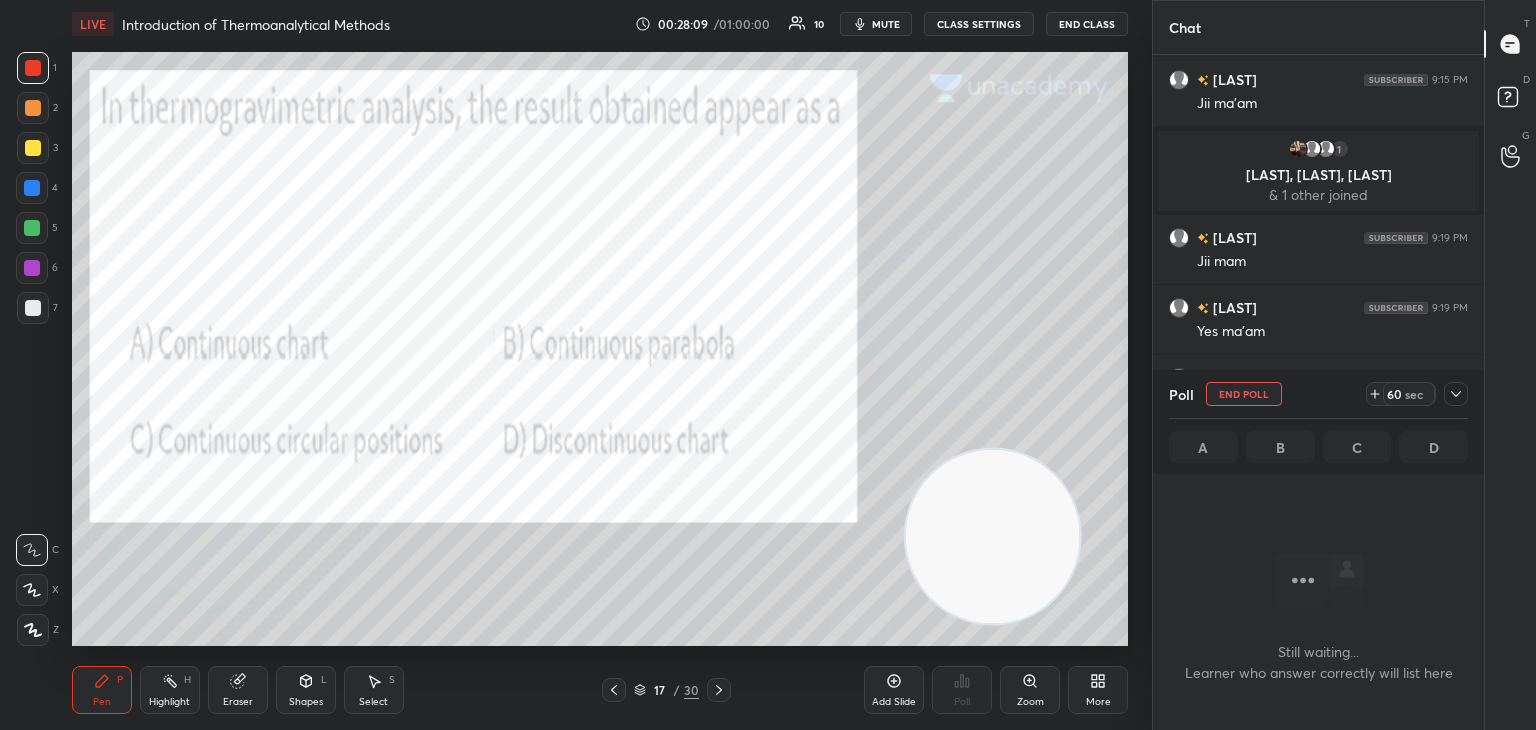 scroll, scrollTop: 412, scrollLeft: 325, axis: both 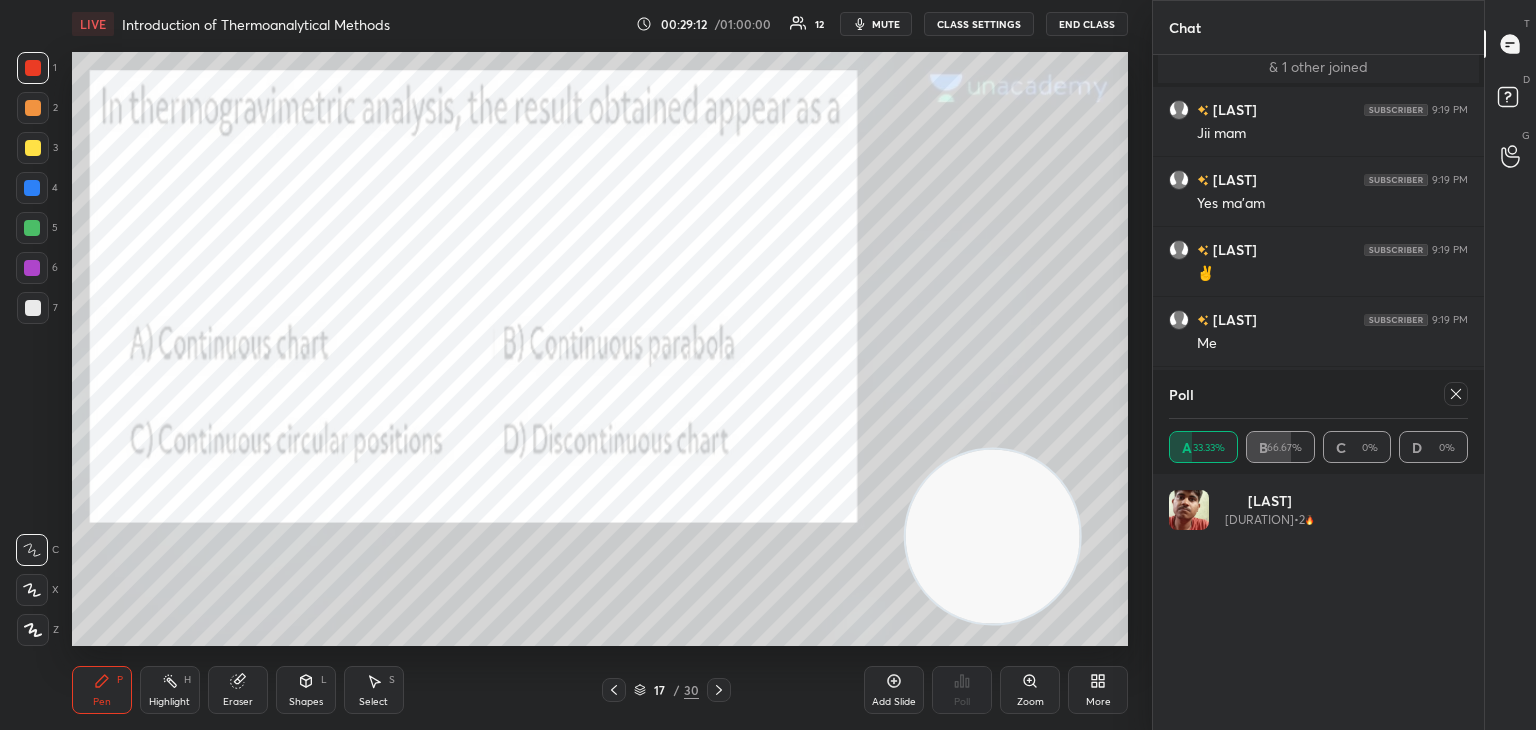 click 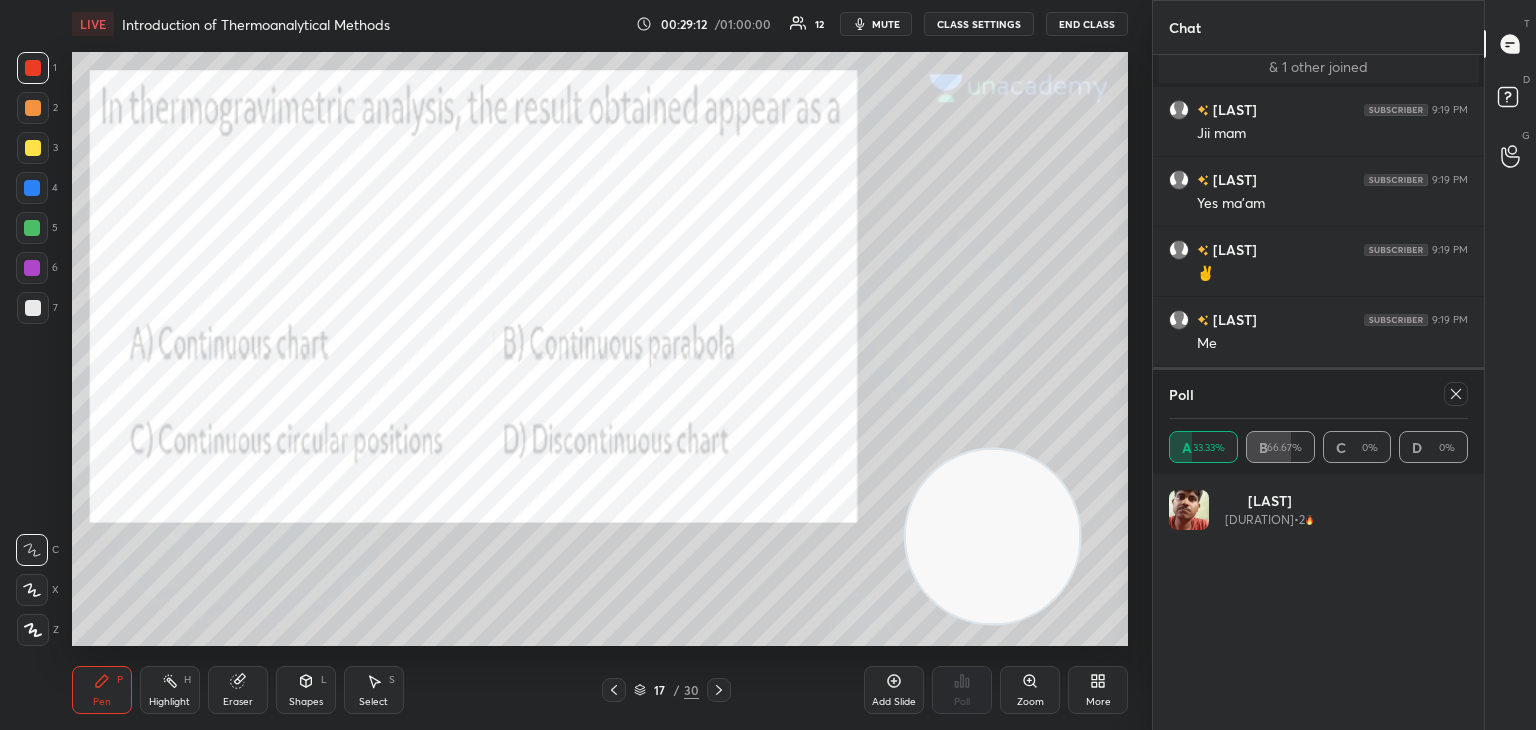 scroll, scrollTop: 151, scrollLeft: 293, axis: both 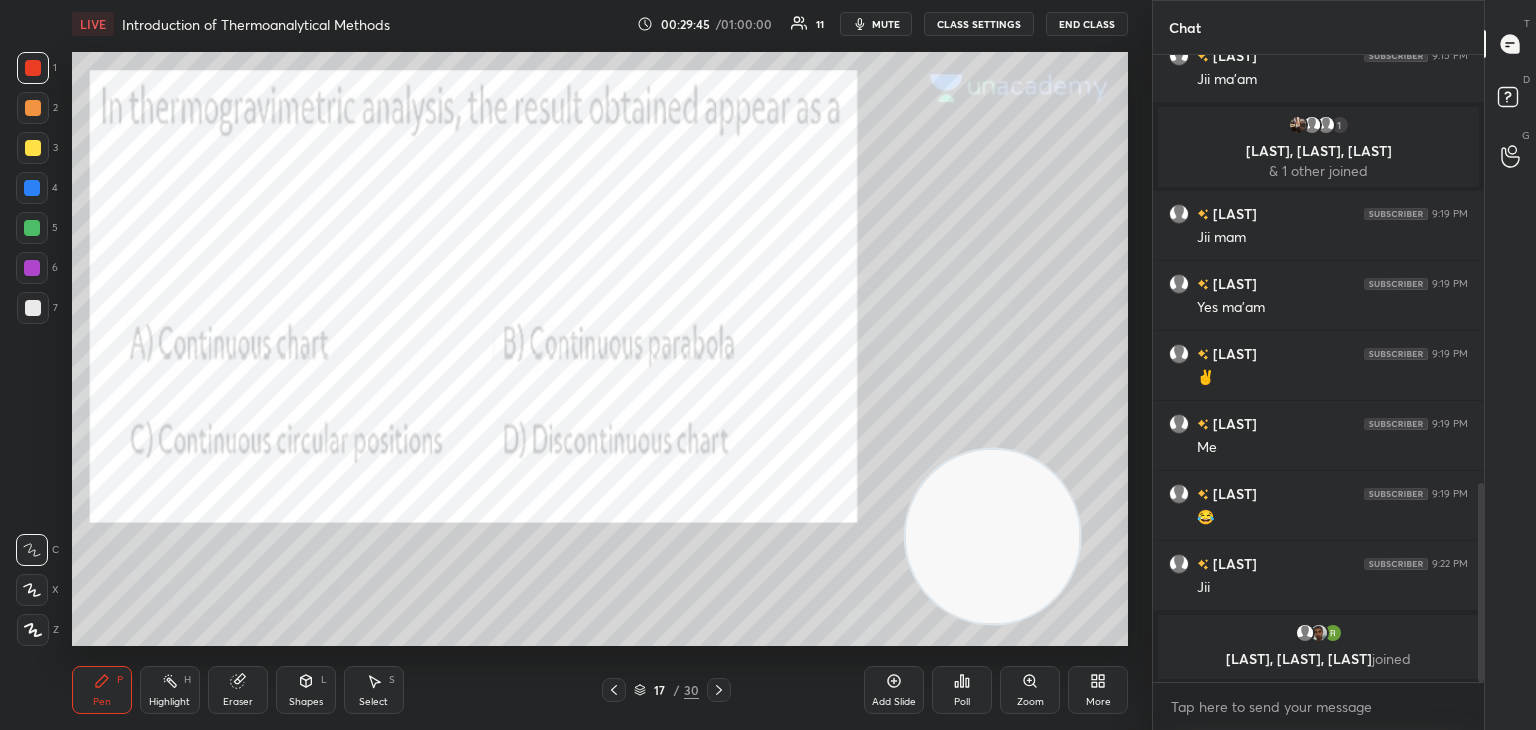 click 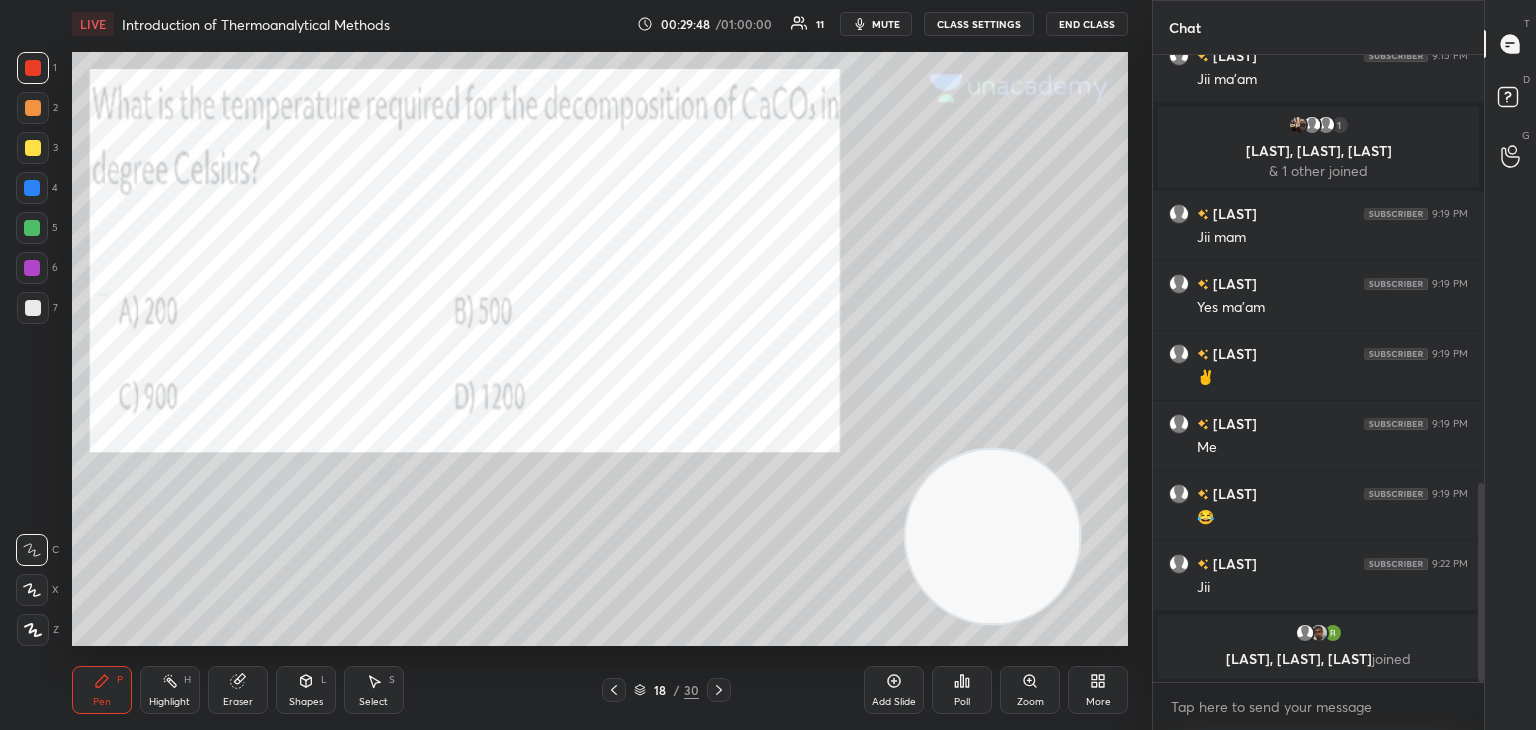 scroll, scrollTop: 1364, scrollLeft: 0, axis: vertical 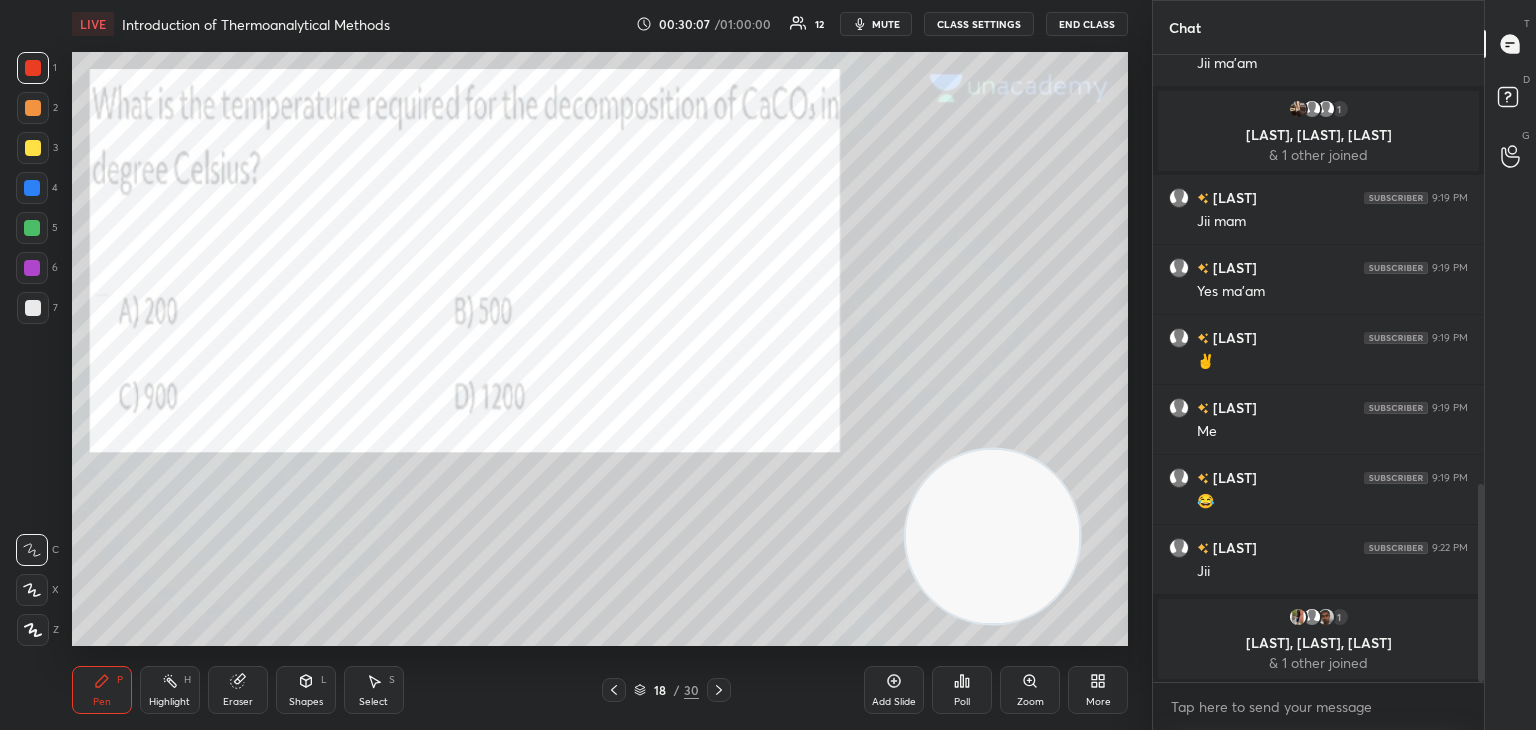 click on "Poll" at bounding box center (962, 690) 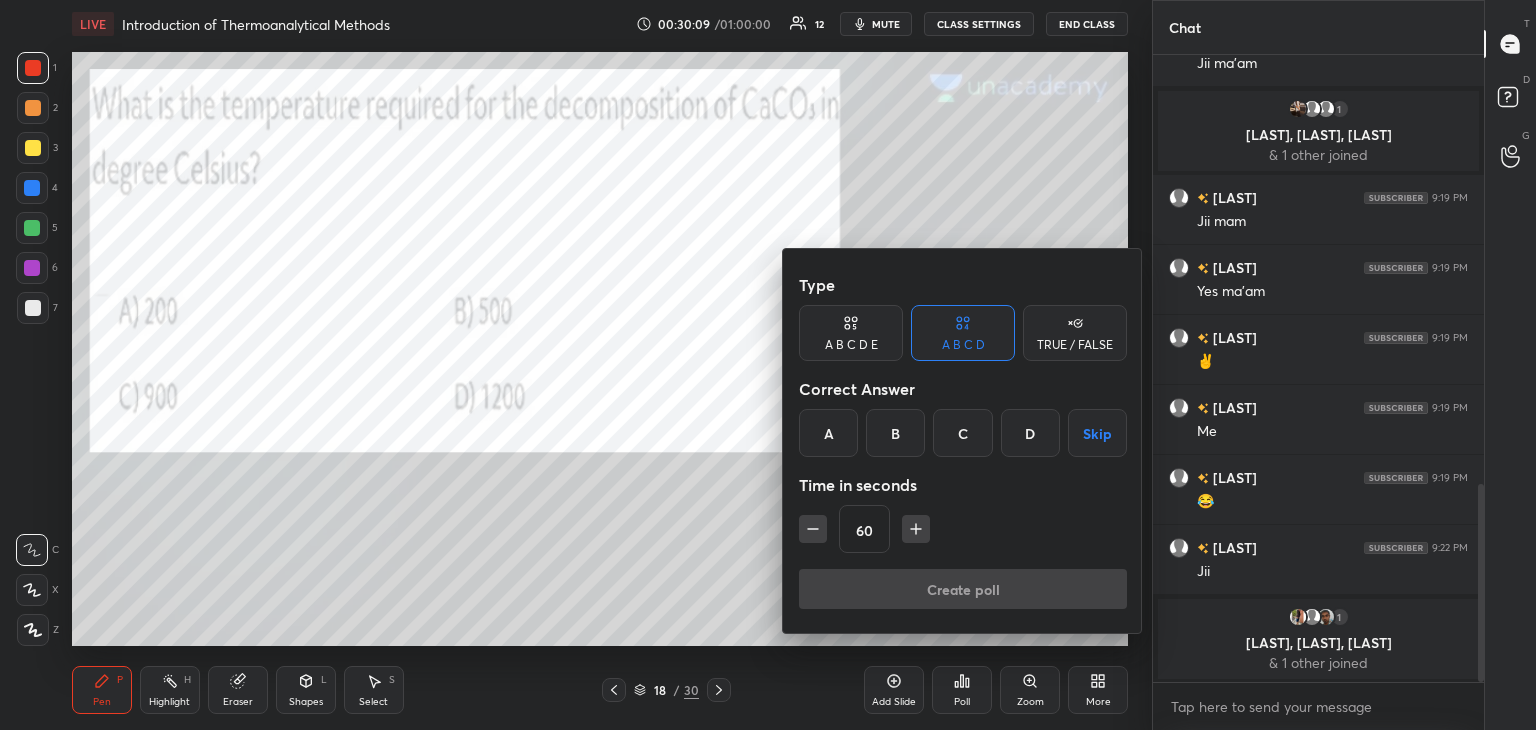 click on "B" at bounding box center (895, 433) 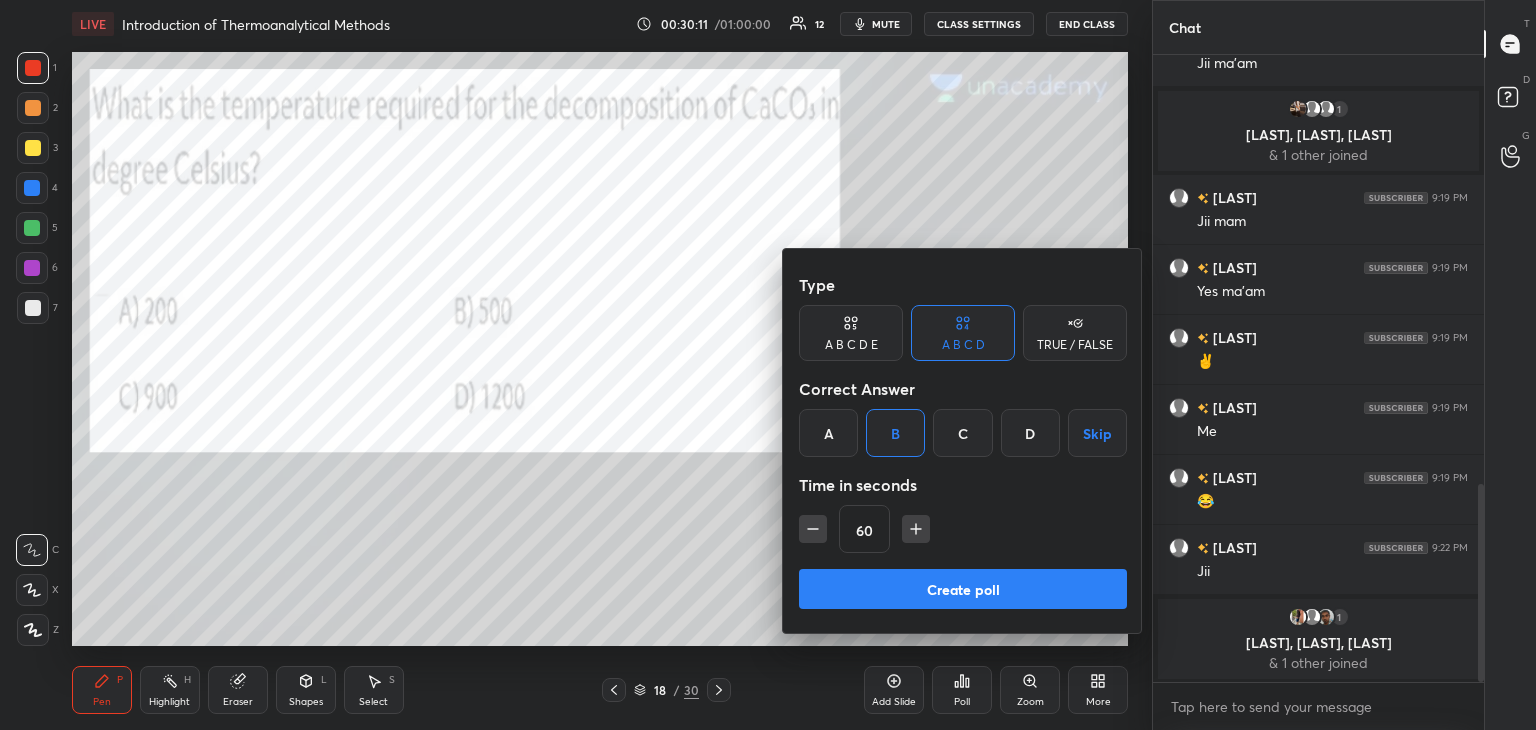 click on "Create poll" at bounding box center (963, 589) 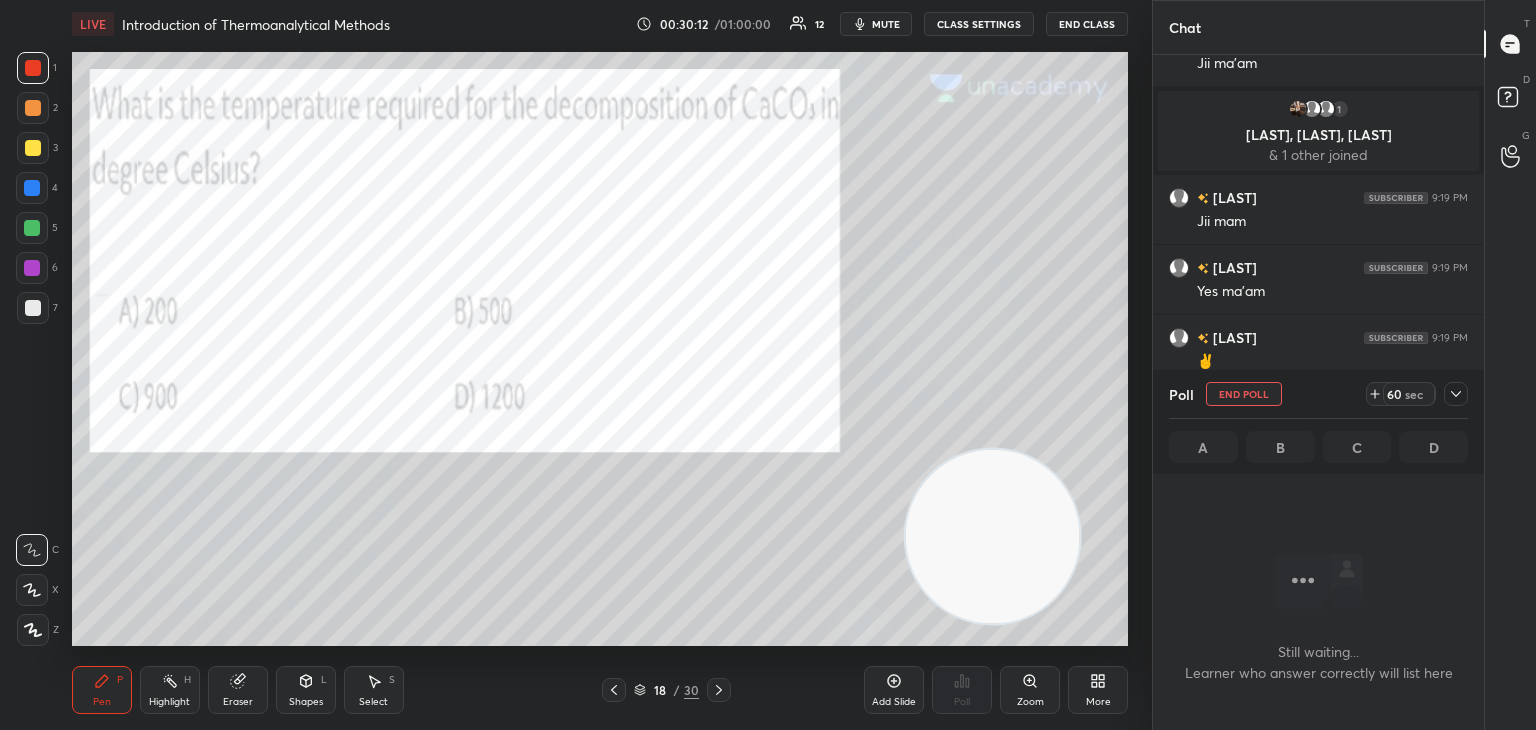 scroll, scrollTop: 384, scrollLeft: 325, axis: both 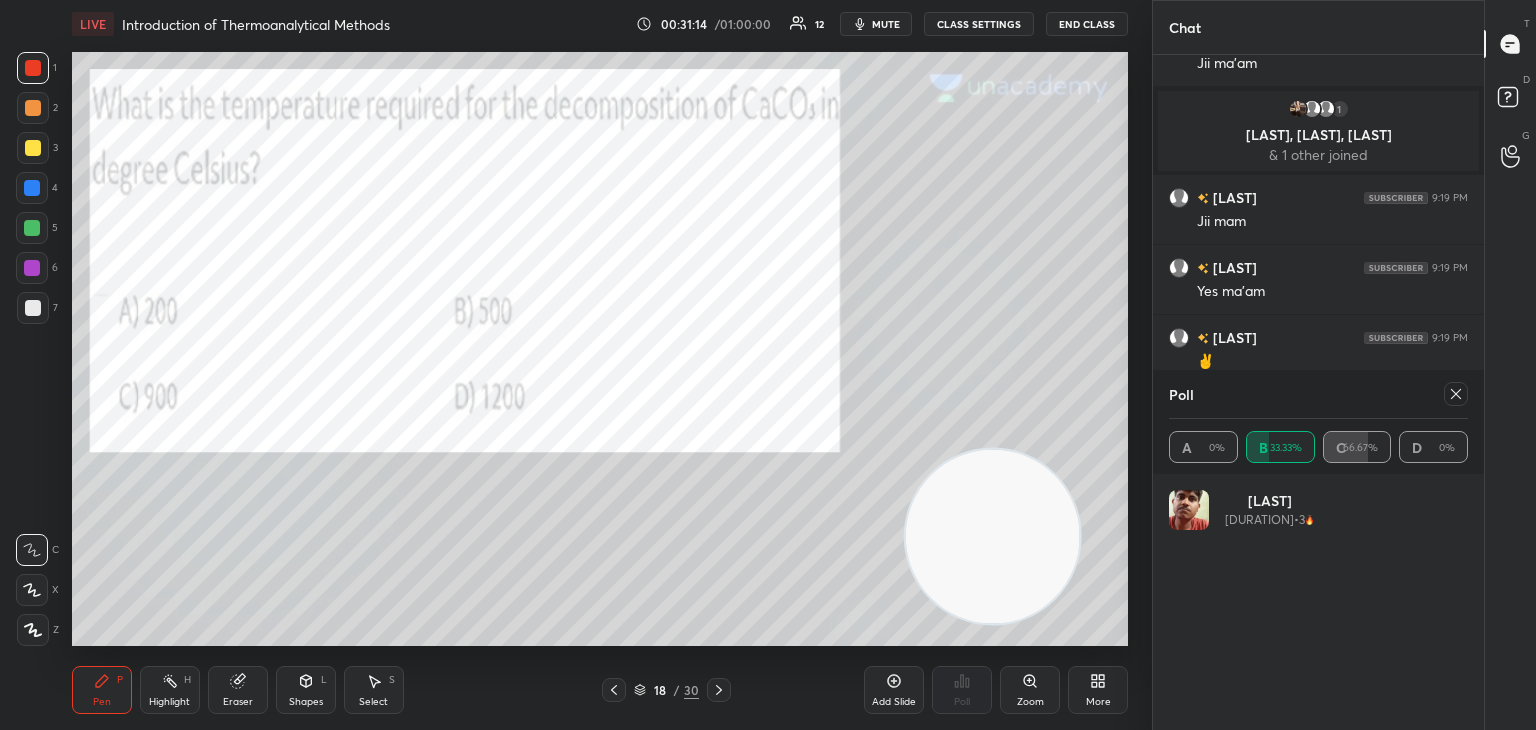 click 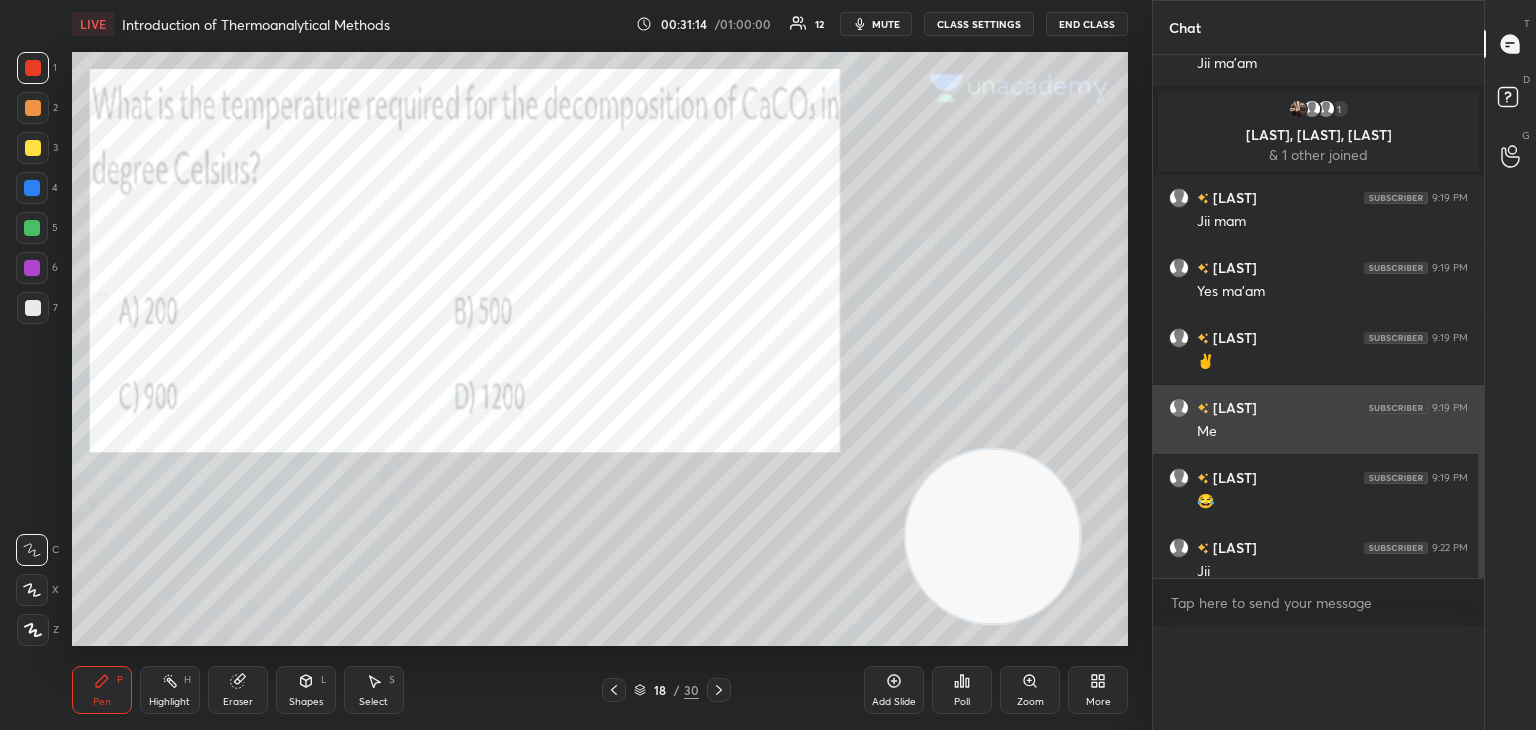 scroll, scrollTop: 0, scrollLeft: 6, axis: horizontal 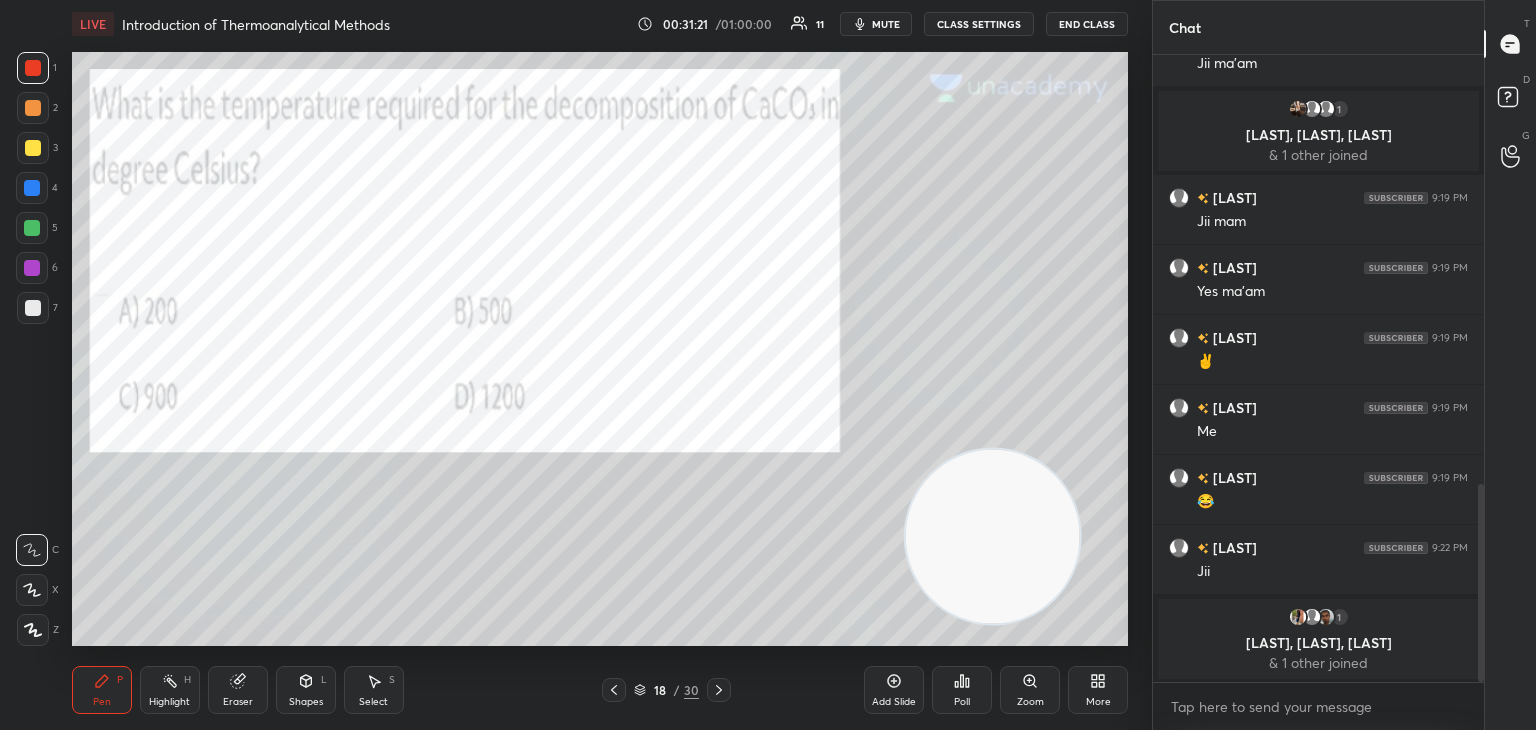 click 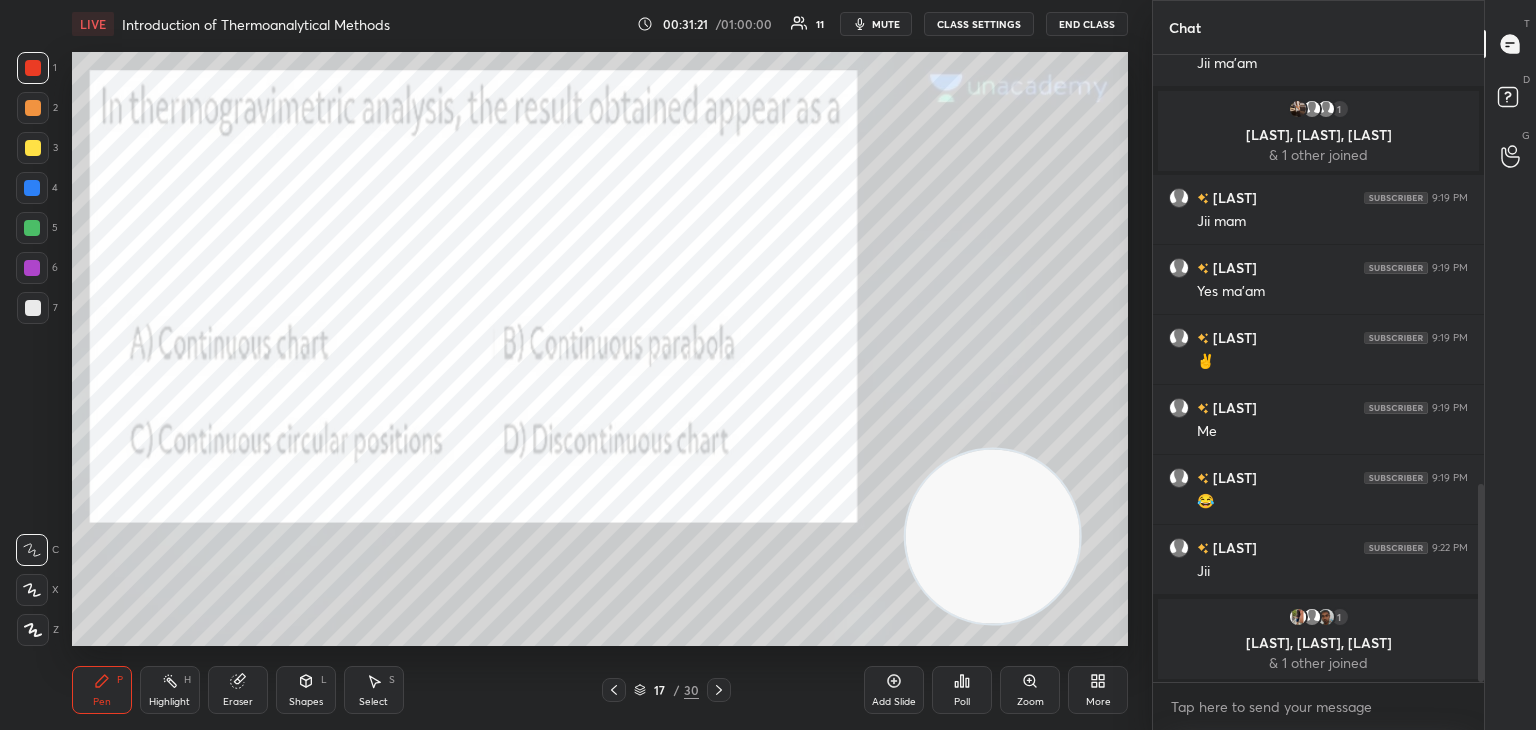 click 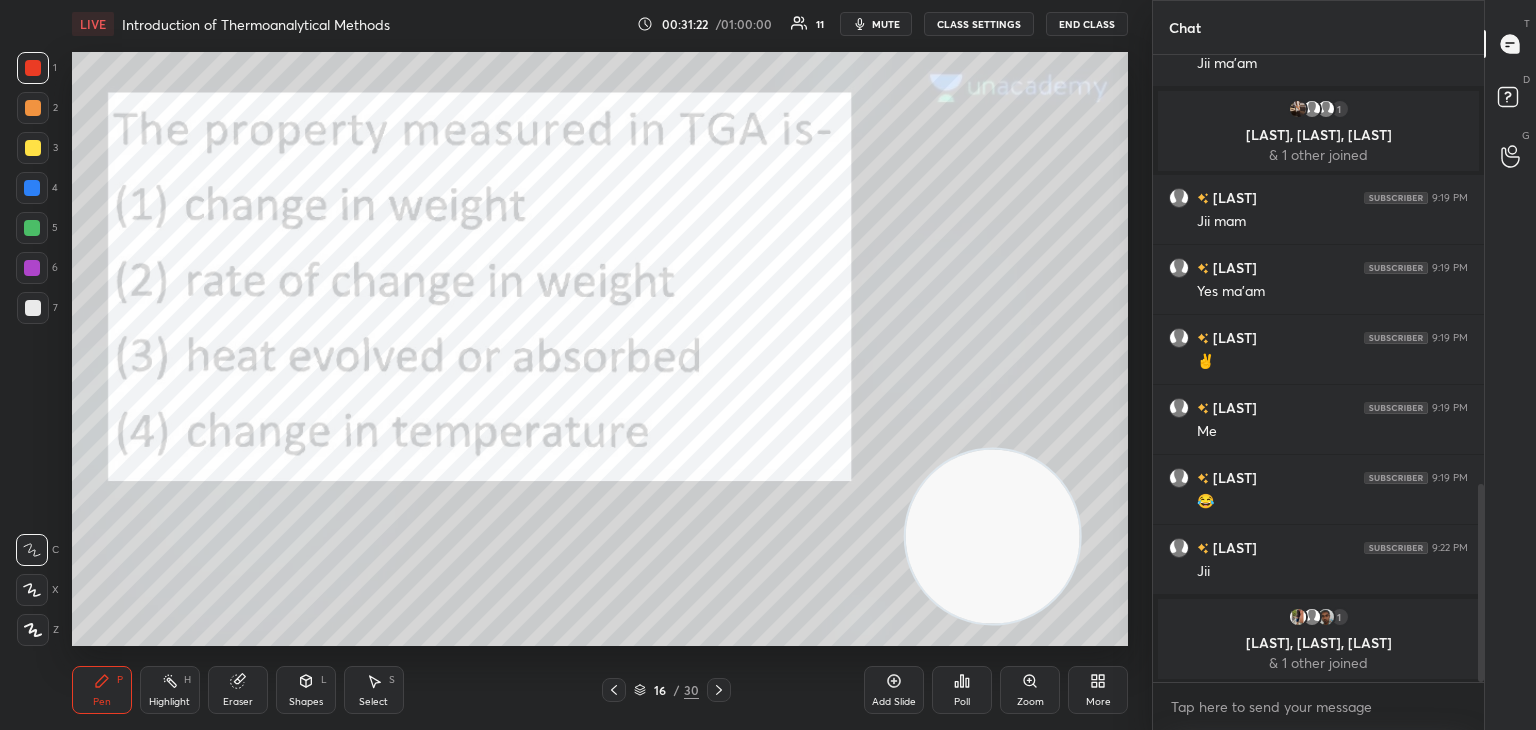 click at bounding box center (614, 690) 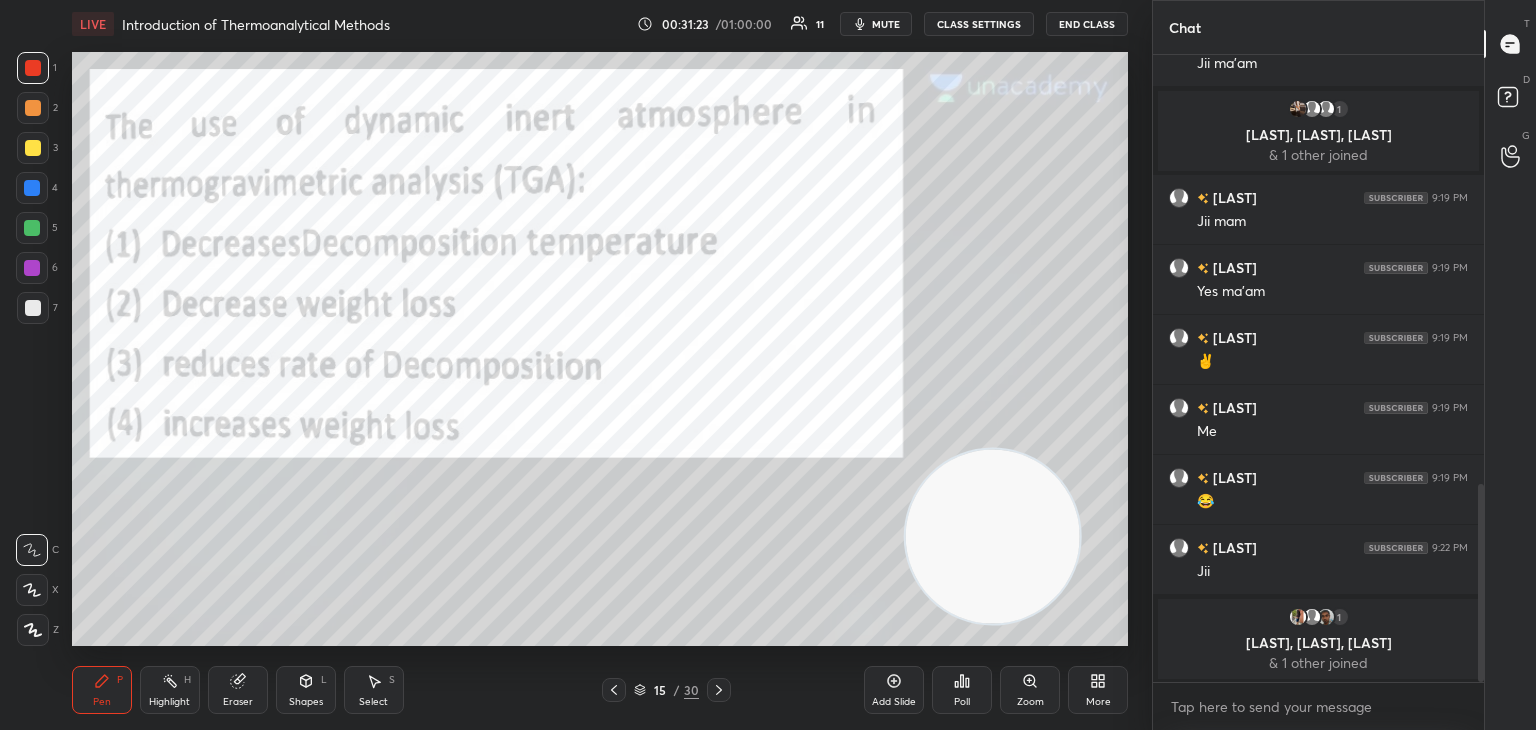 click at bounding box center (614, 690) 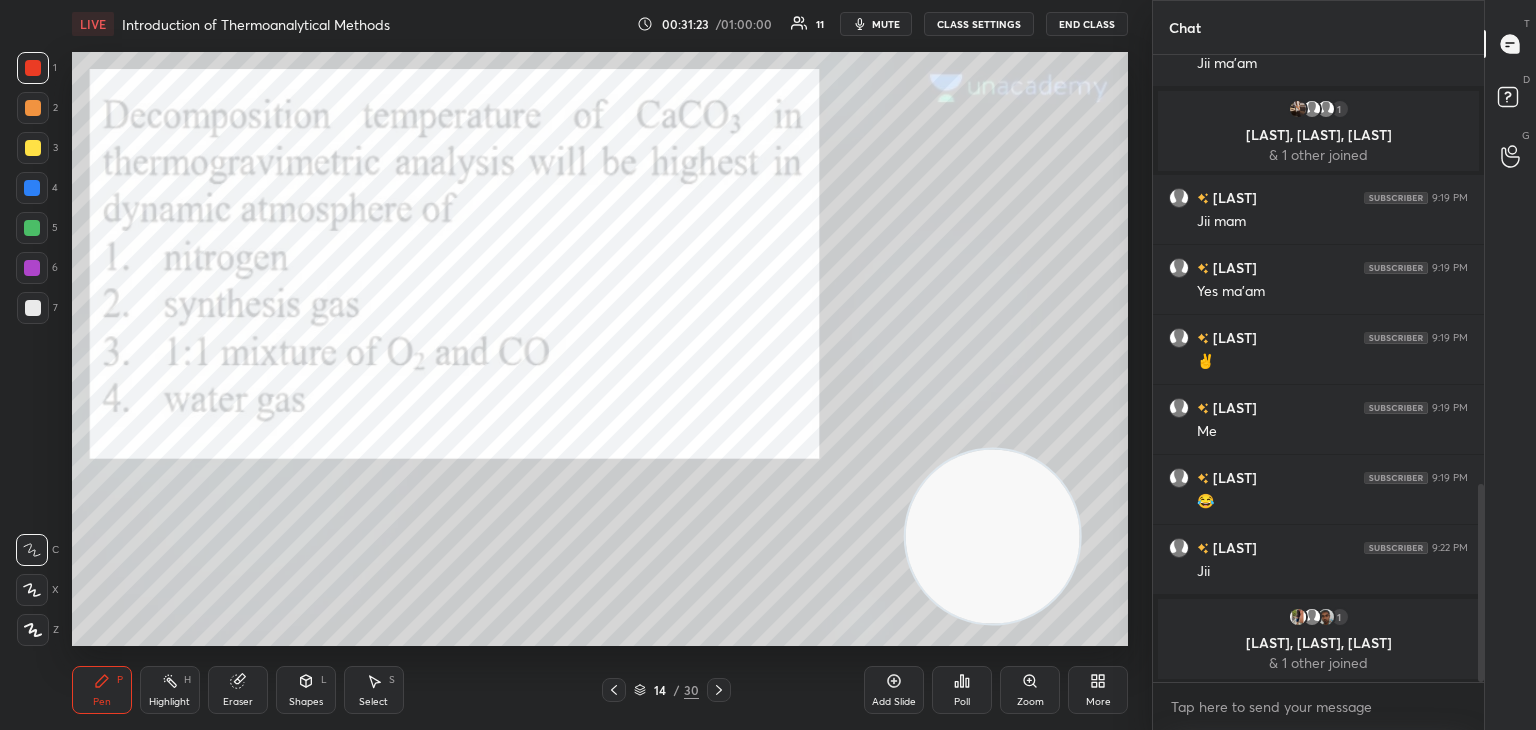 click at bounding box center (614, 690) 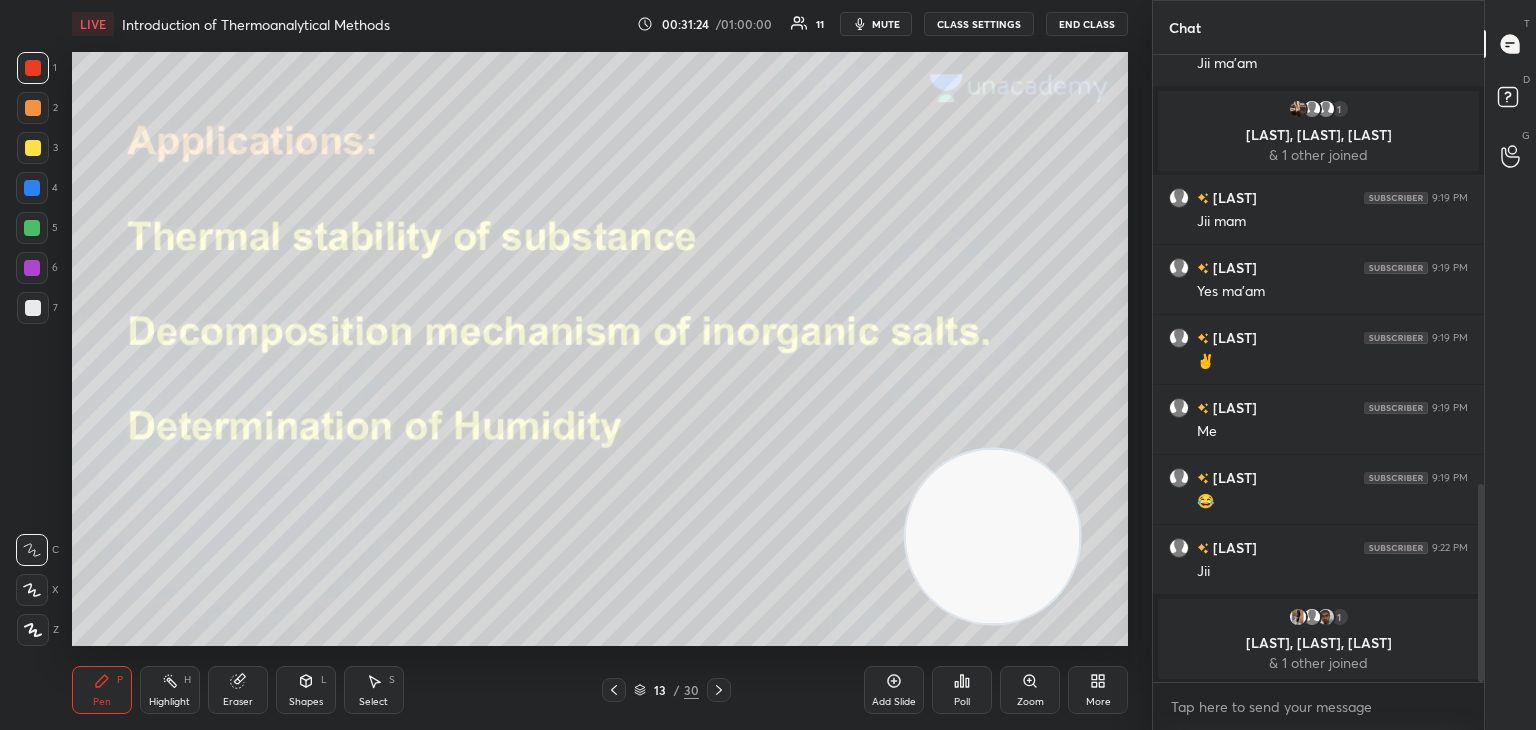 click at bounding box center [614, 690] 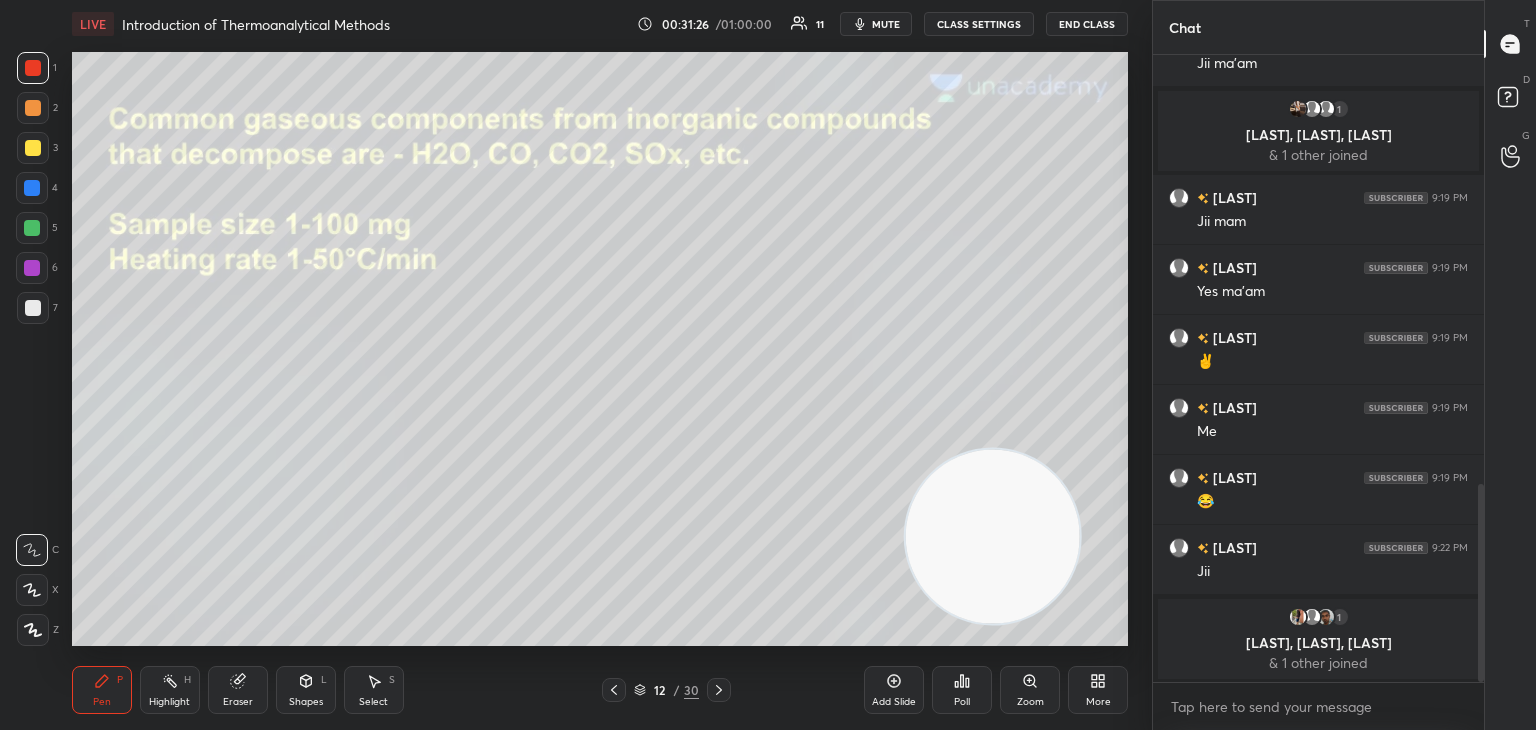click at bounding box center [719, 690] 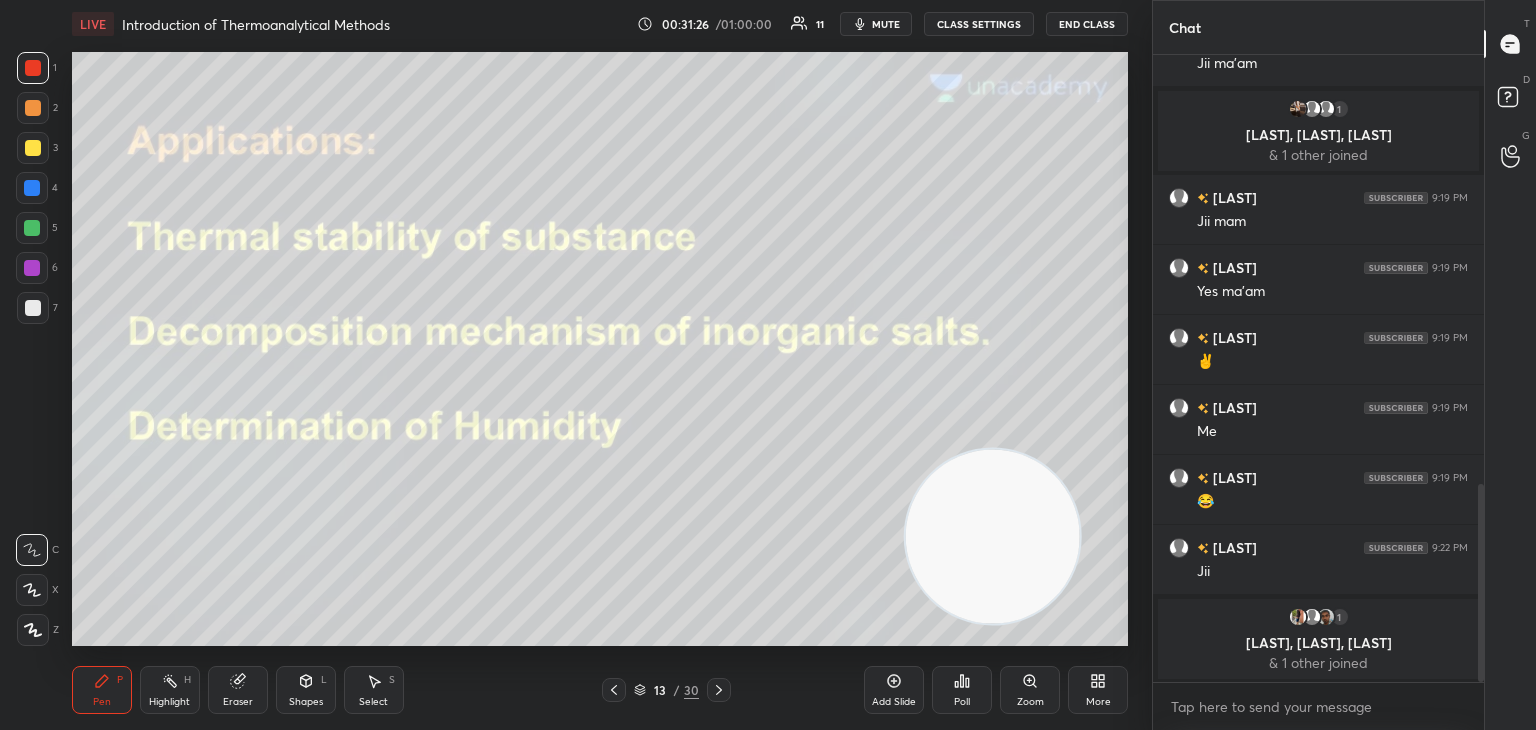 click at bounding box center [719, 690] 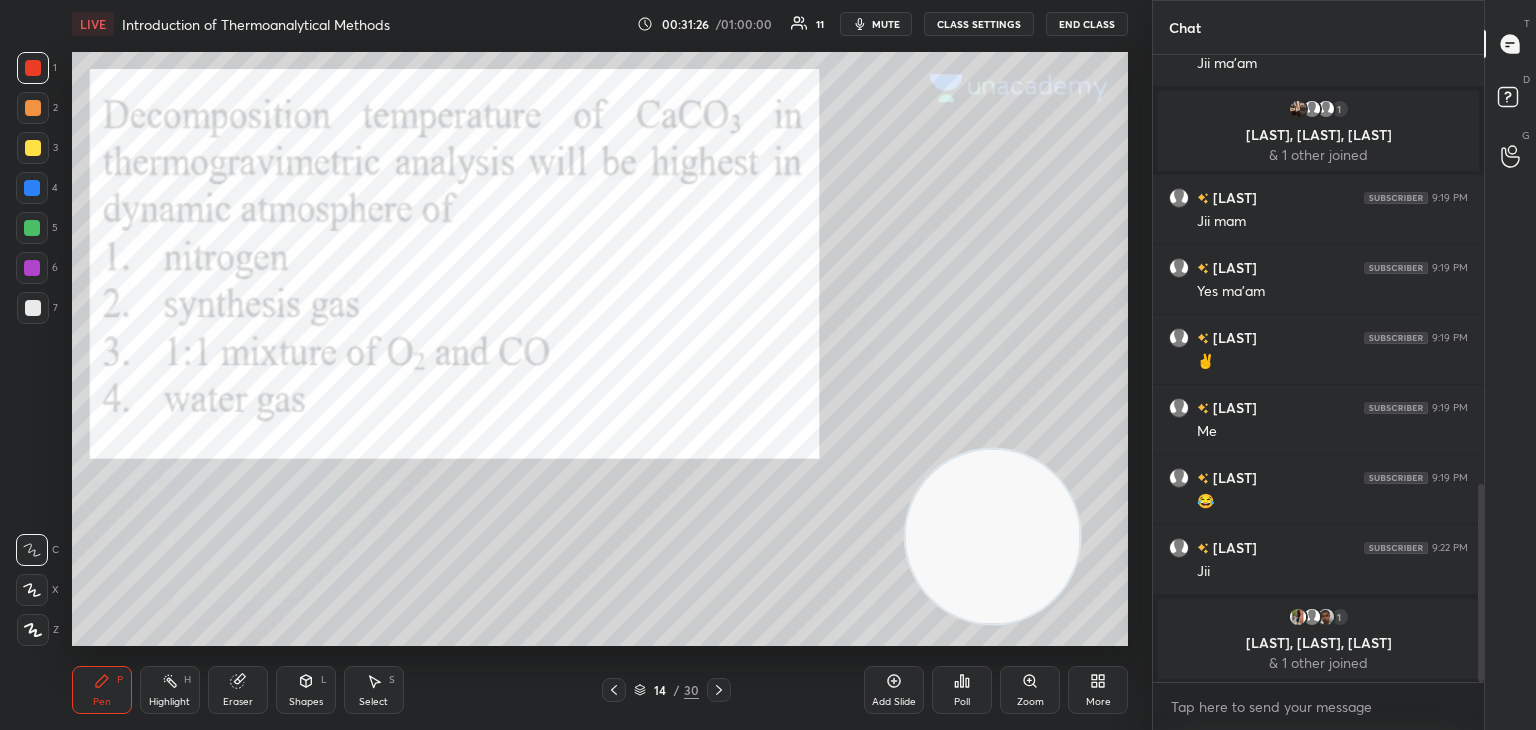 click on "[NUMBER] / [NUMBER]" at bounding box center (666, 690) 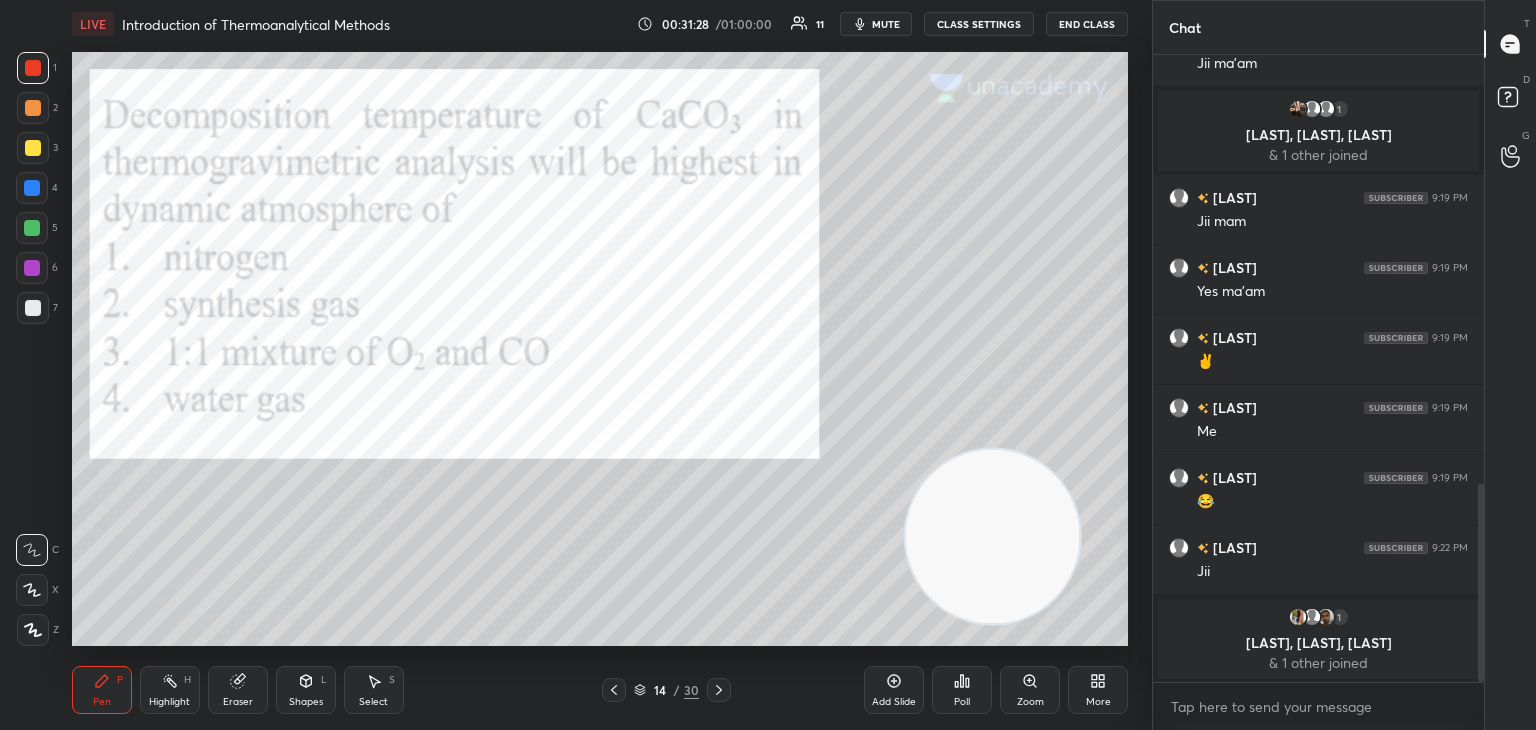 click 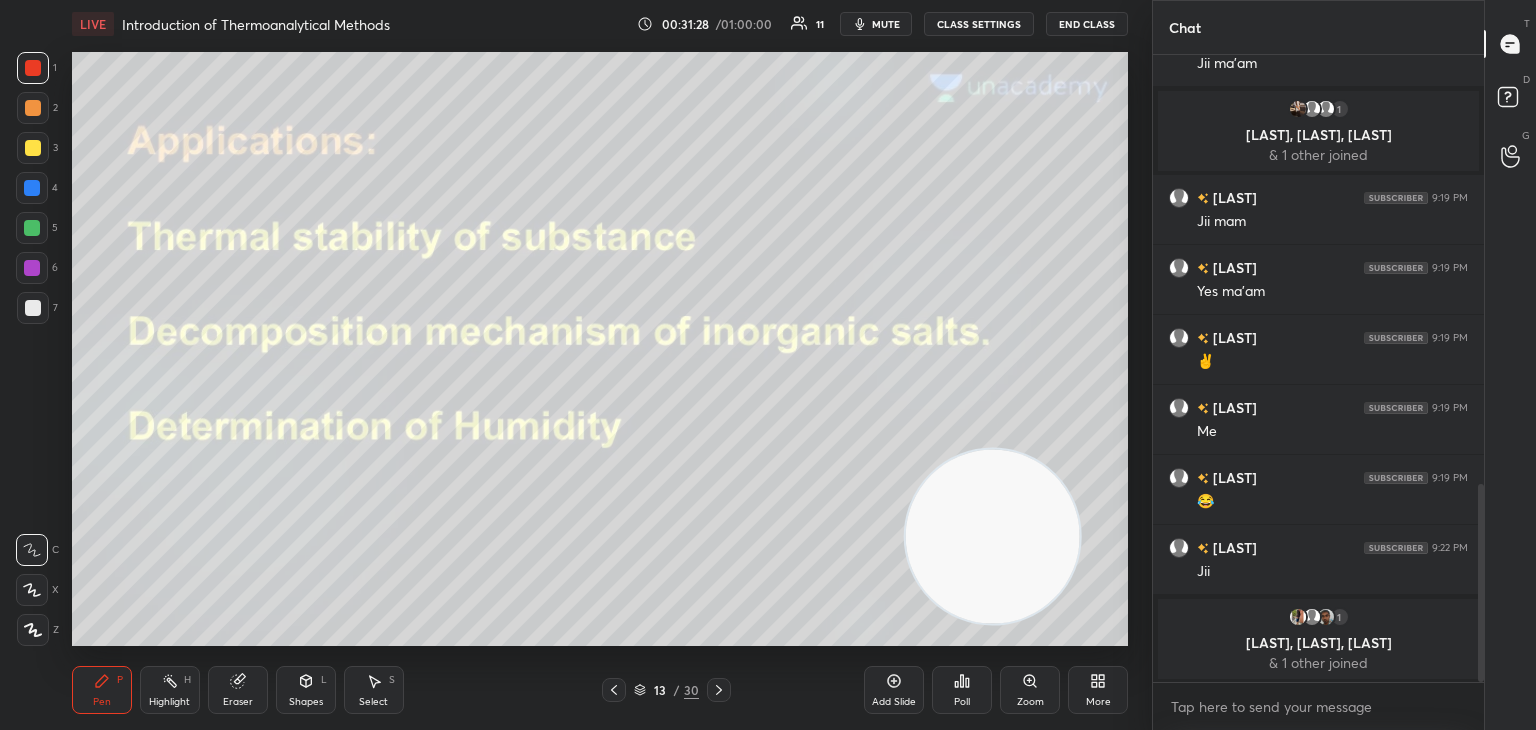 click 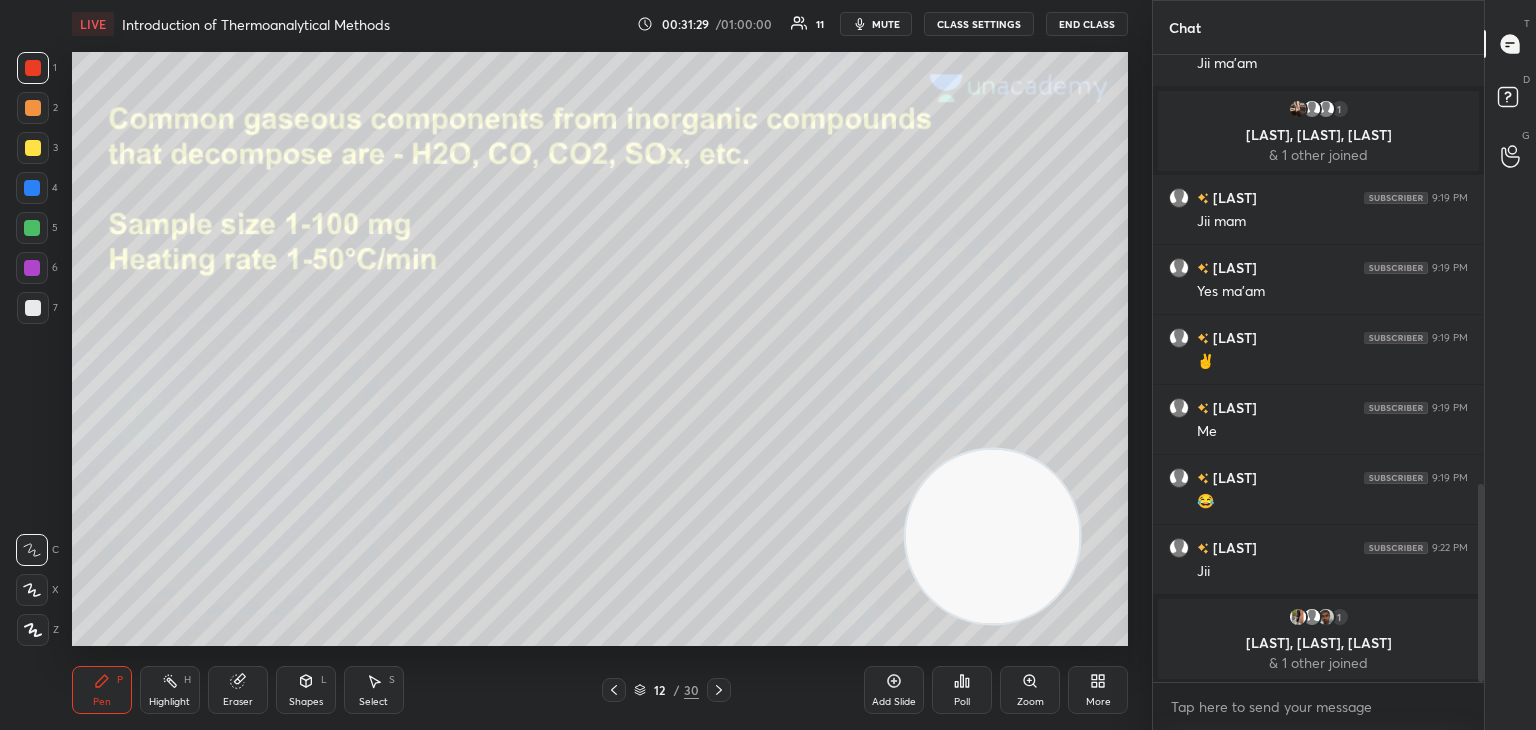 click 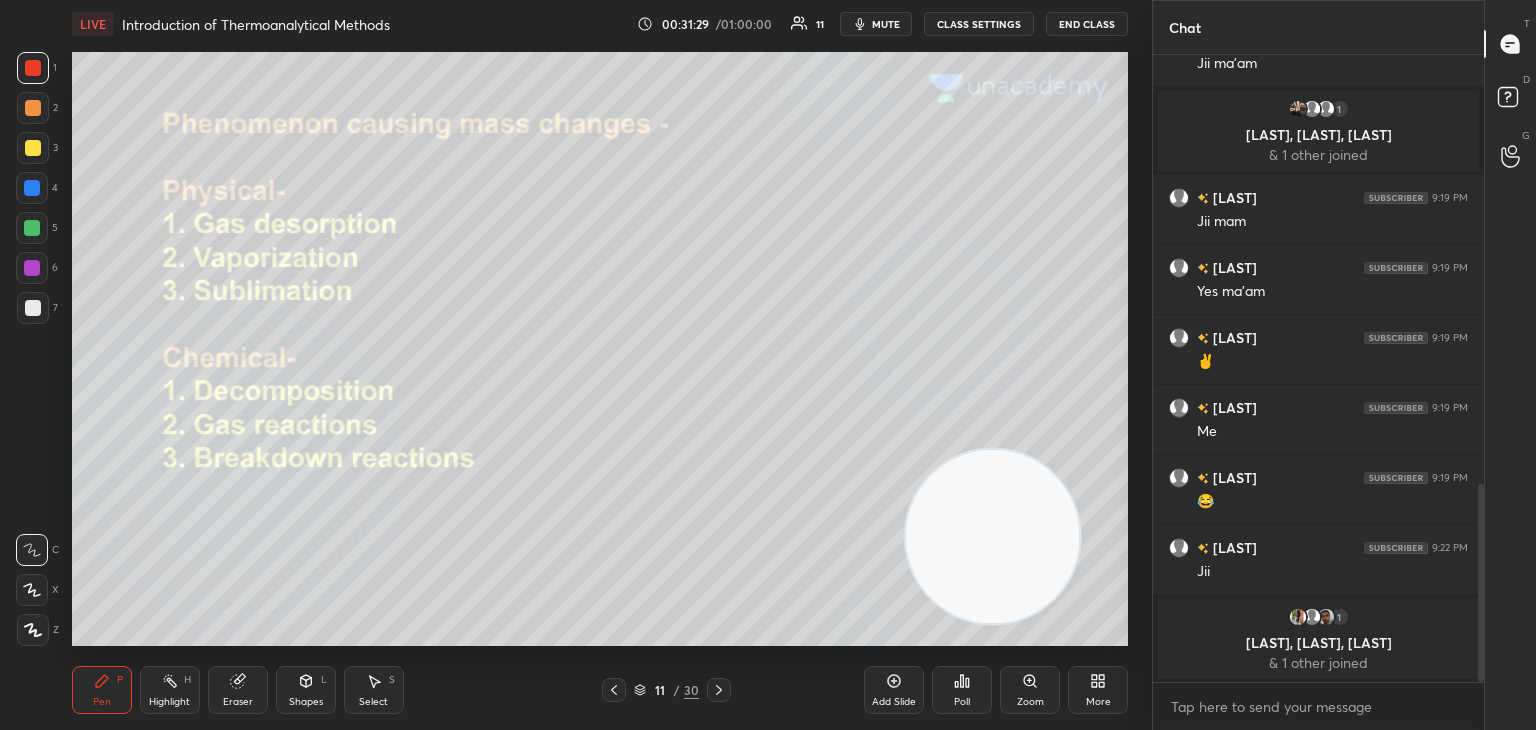 click at bounding box center (614, 690) 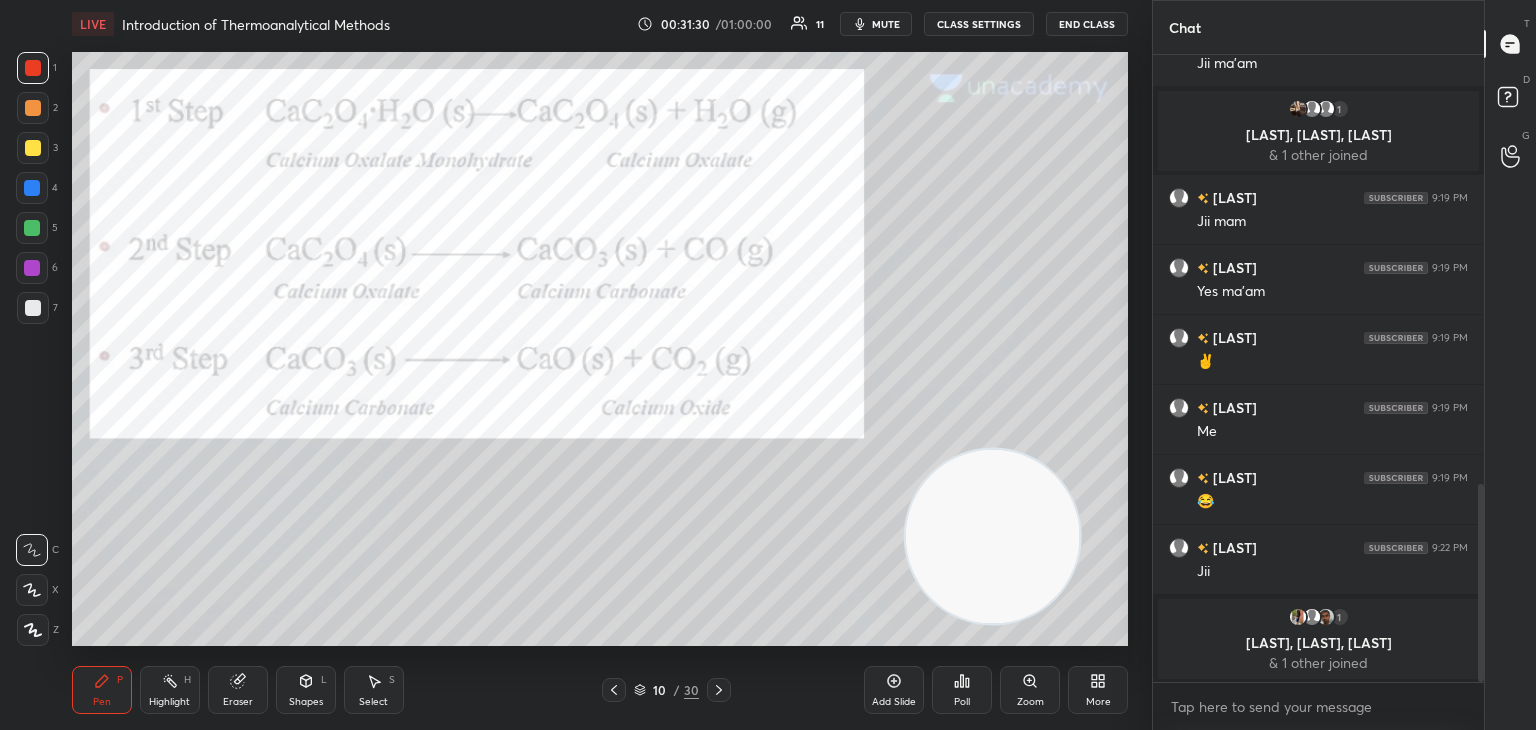 click on "10 / 30" at bounding box center [666, 690] 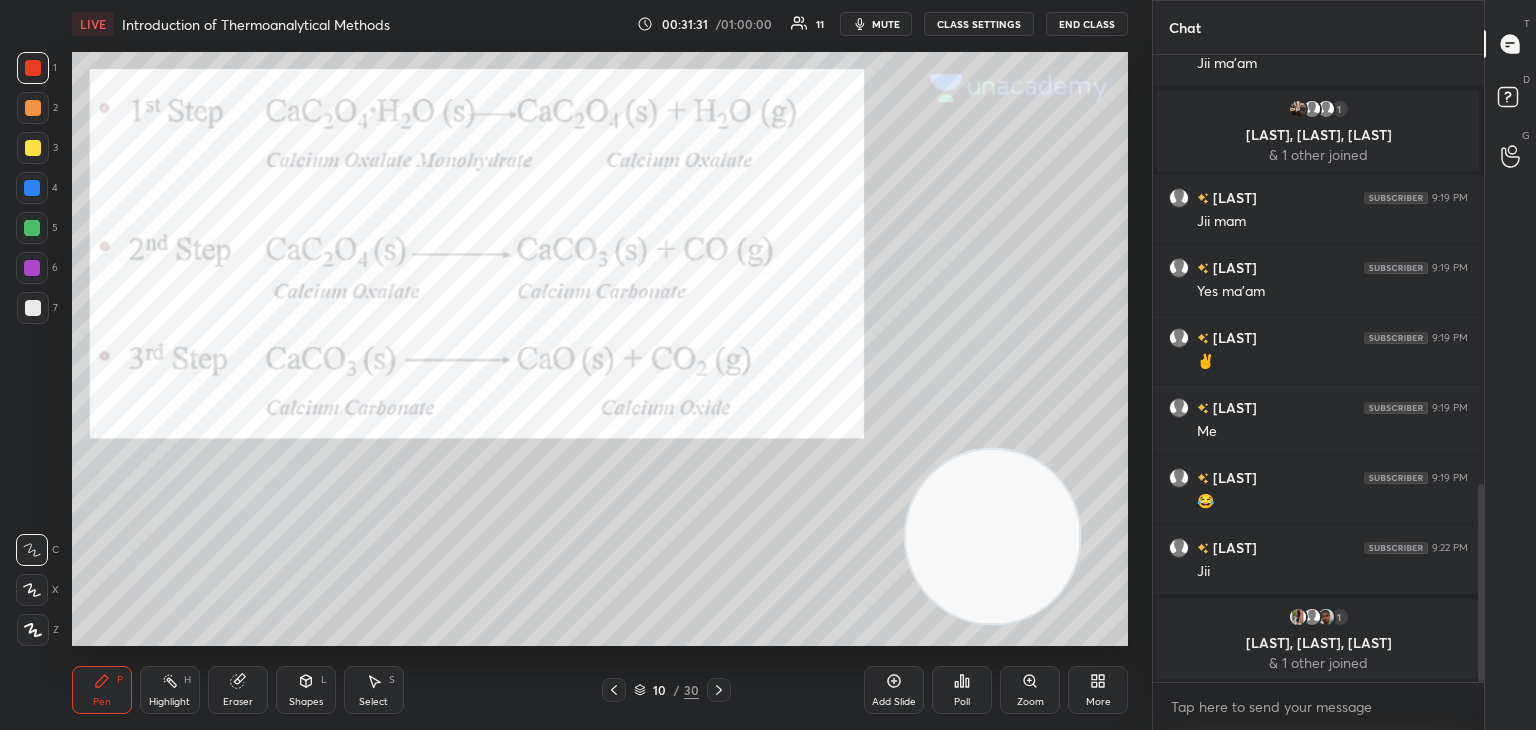 click 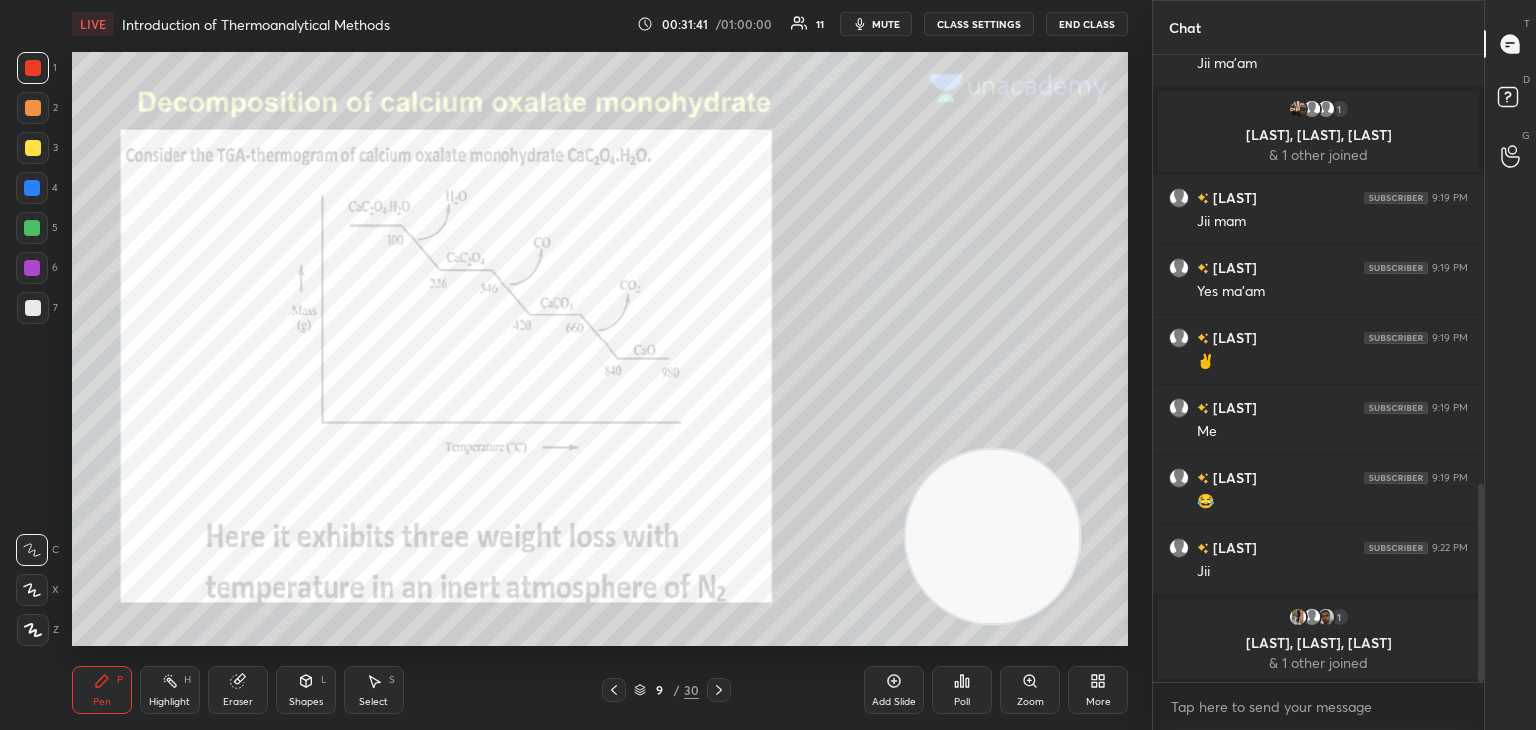 click 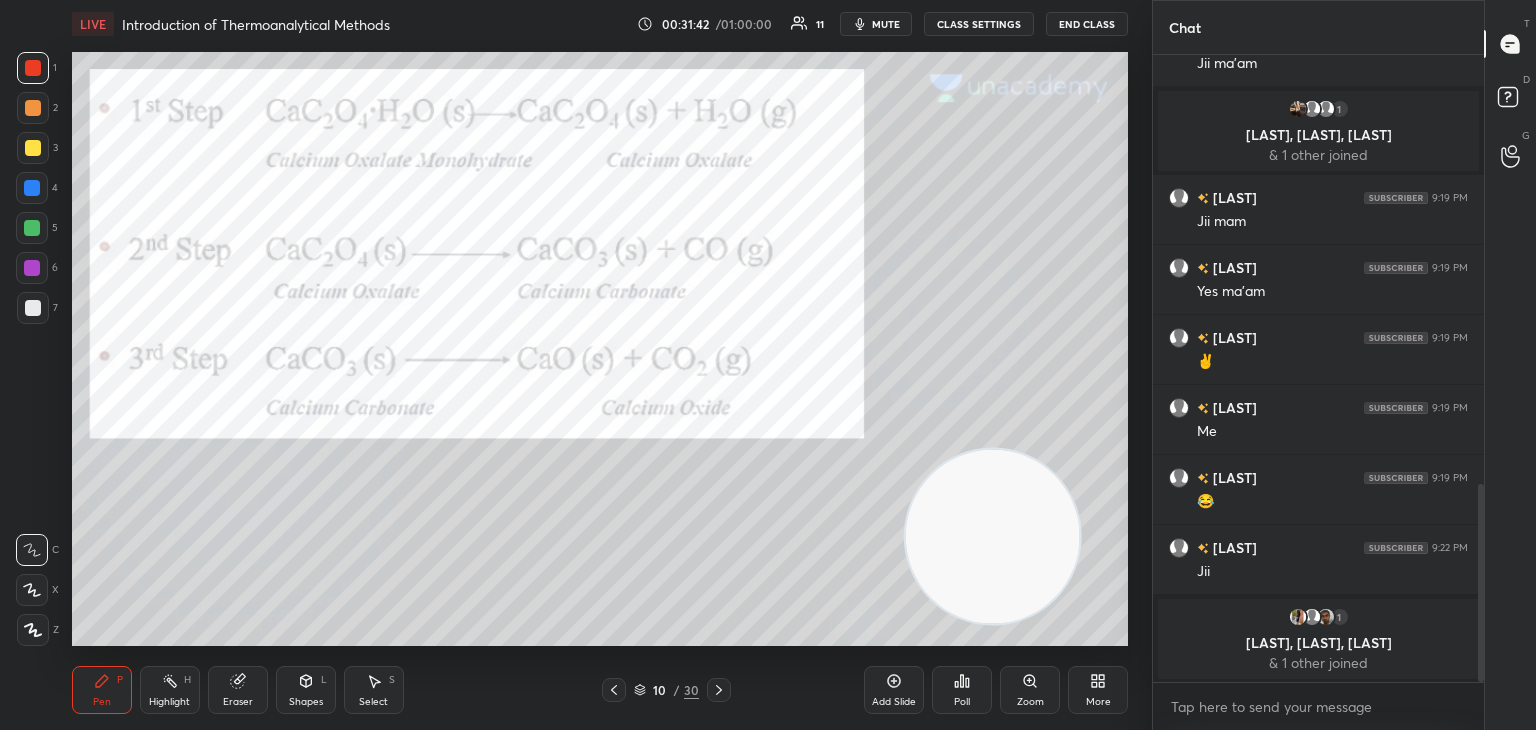 click 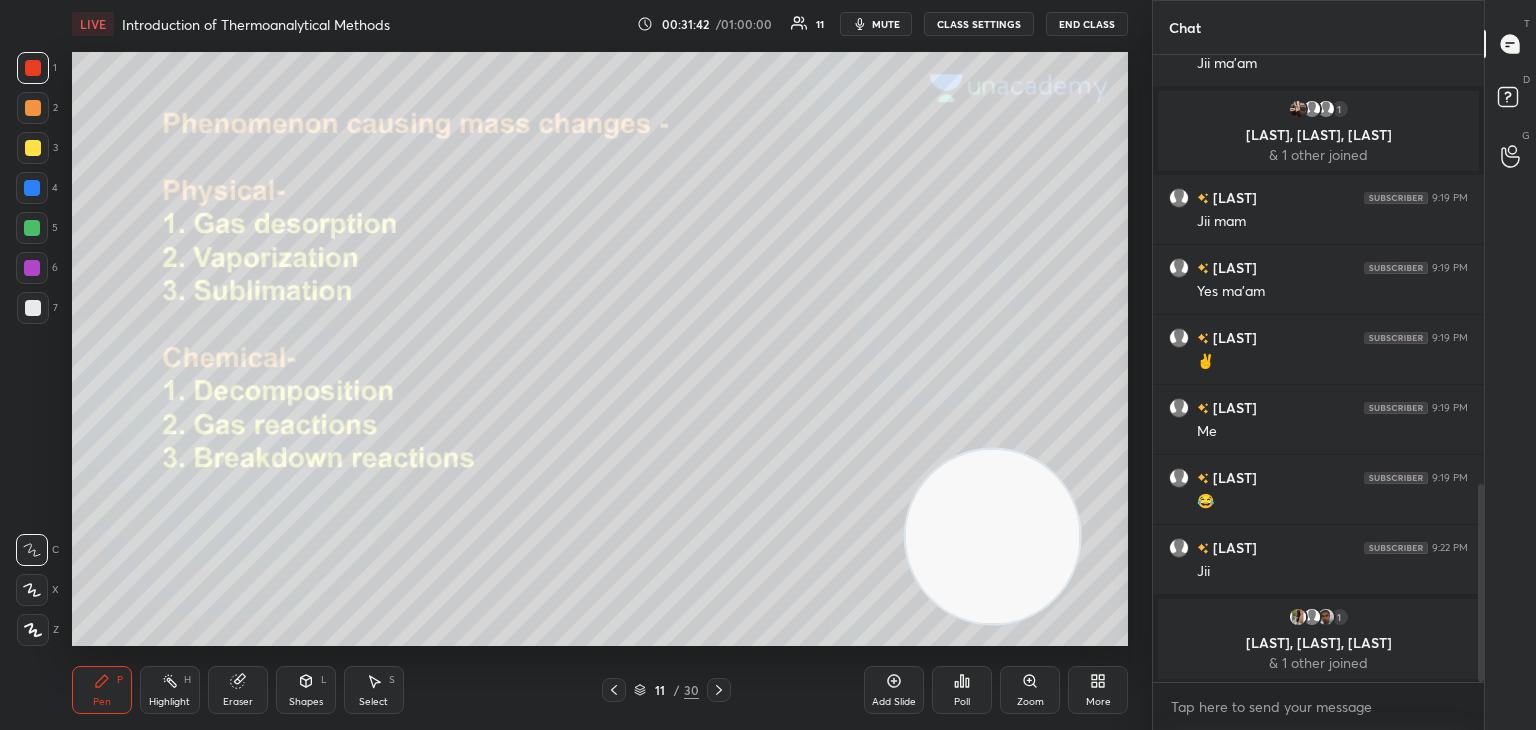 click 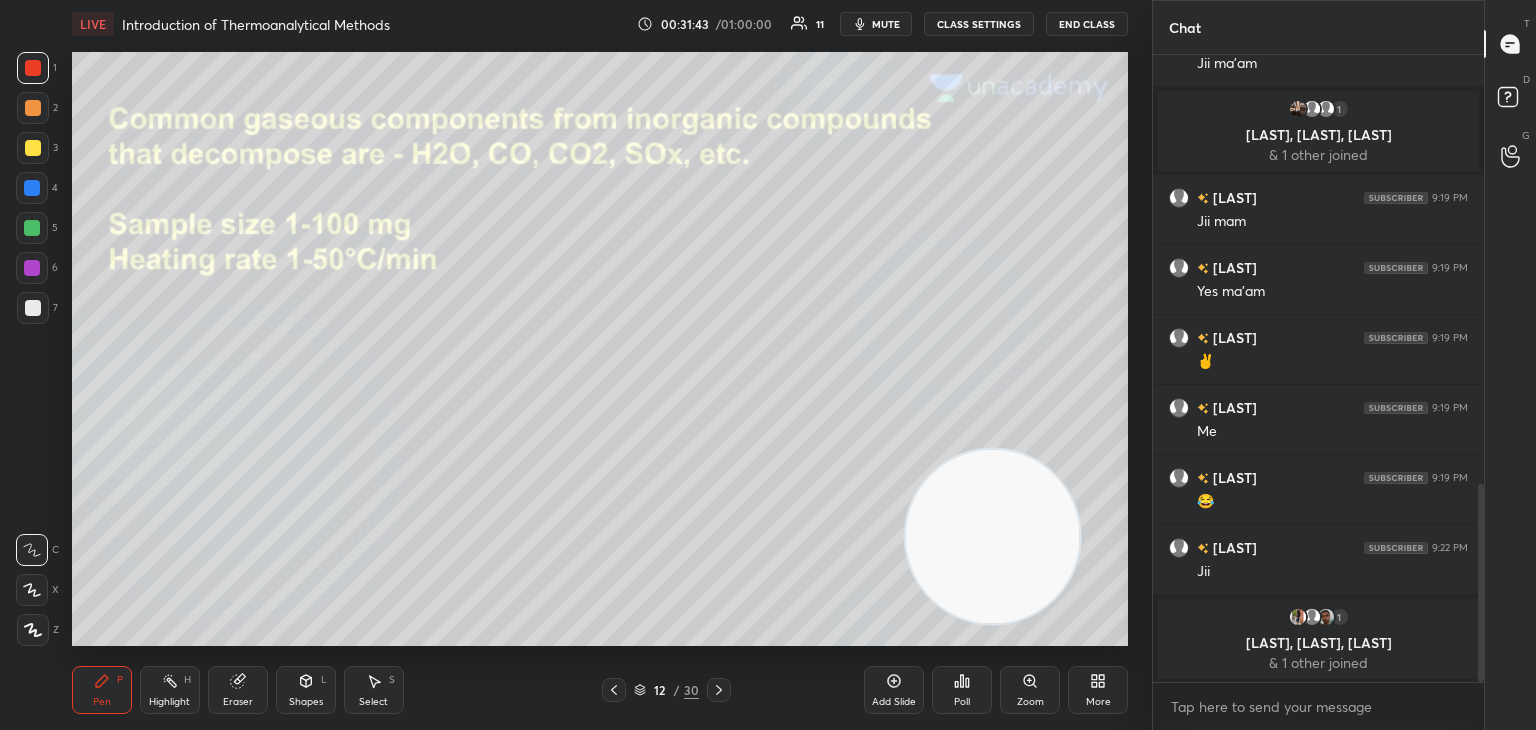 click 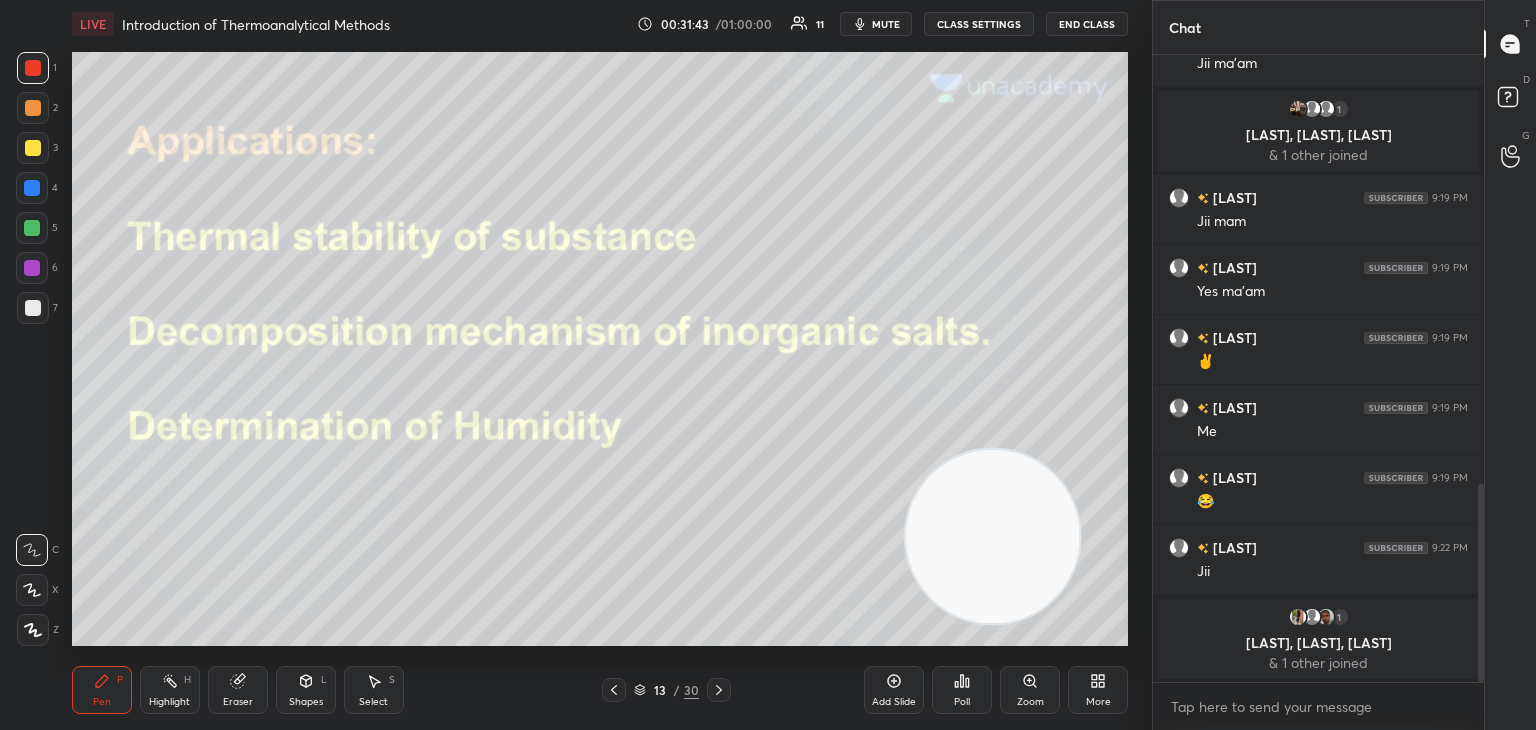 click 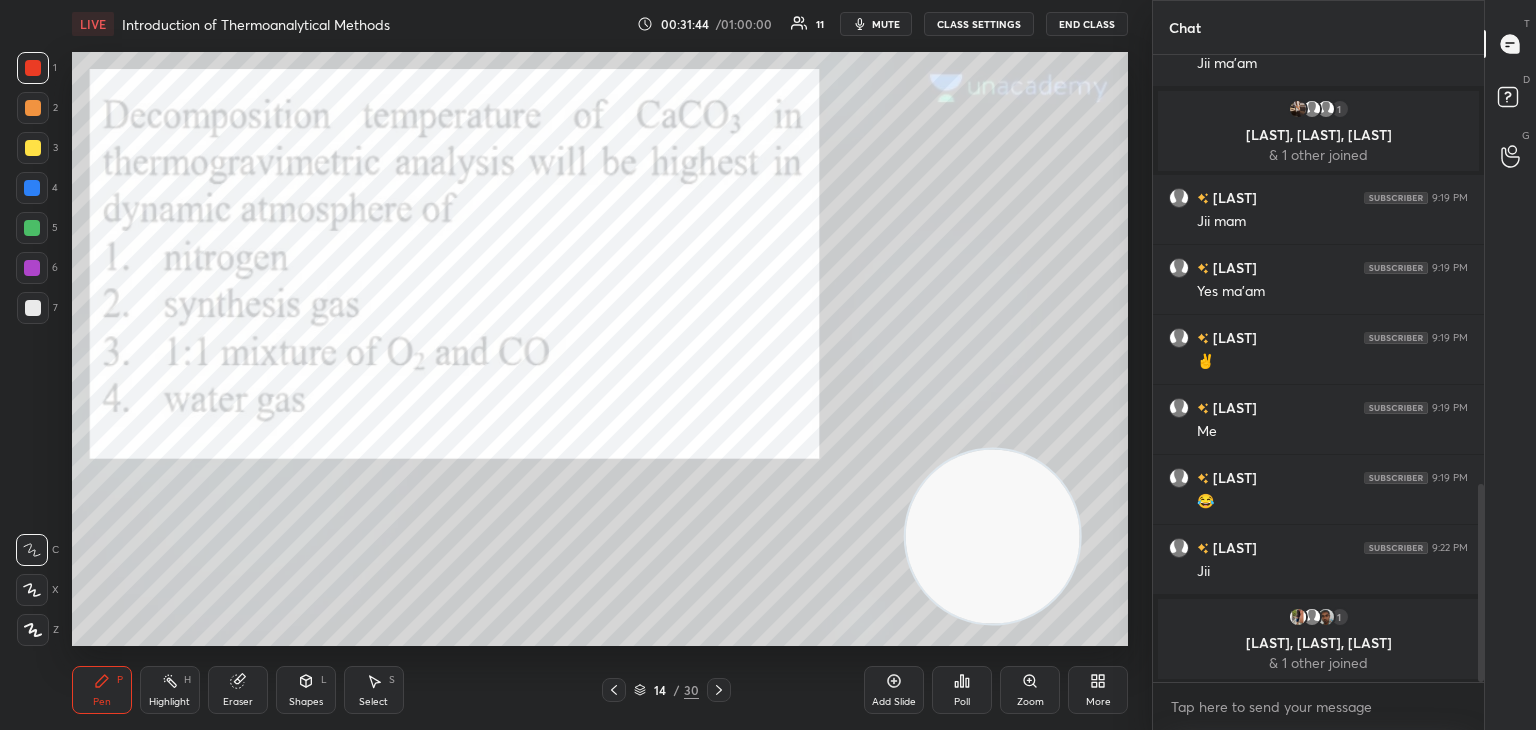 click 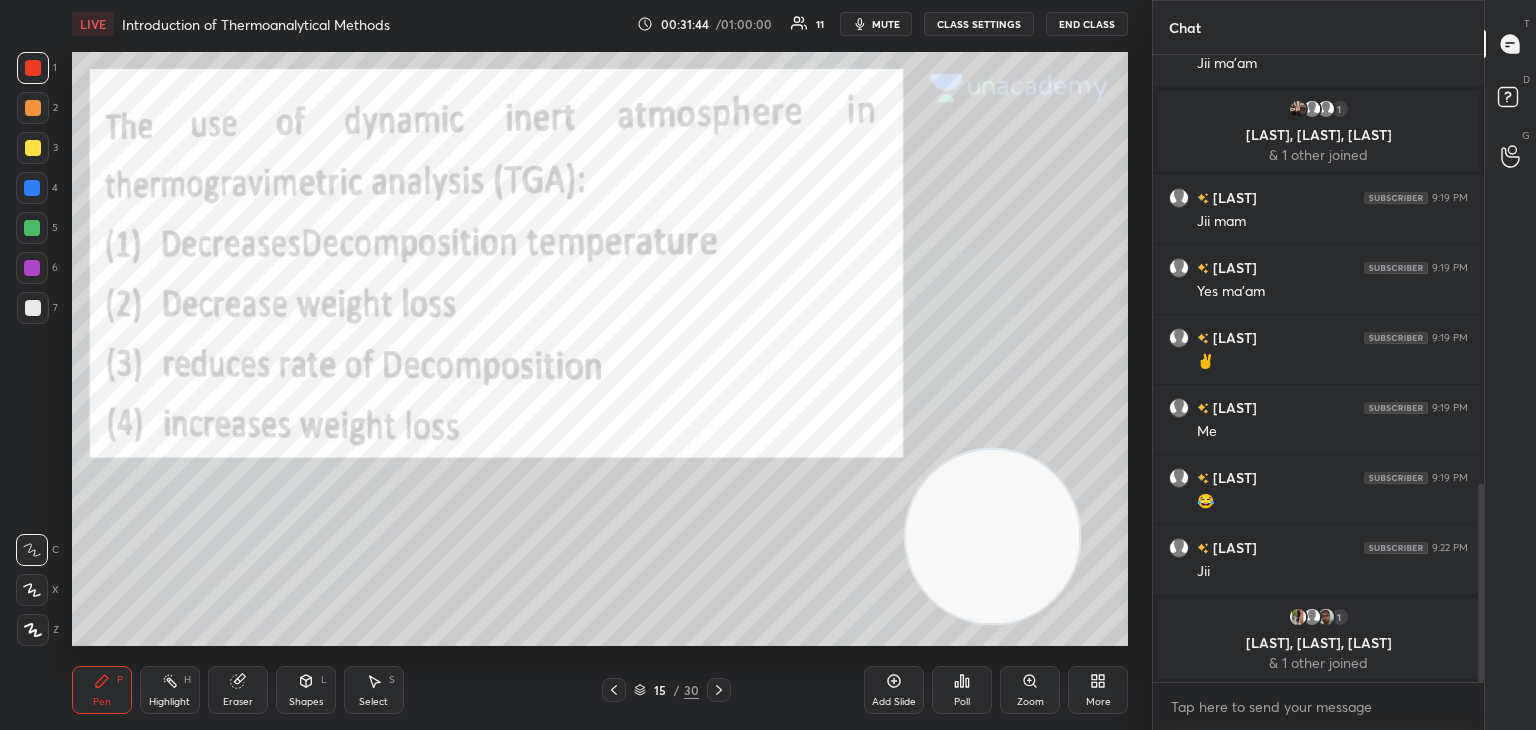 click 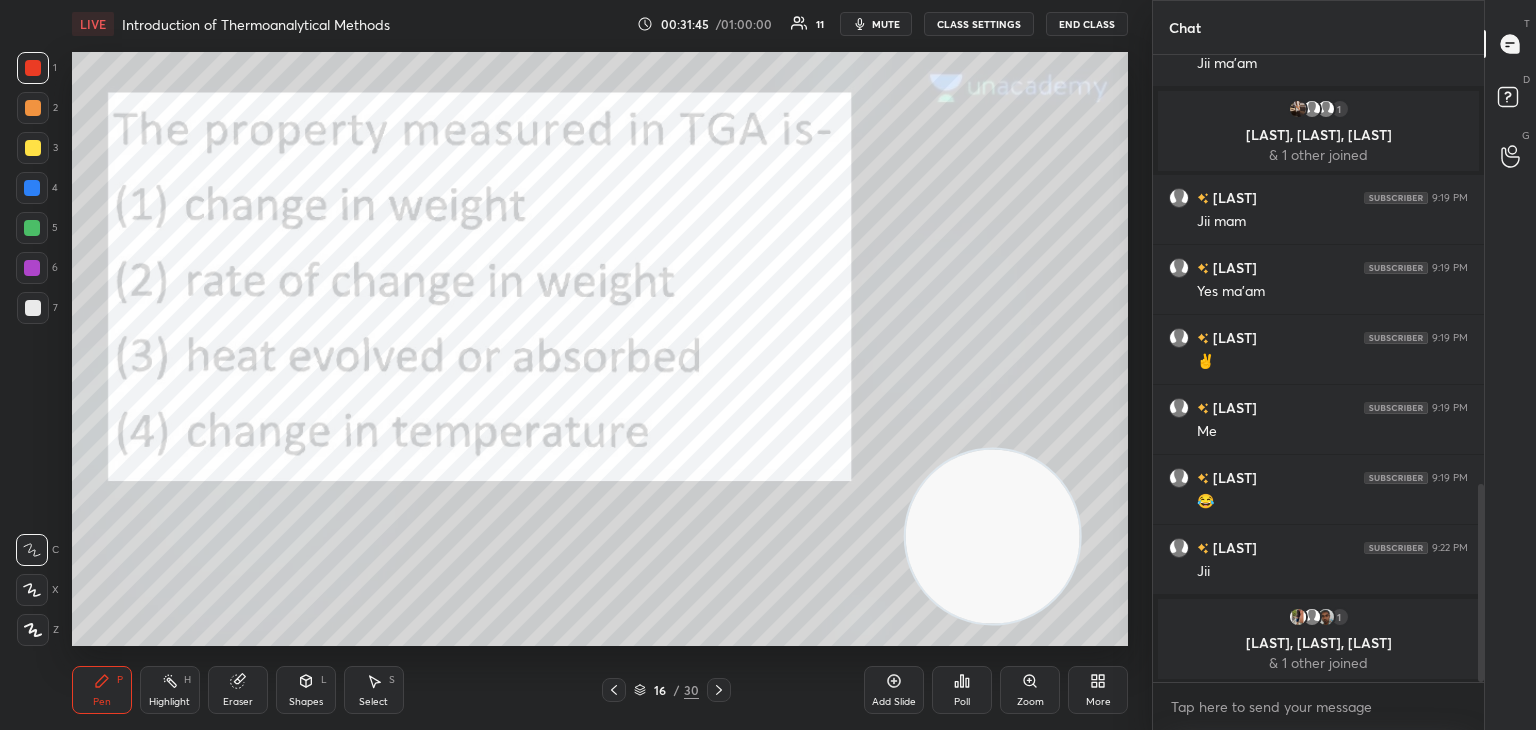 click 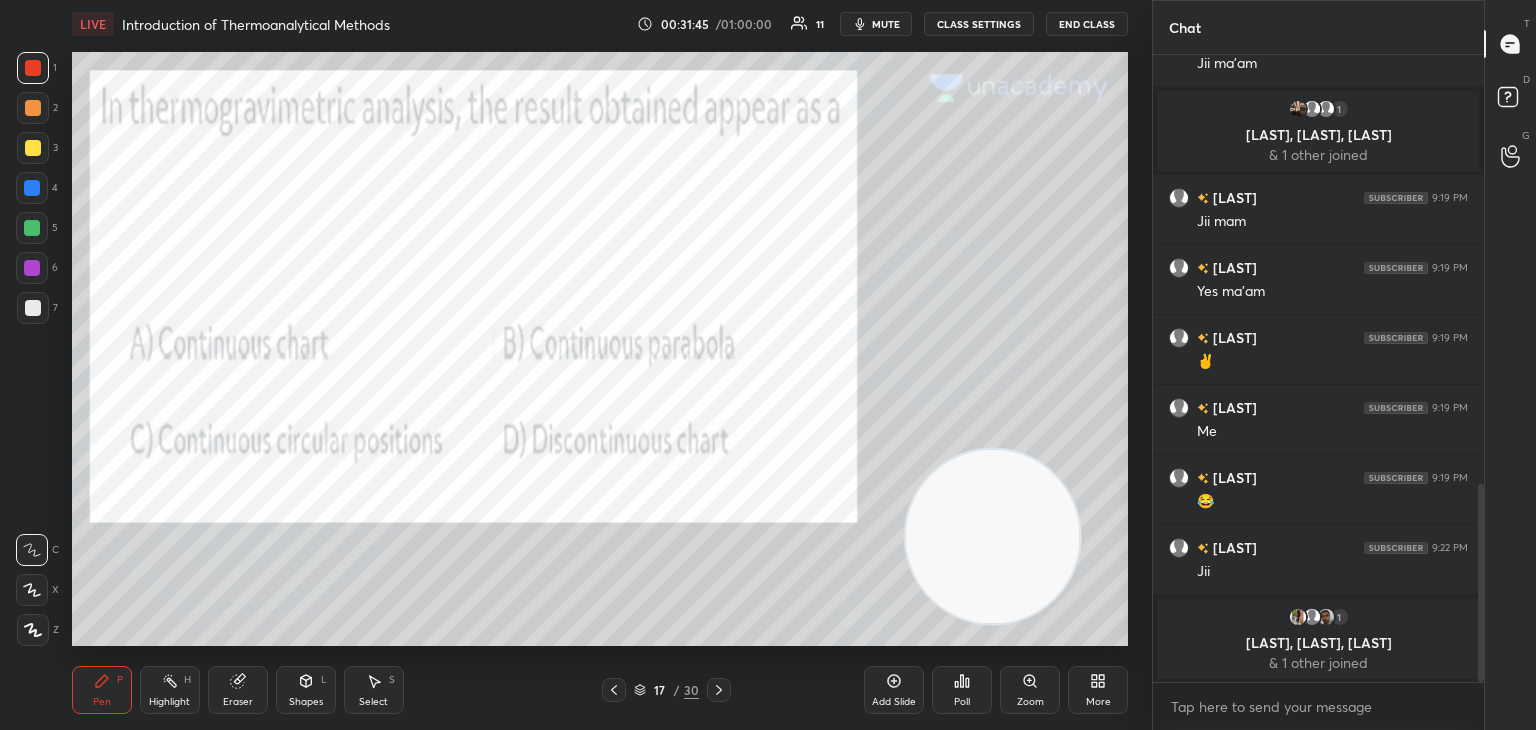 click at bounding box center [719, 690] 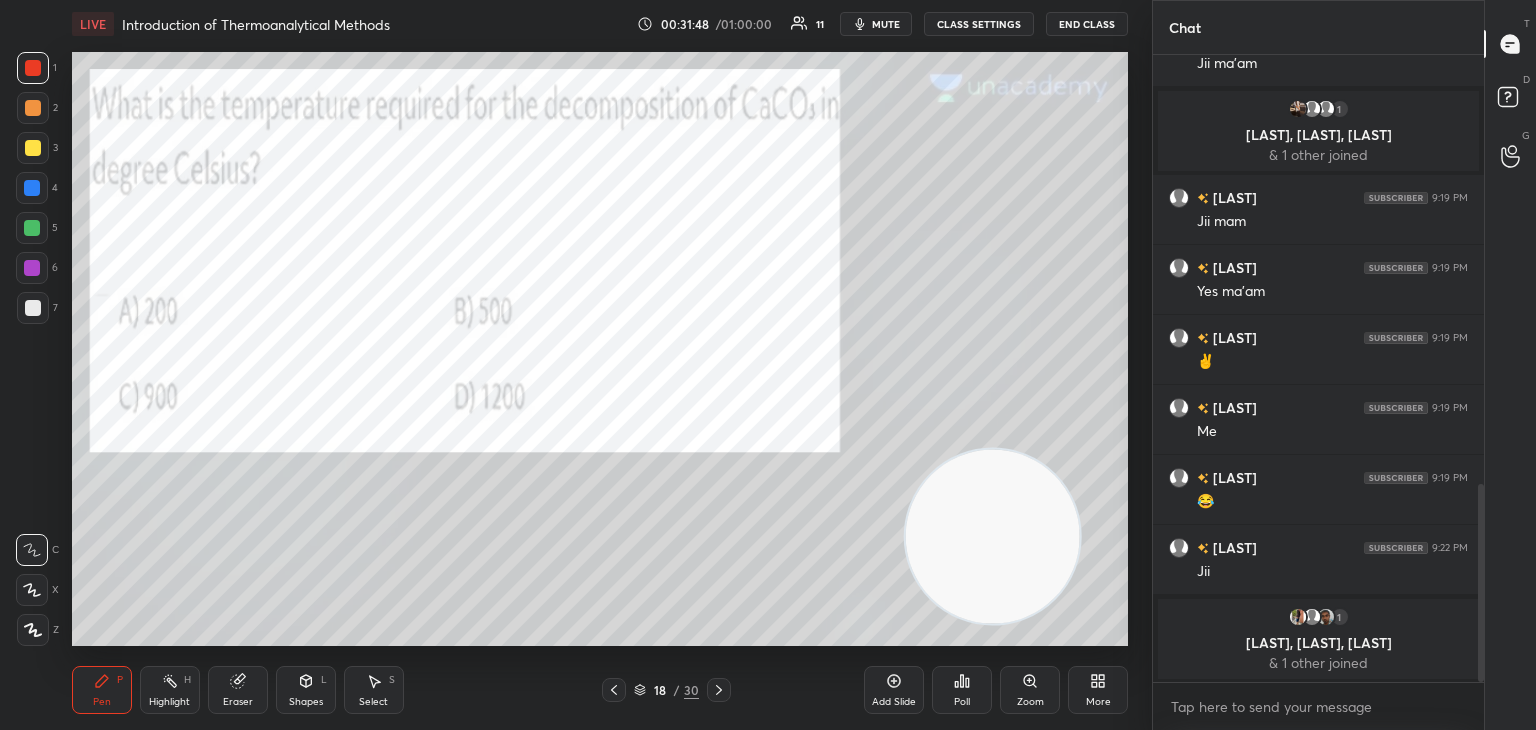 click 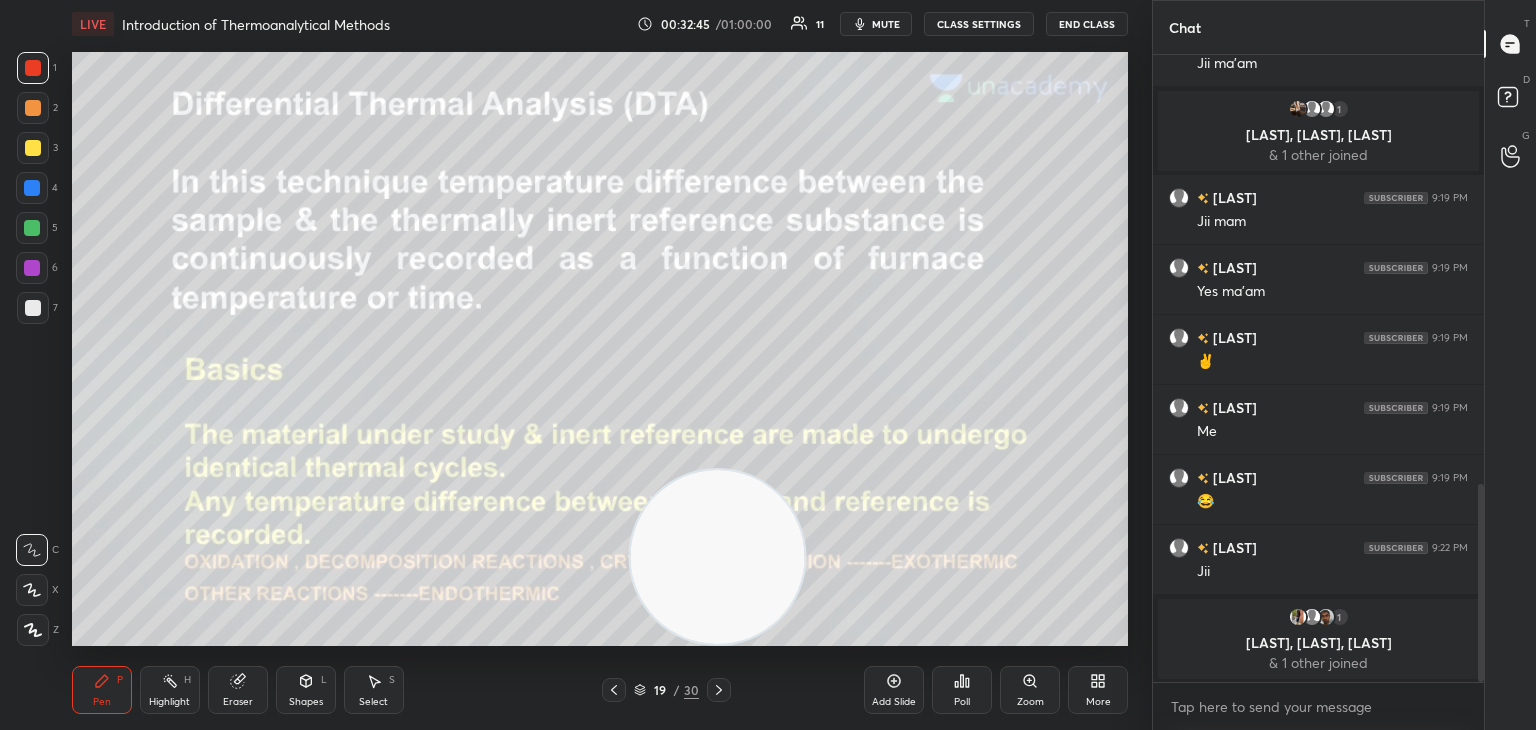 click 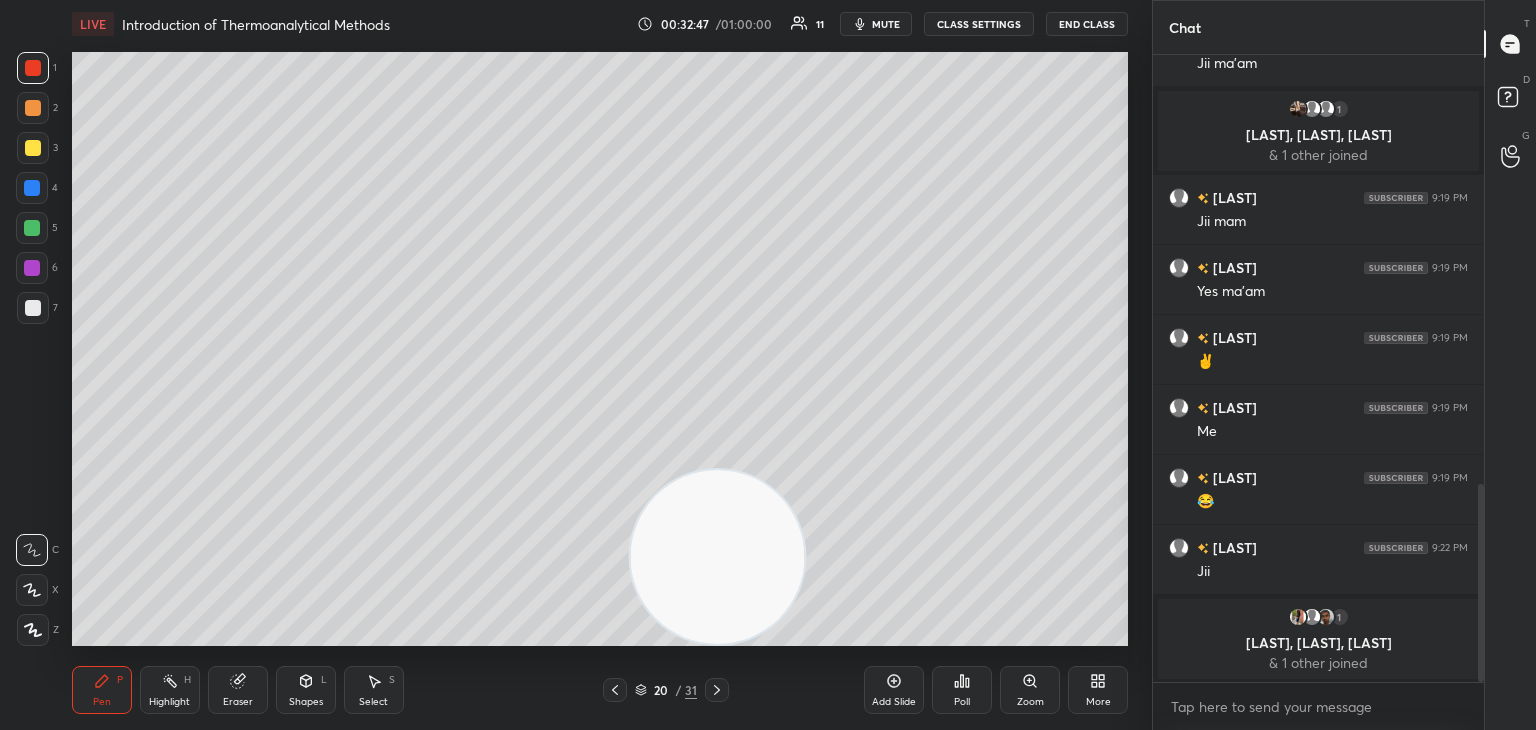 click at bounding box center [33, 308] 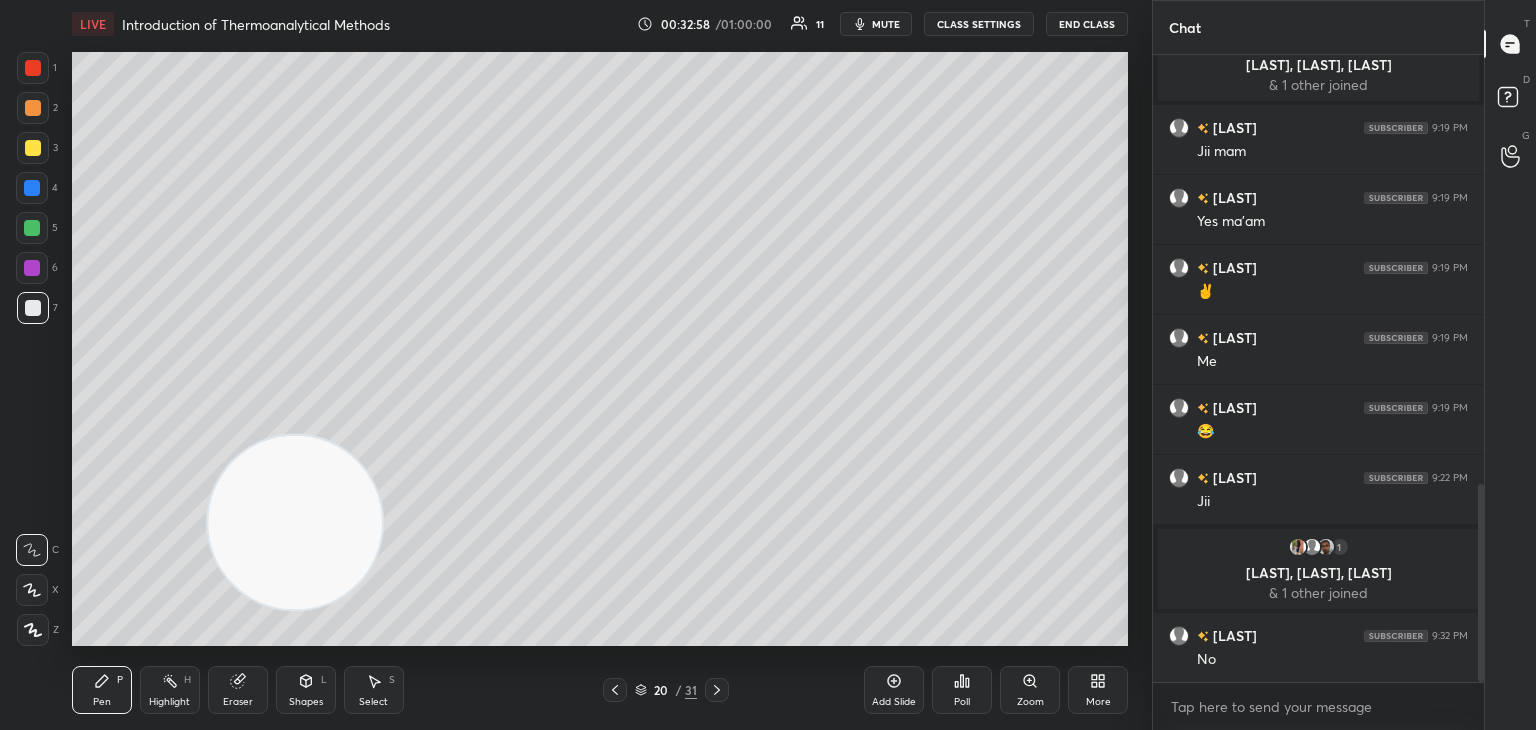 scroll, scrollTop: 1362, scrollLeft: 0, axis: vertical 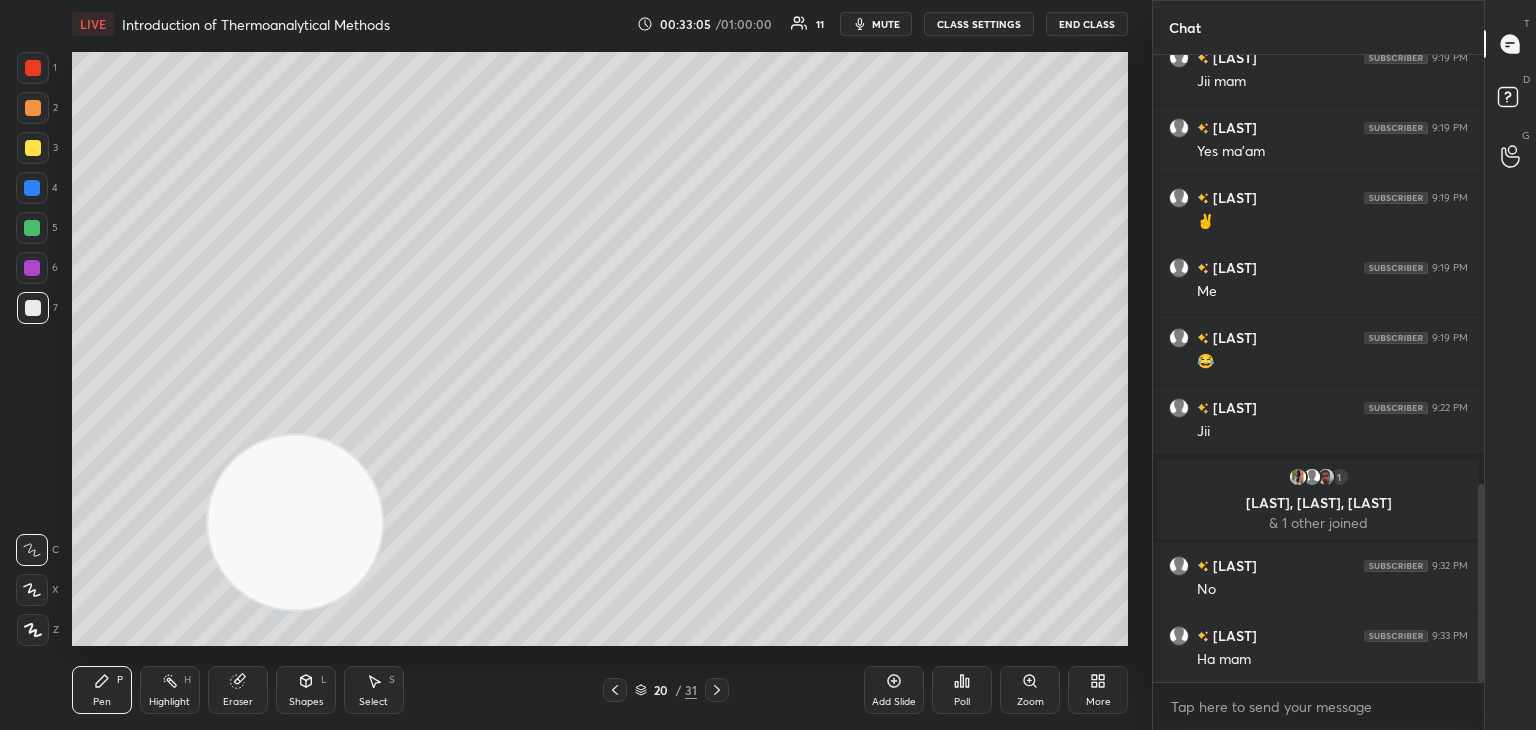 click at bounding box center (33, 148) 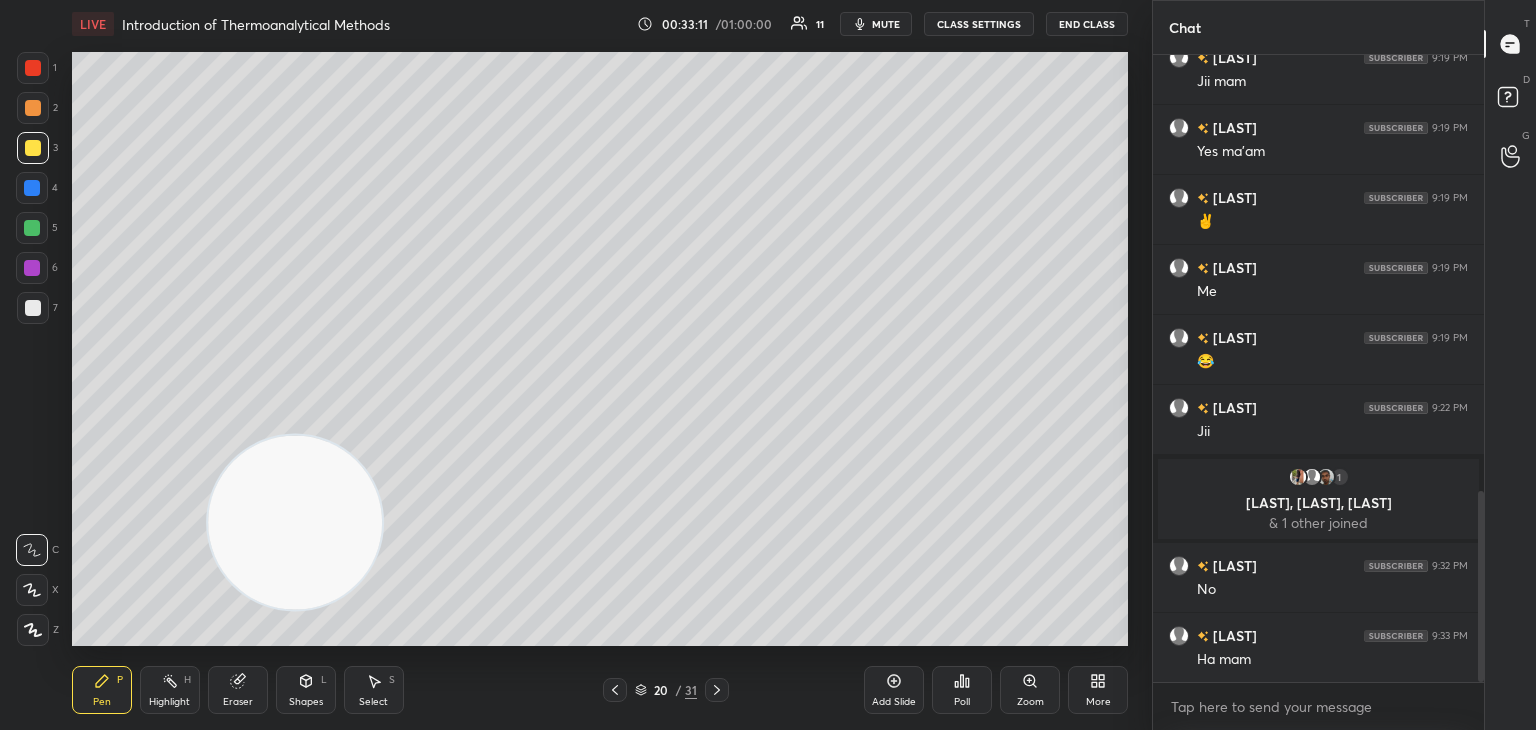 scroll, scrollTop: 1432, scrollLeft: 0, axis: vertical 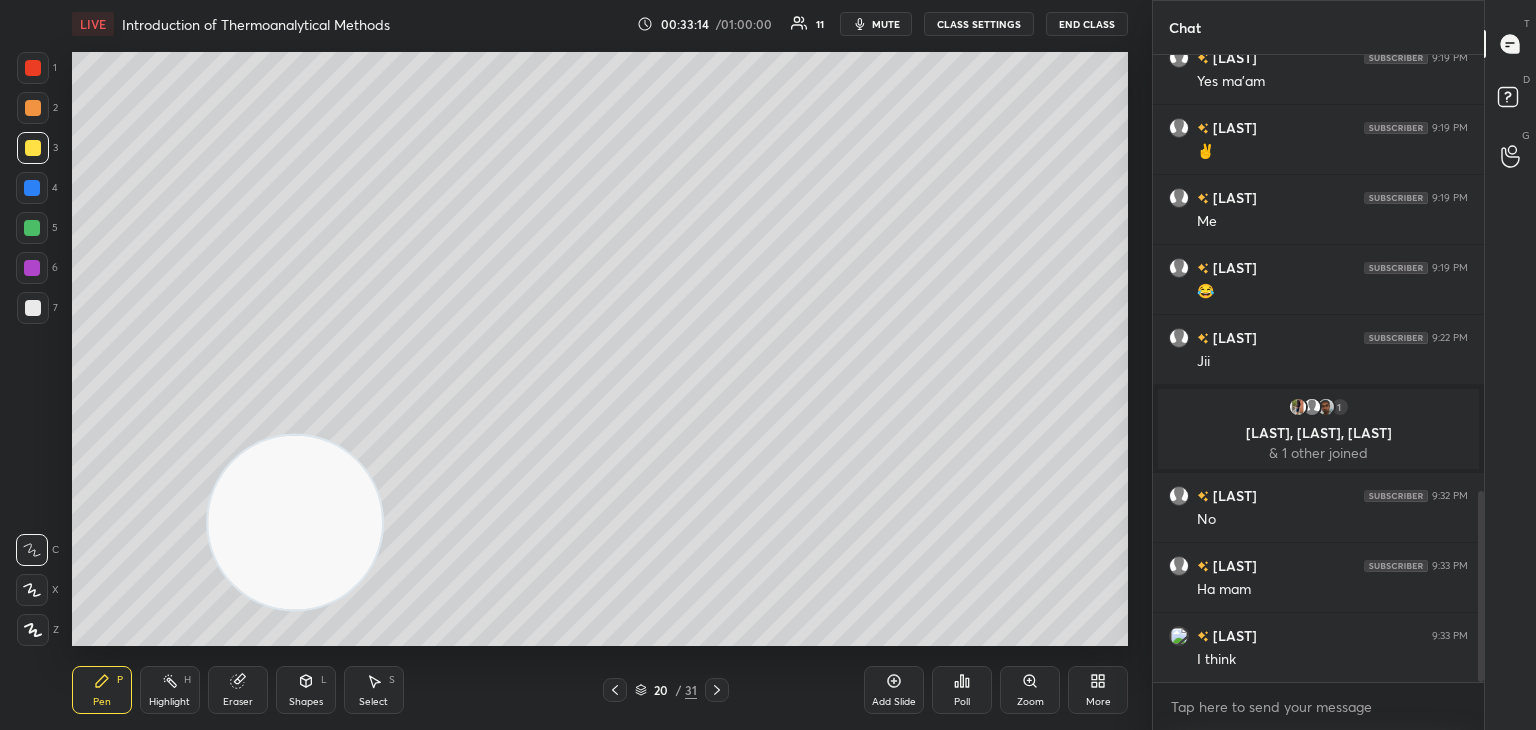 click at bounding box center [32, 188] 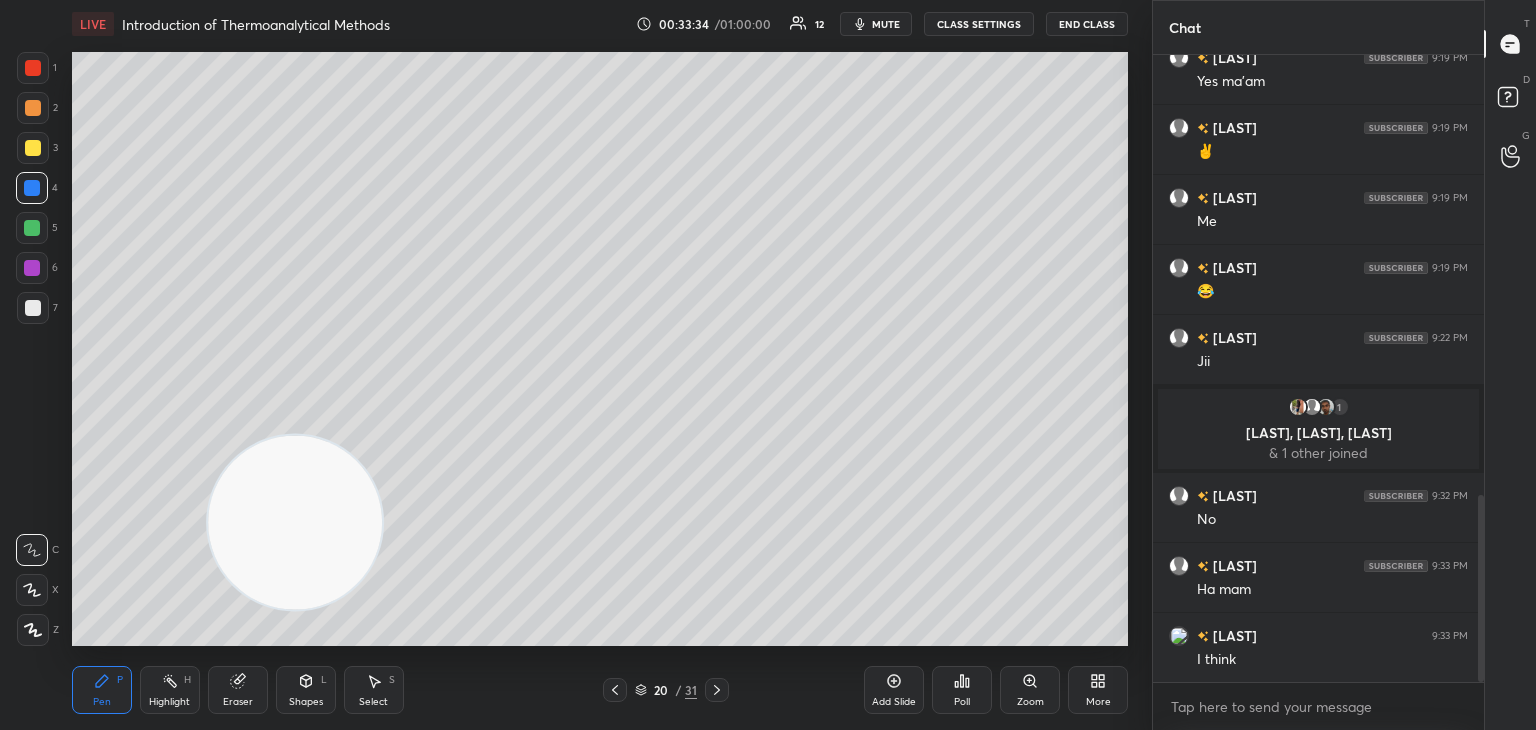 scroll, scrollTop: 1480, scrollLeft: 0, axis: vertical 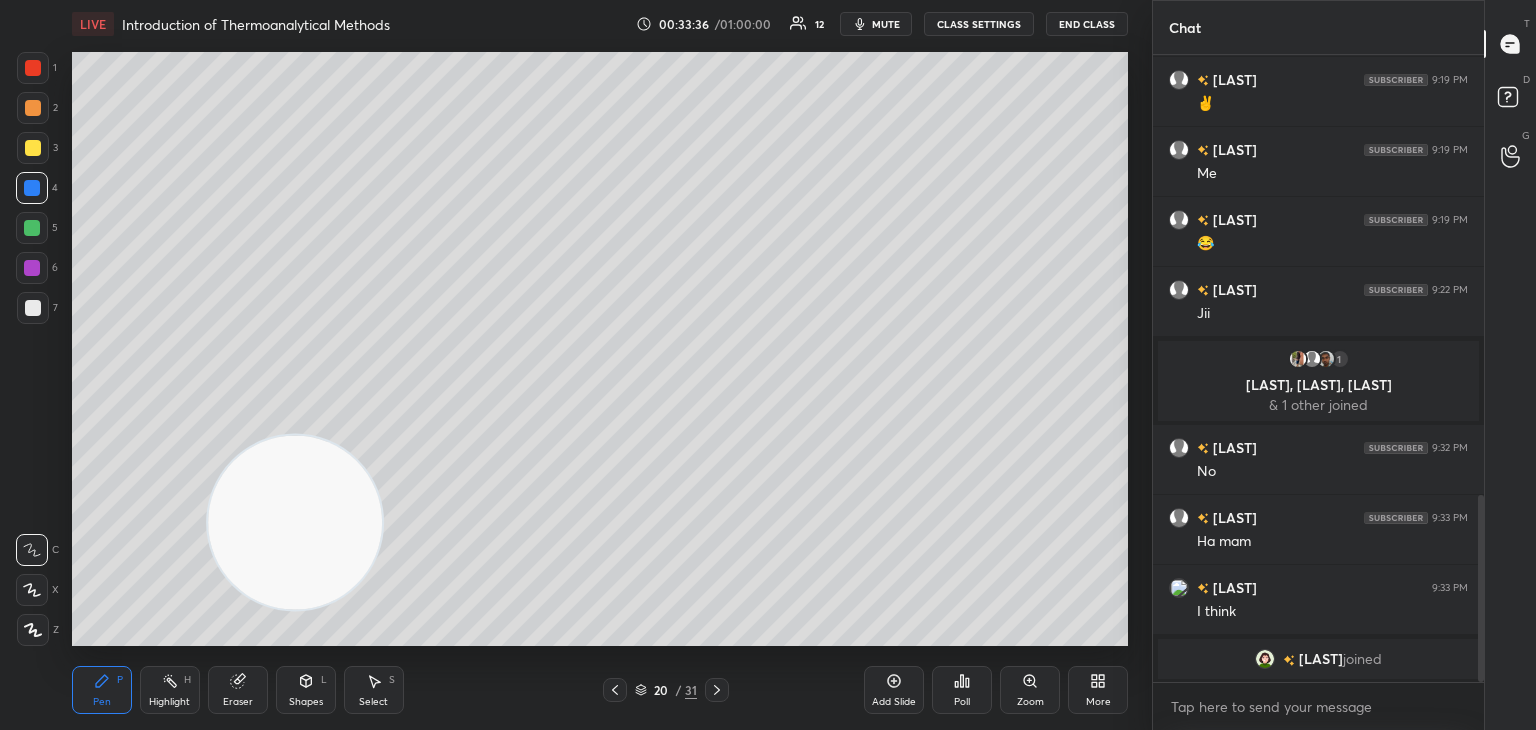 click at bounding box center (33, 308) 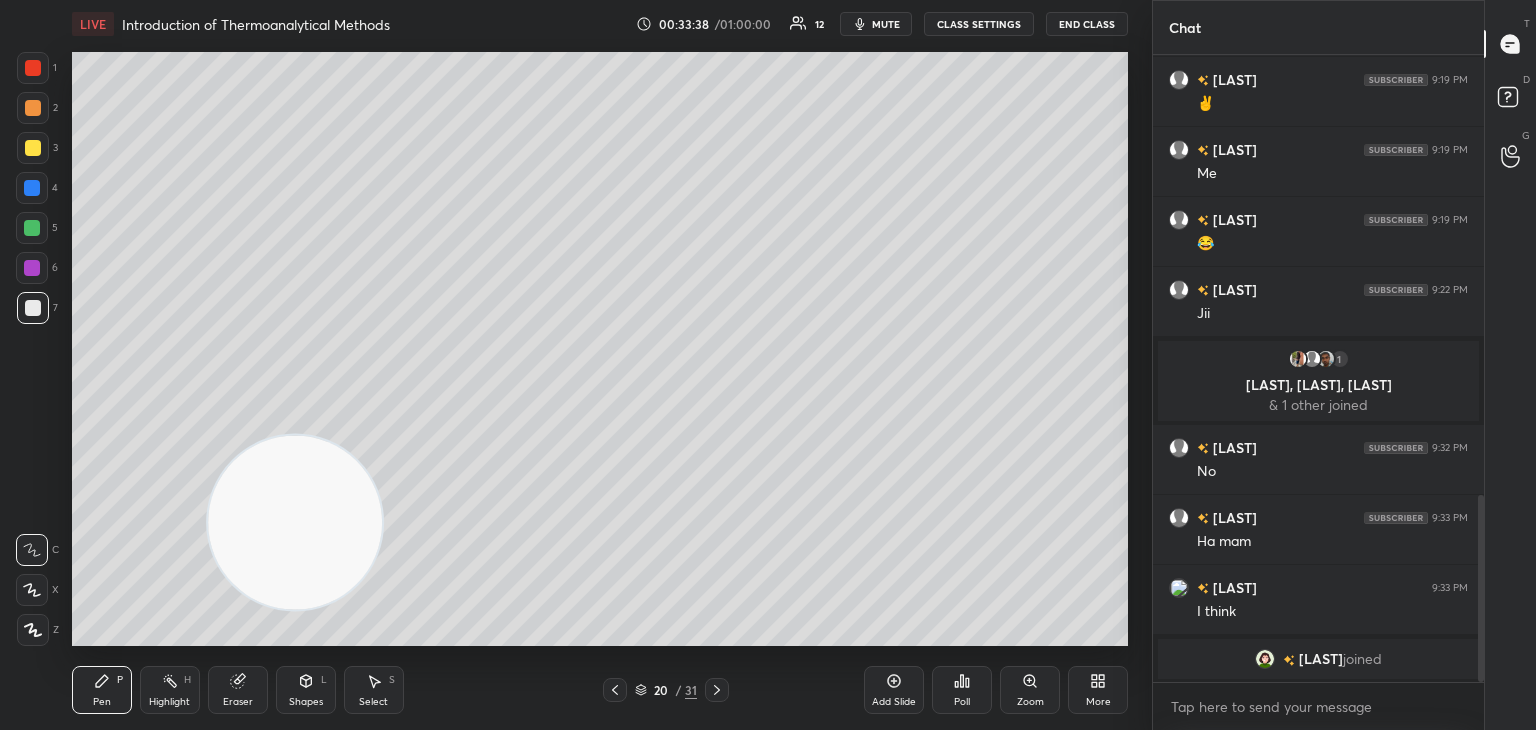 click at bounding box center [33, 148] 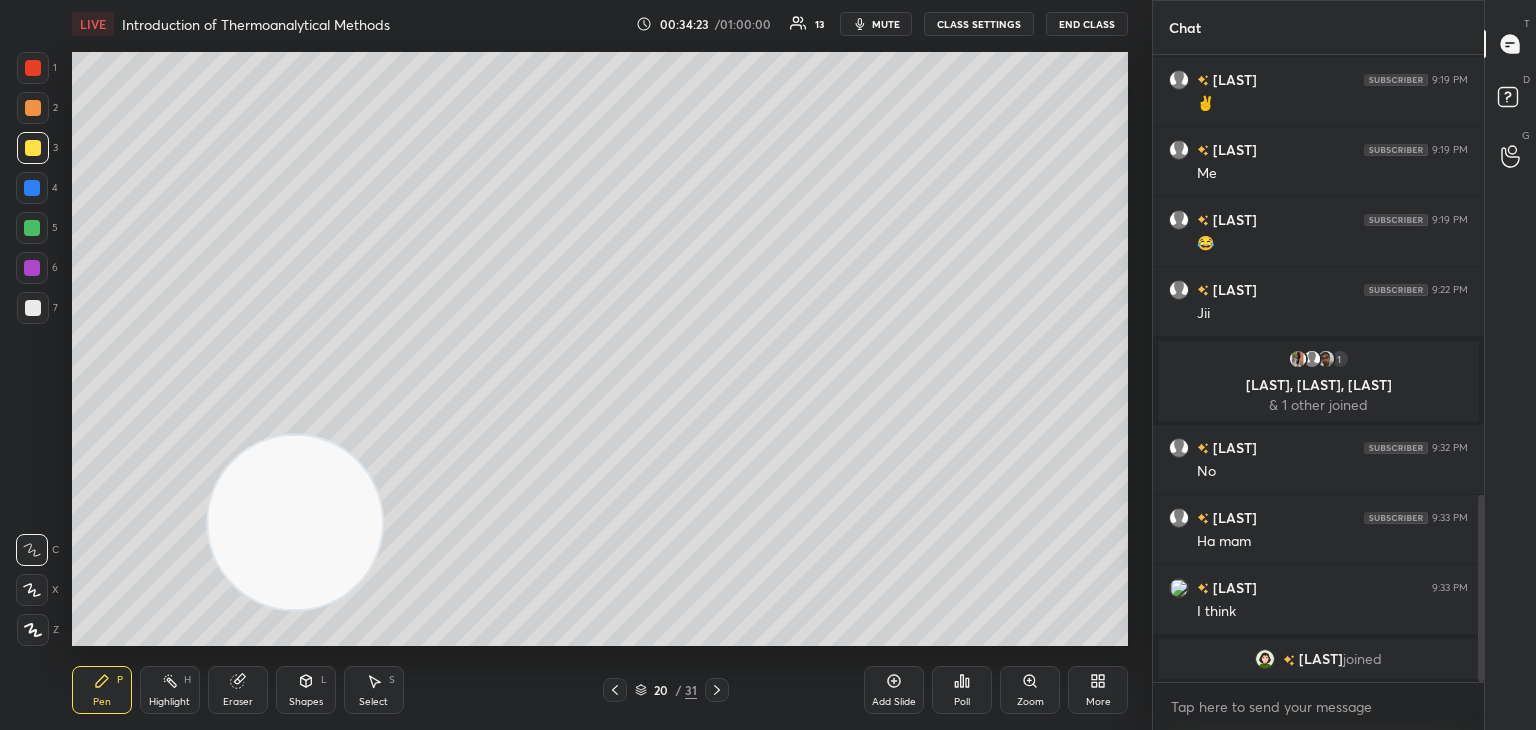 click at bounding box center [32, 228] 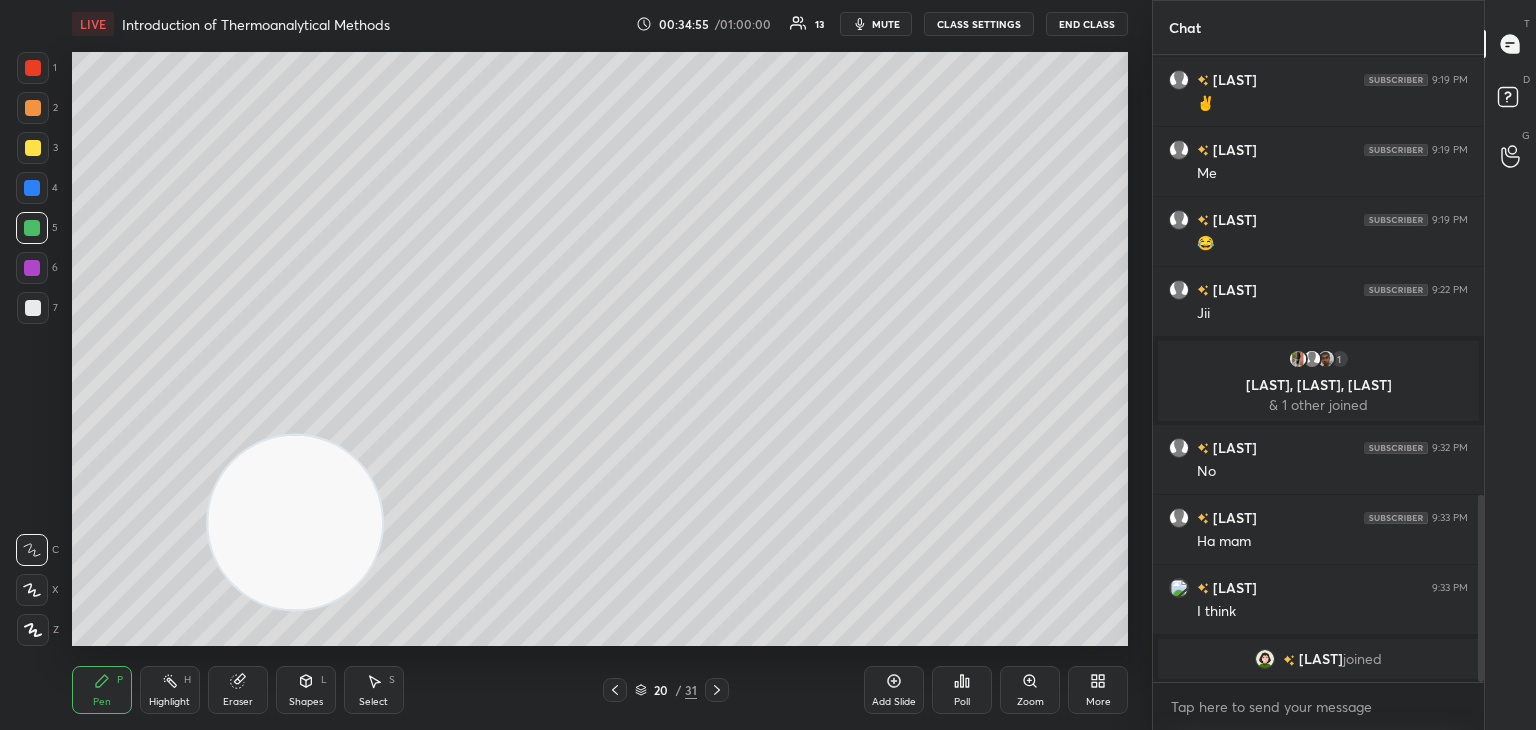 click at bounding box center (33, 308) 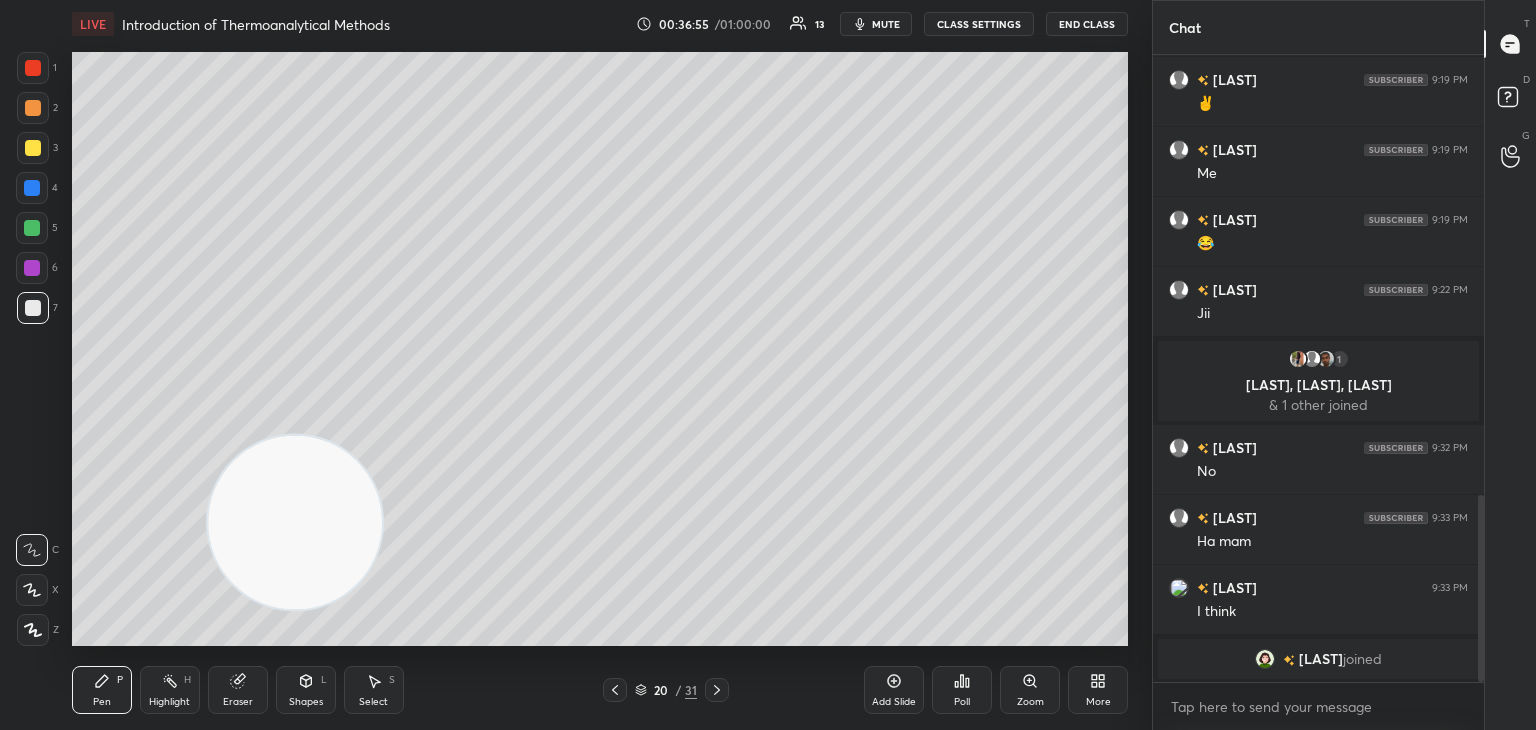 scroll, scrollTop: 1504, scrollLeft: 0, axis: vertical 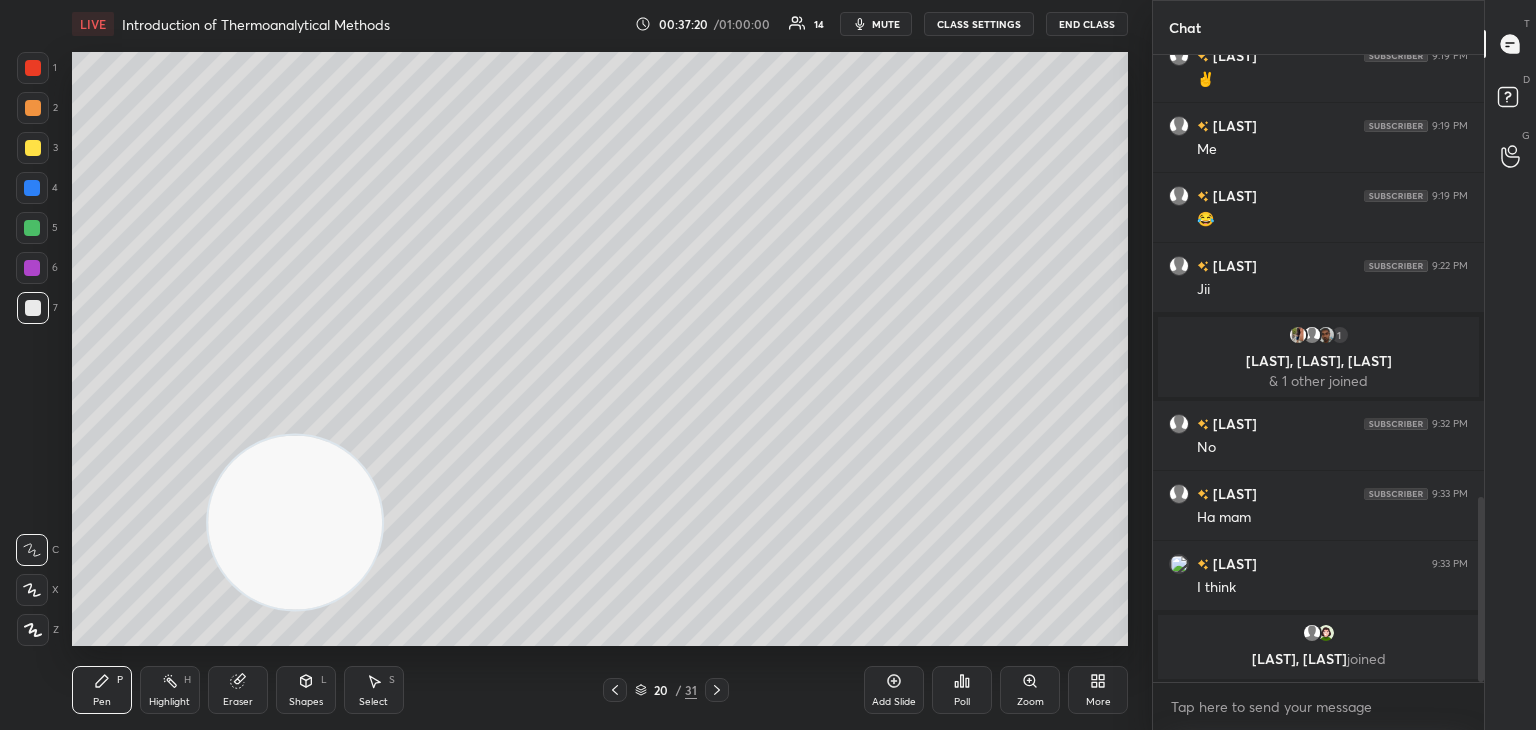 click at bounding box center [33, 108] 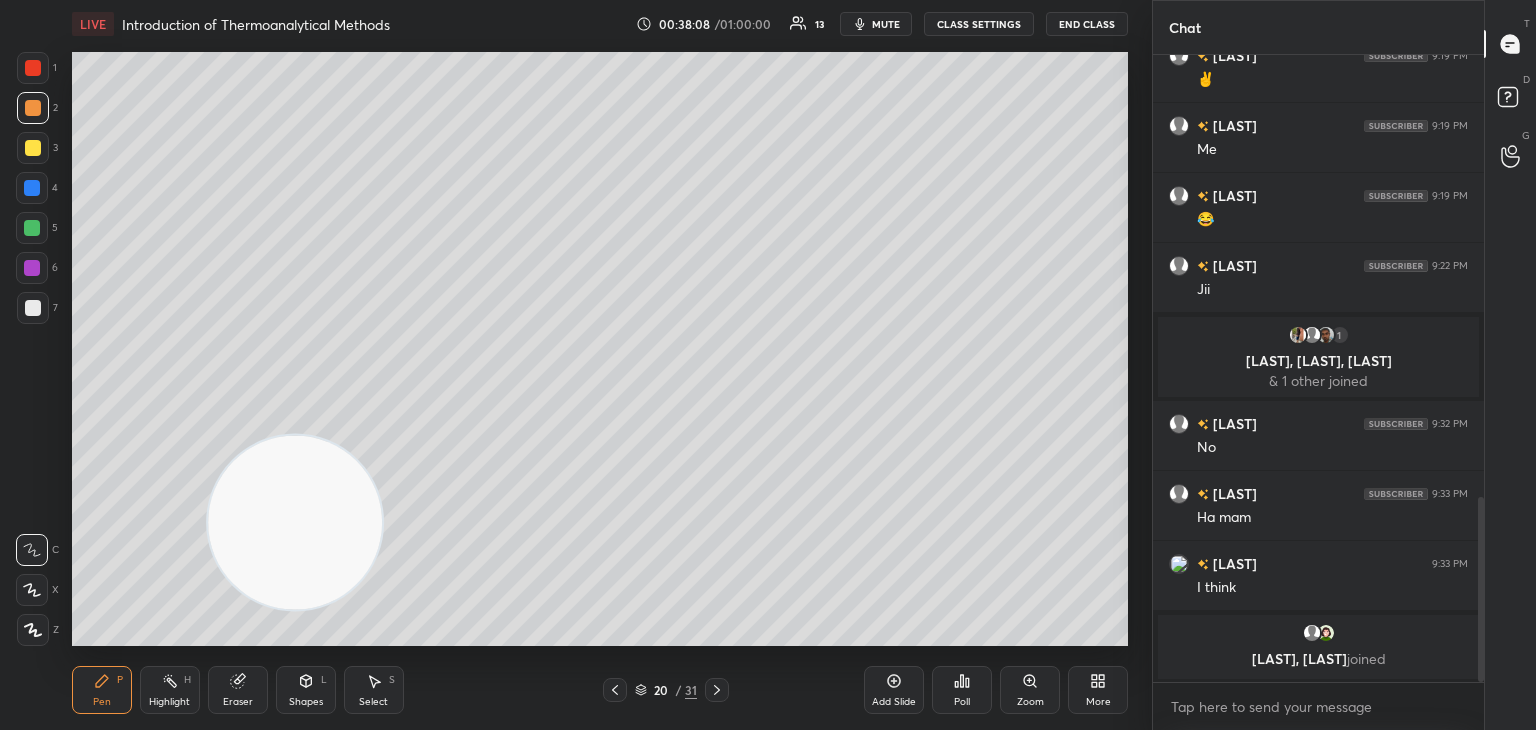 click 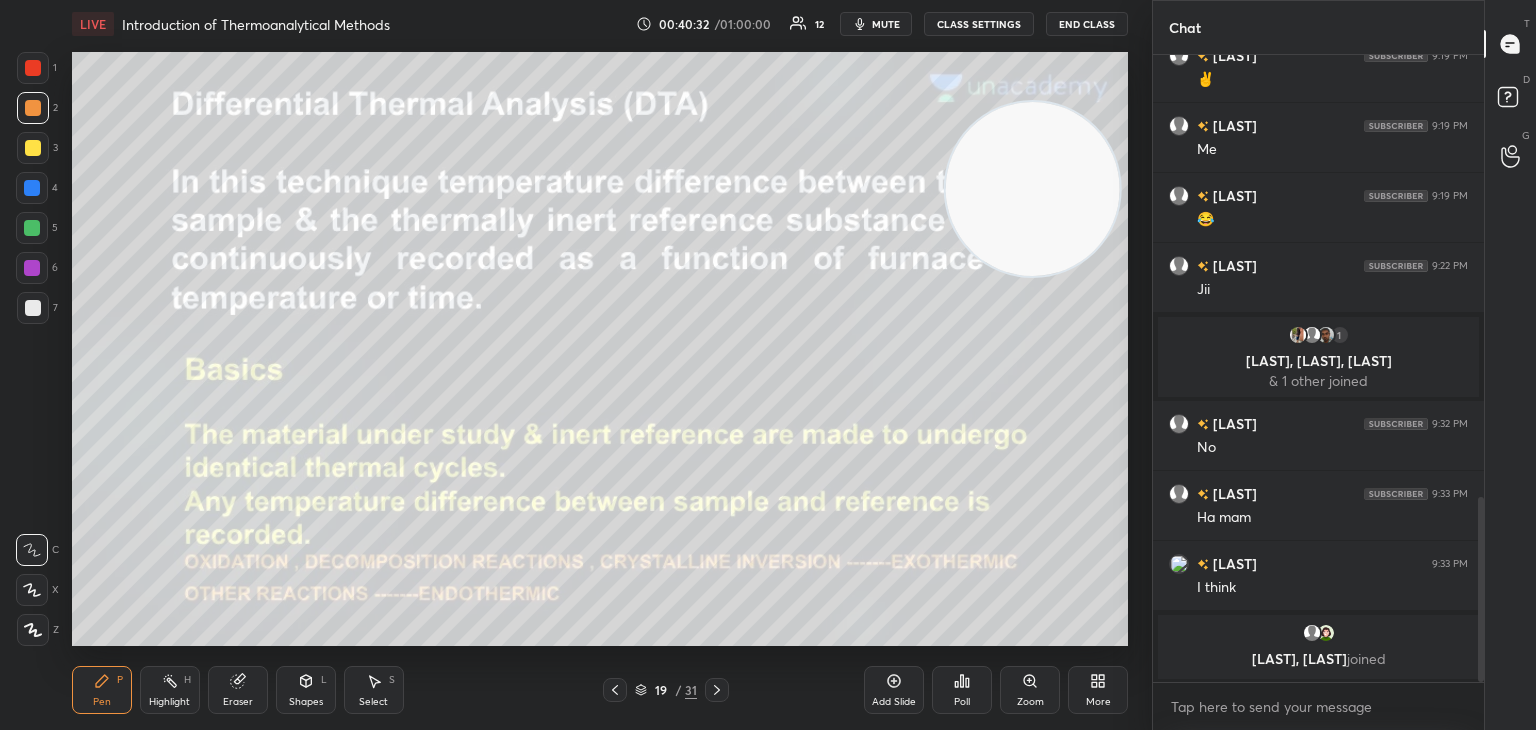 click 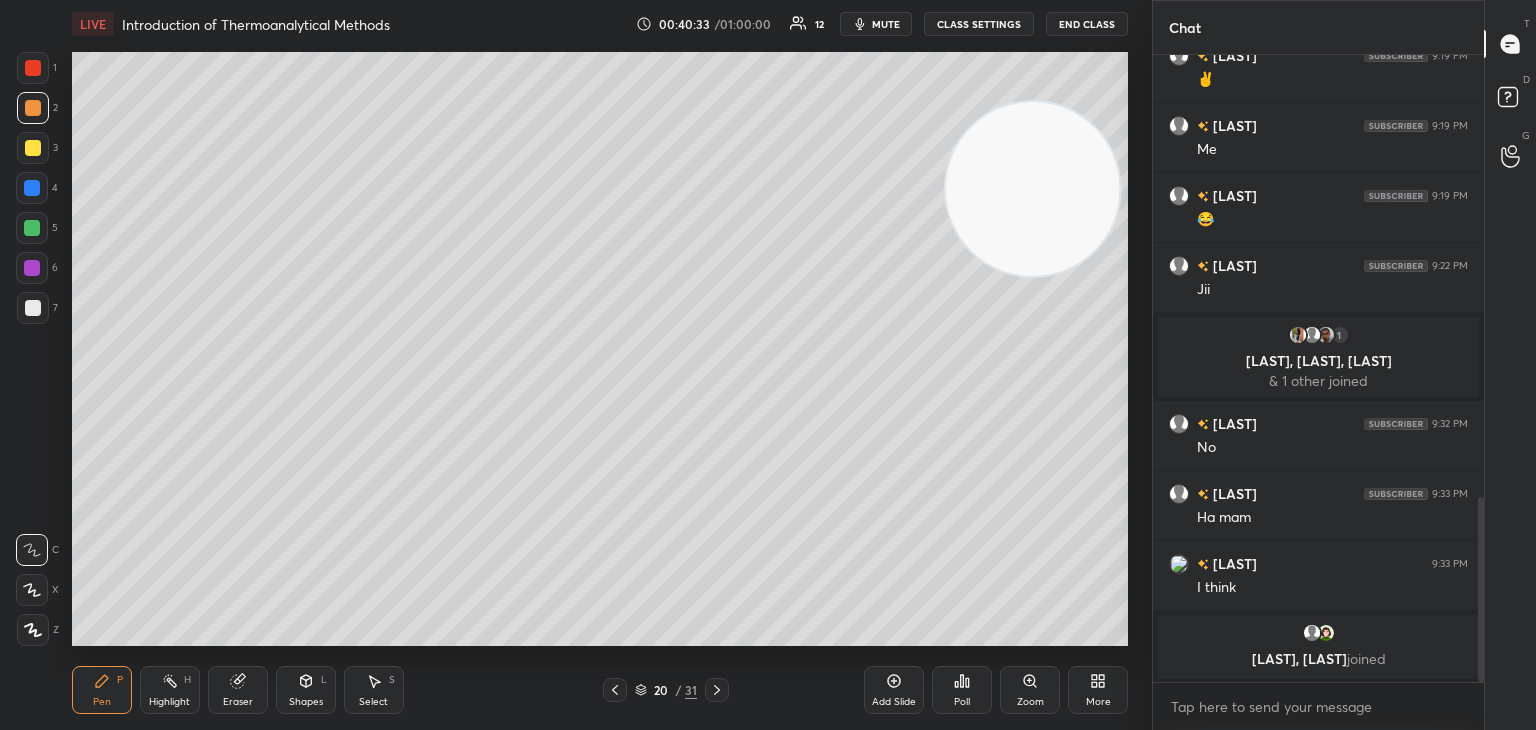 click 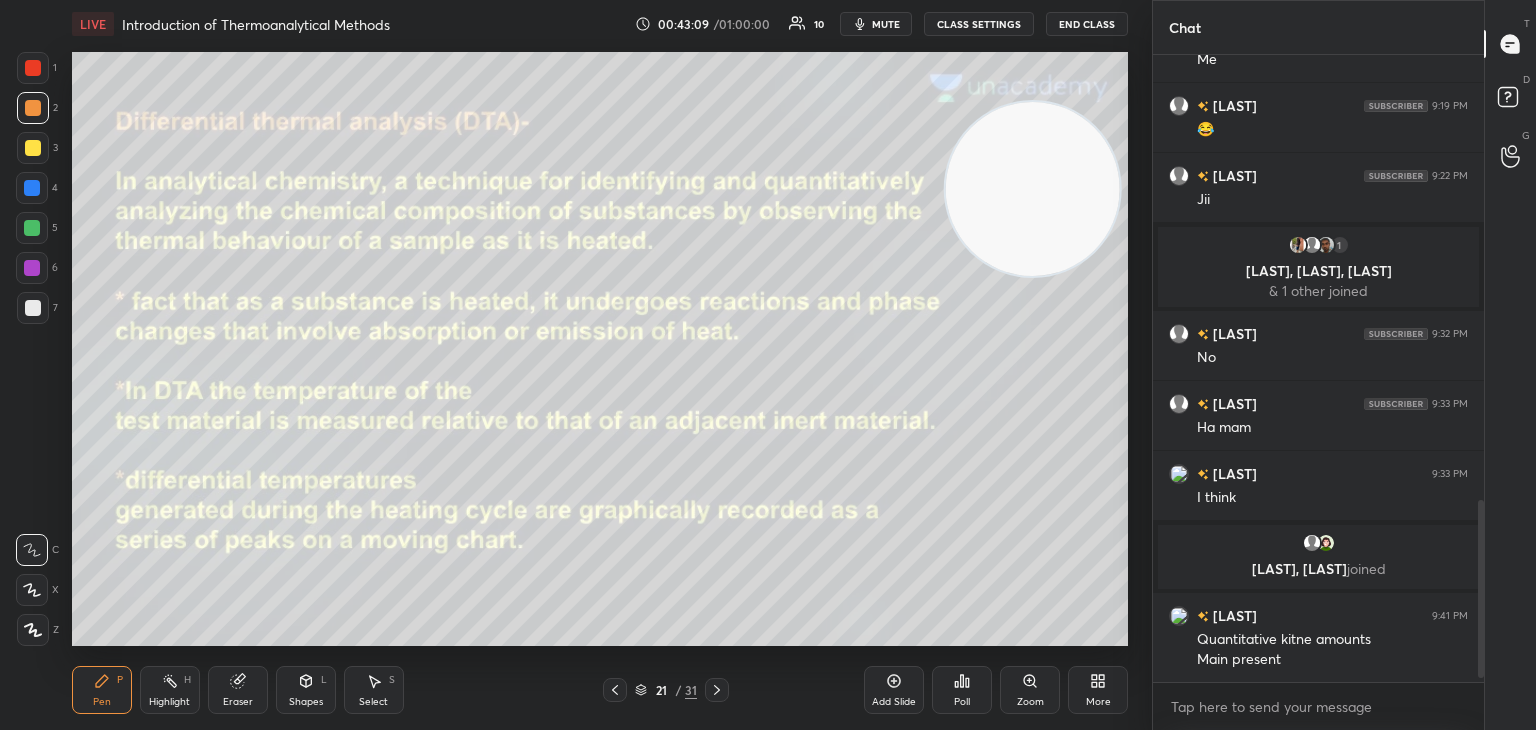 scroll, scrollTop: 1582, scrollLeft: 0, axis: vertical 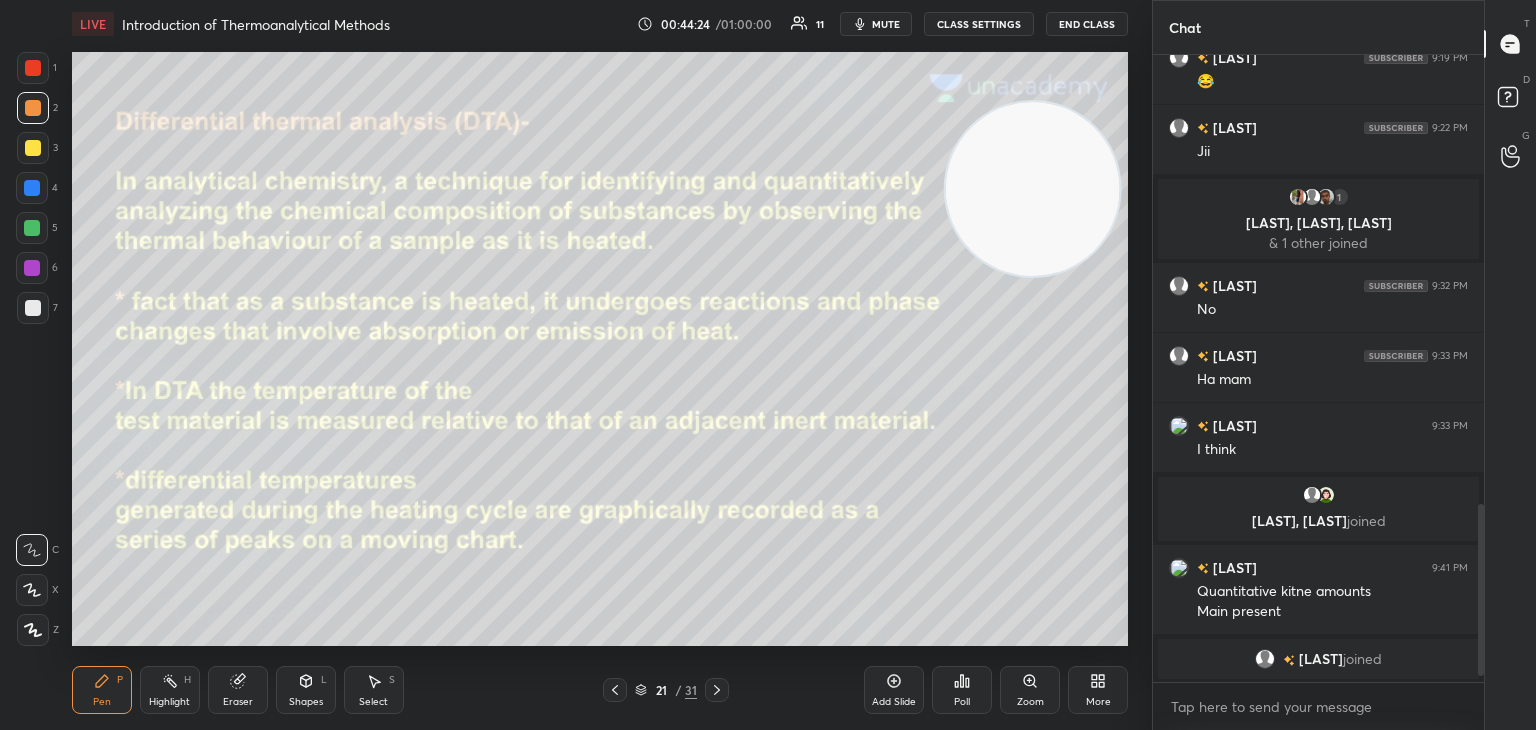click 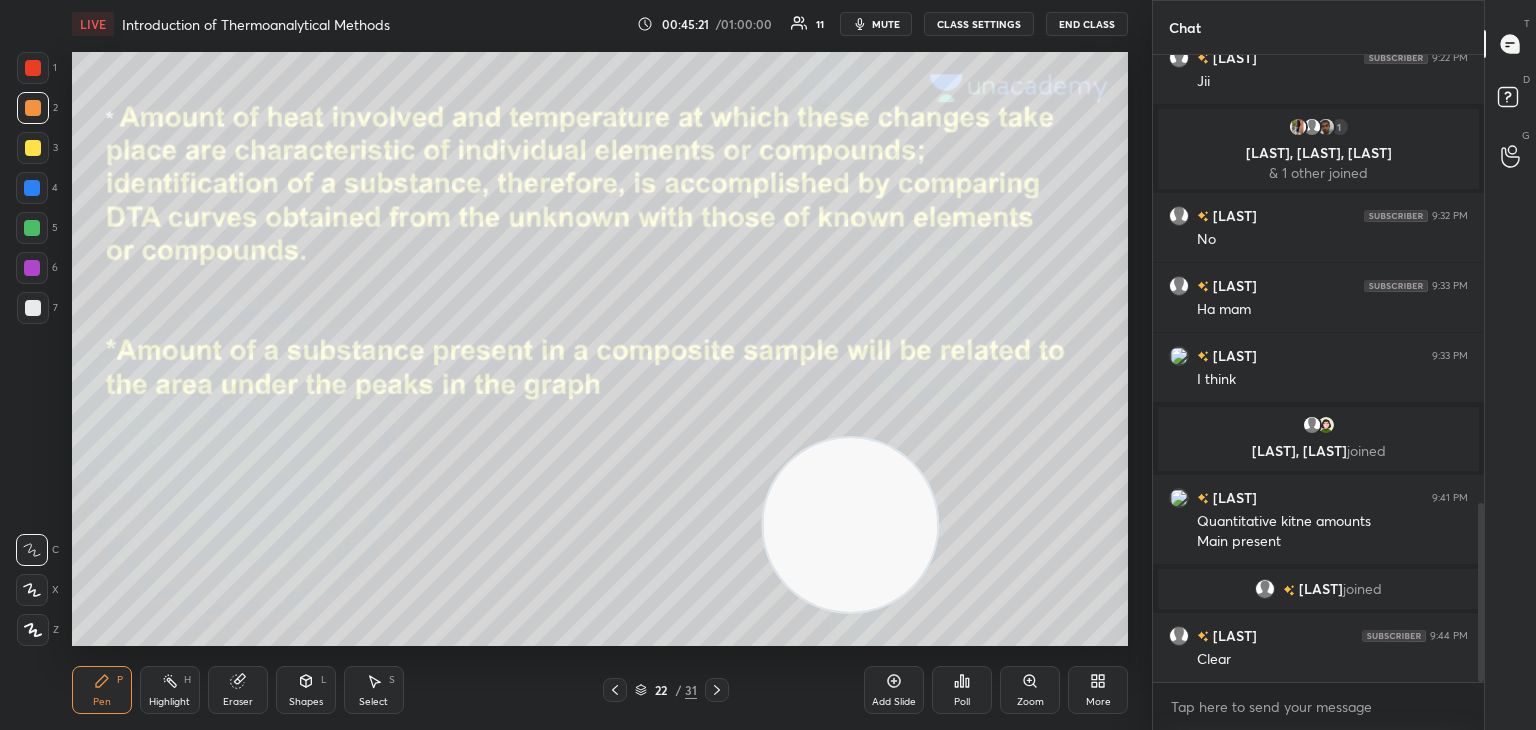 scroll, scrollTop: 1624, scrollLeft: 0, axis: vertical 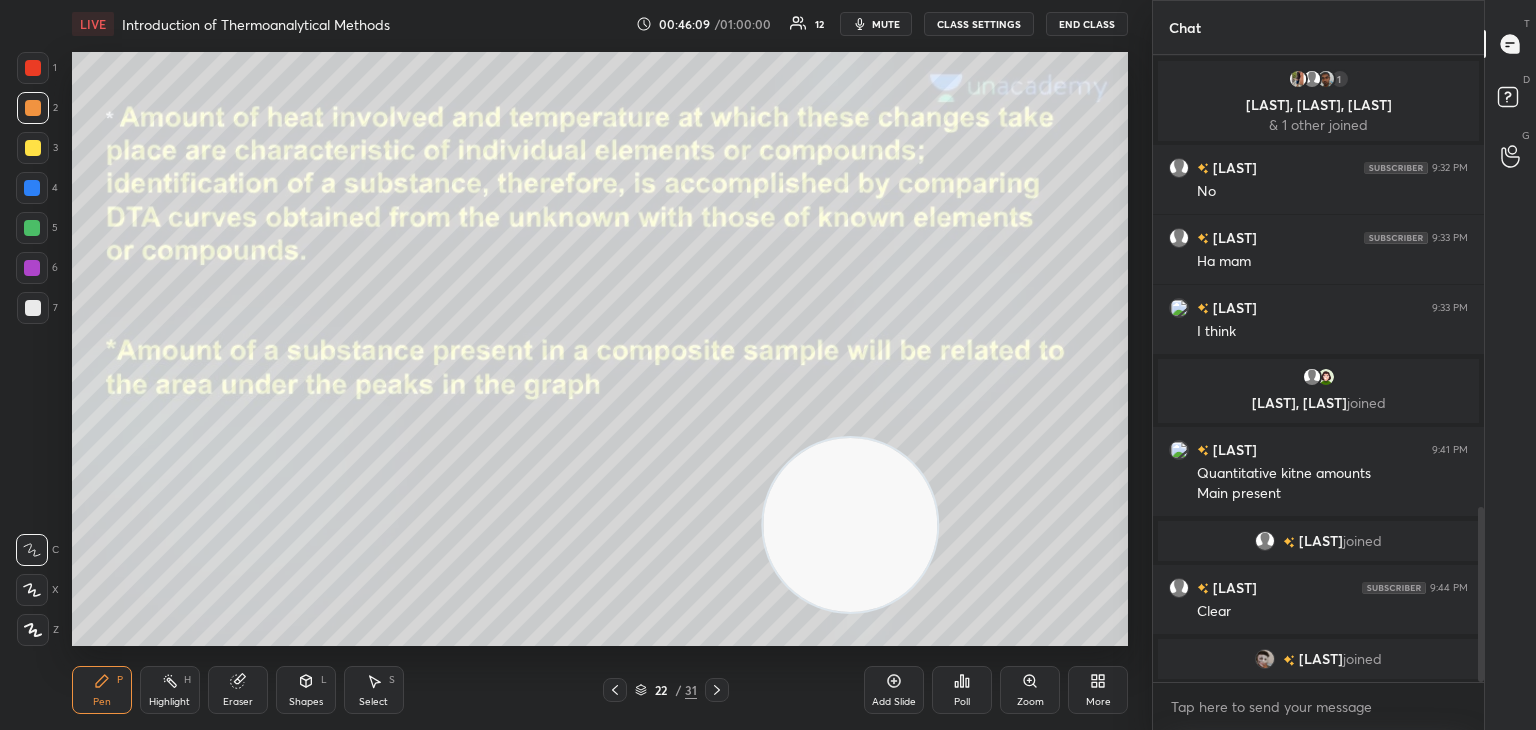 click 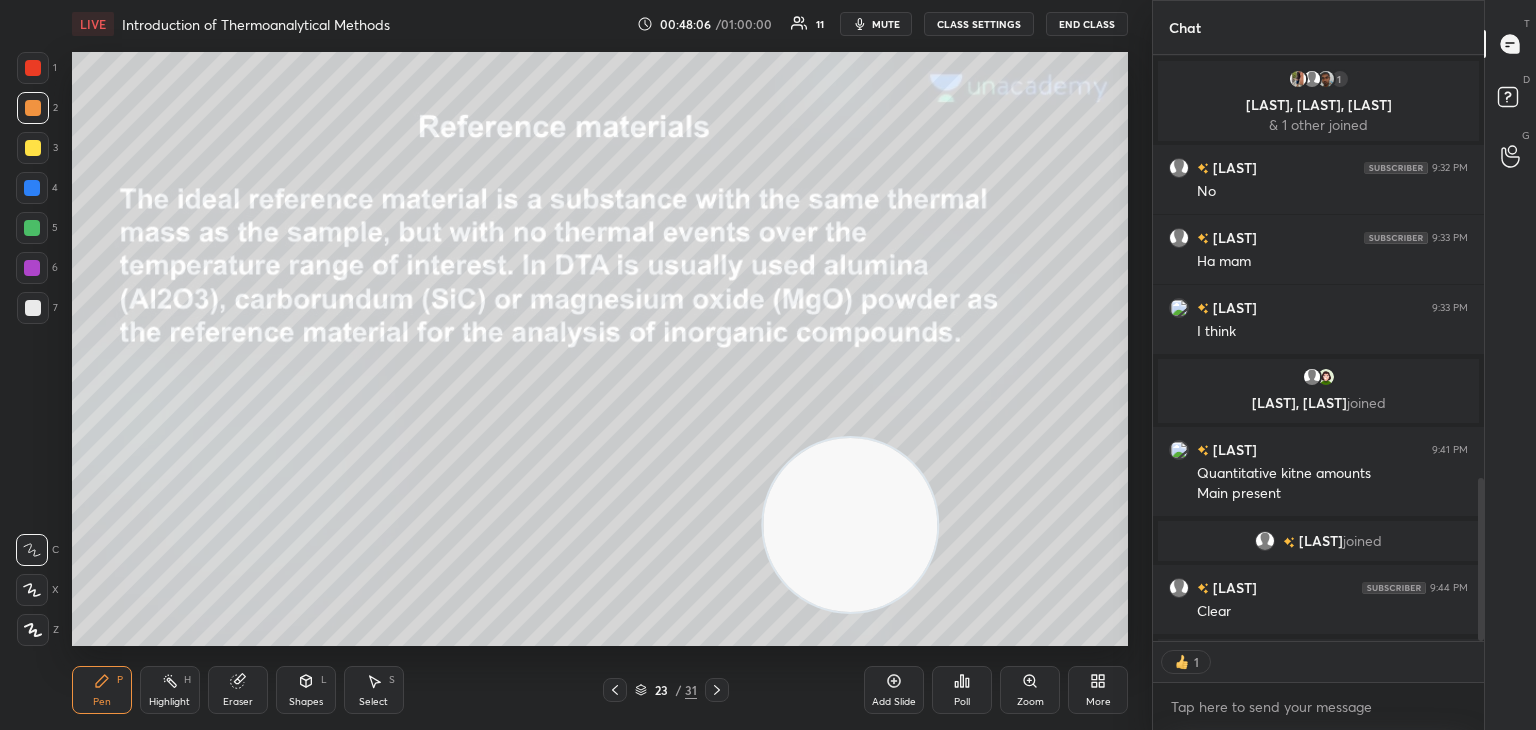 scroll, scrollTop: 581, scrollLeft: 325, axis: both 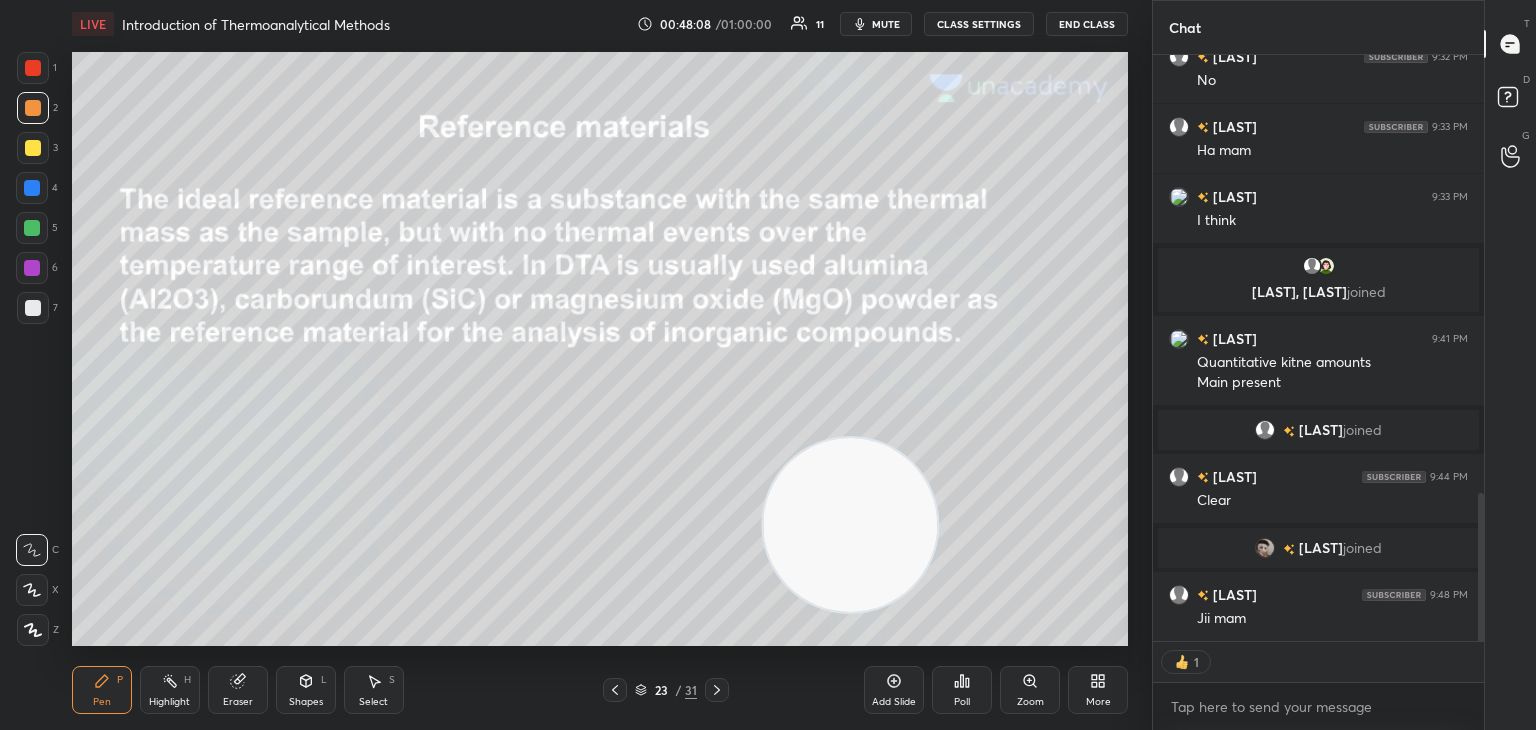 click 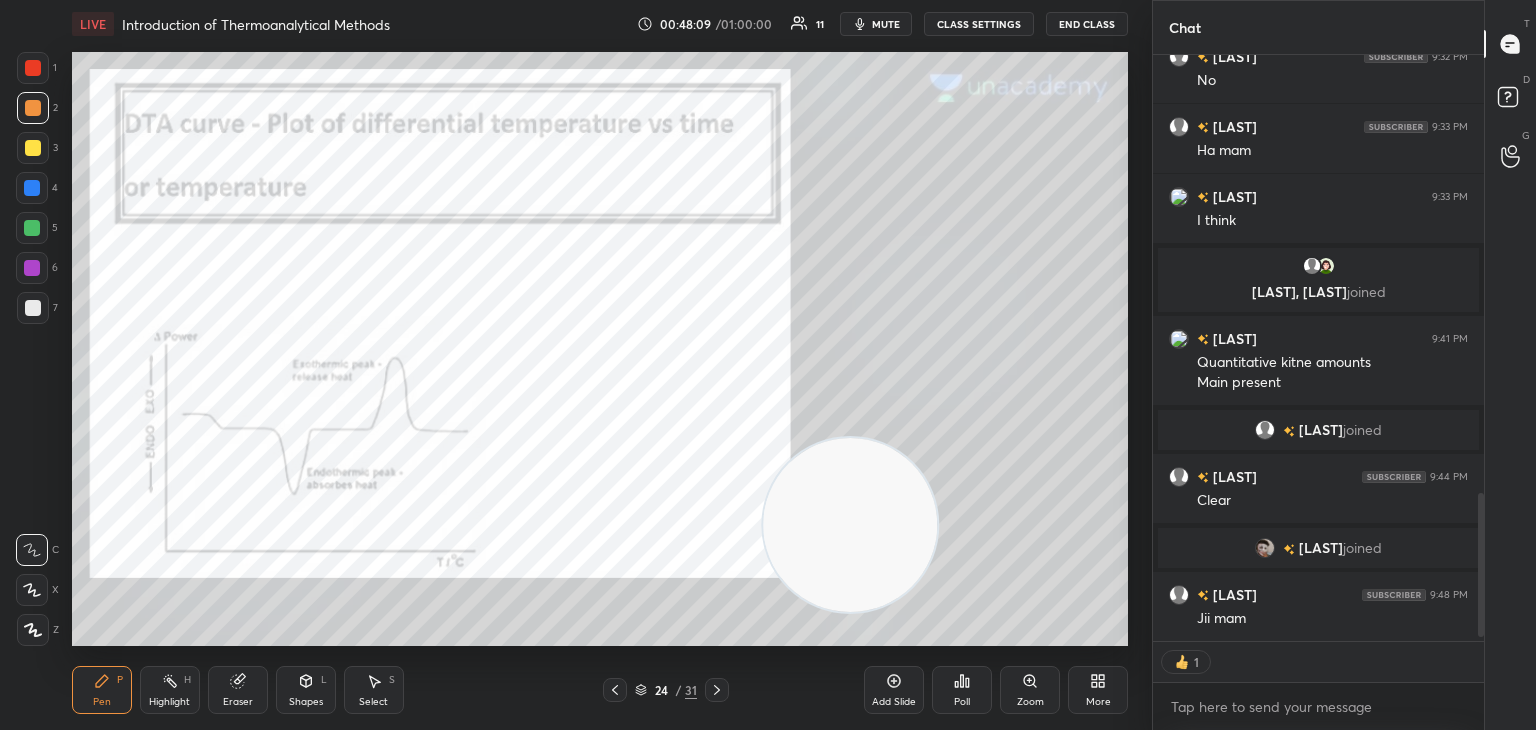 scroll, scrollTop: 1804, scrollLeft: 0, axis: vertical 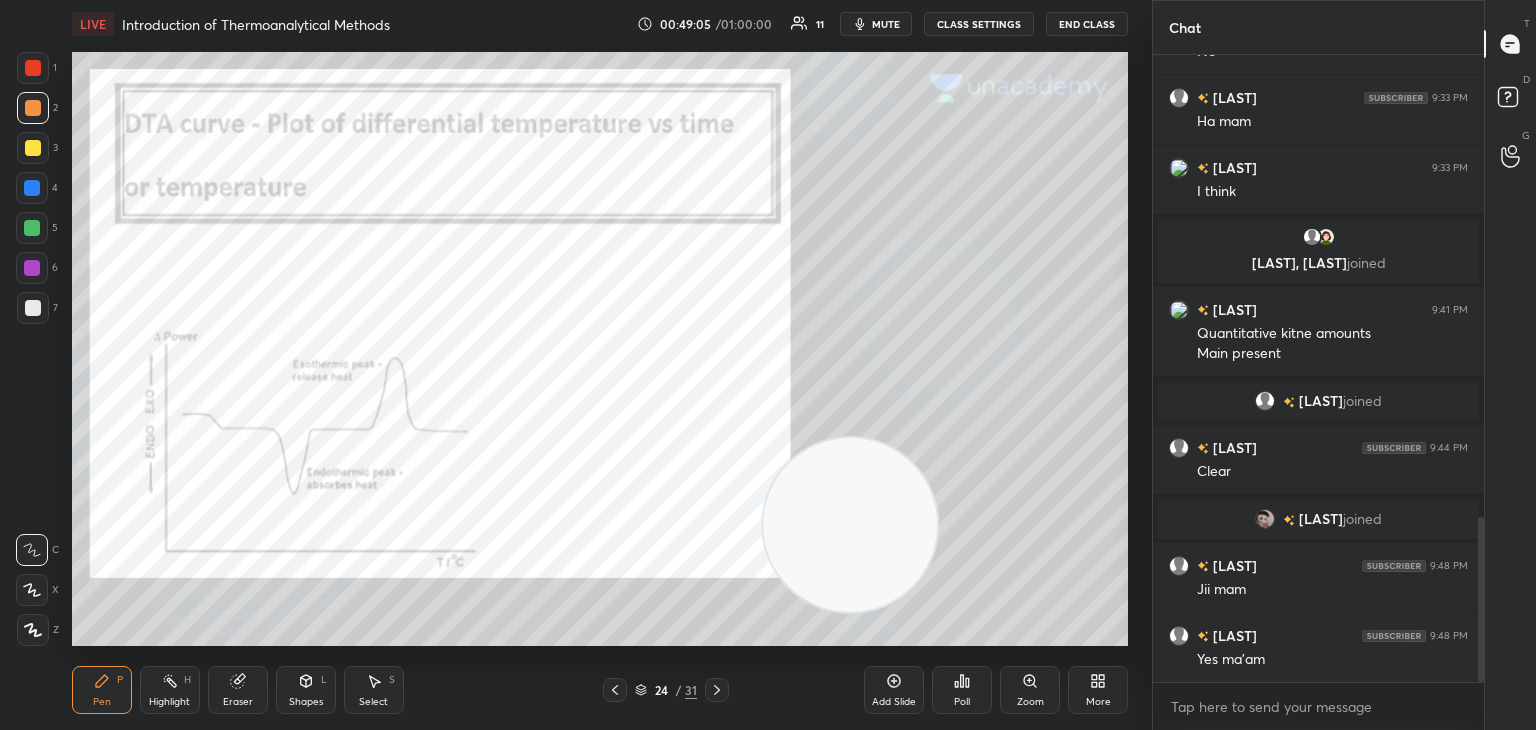 click 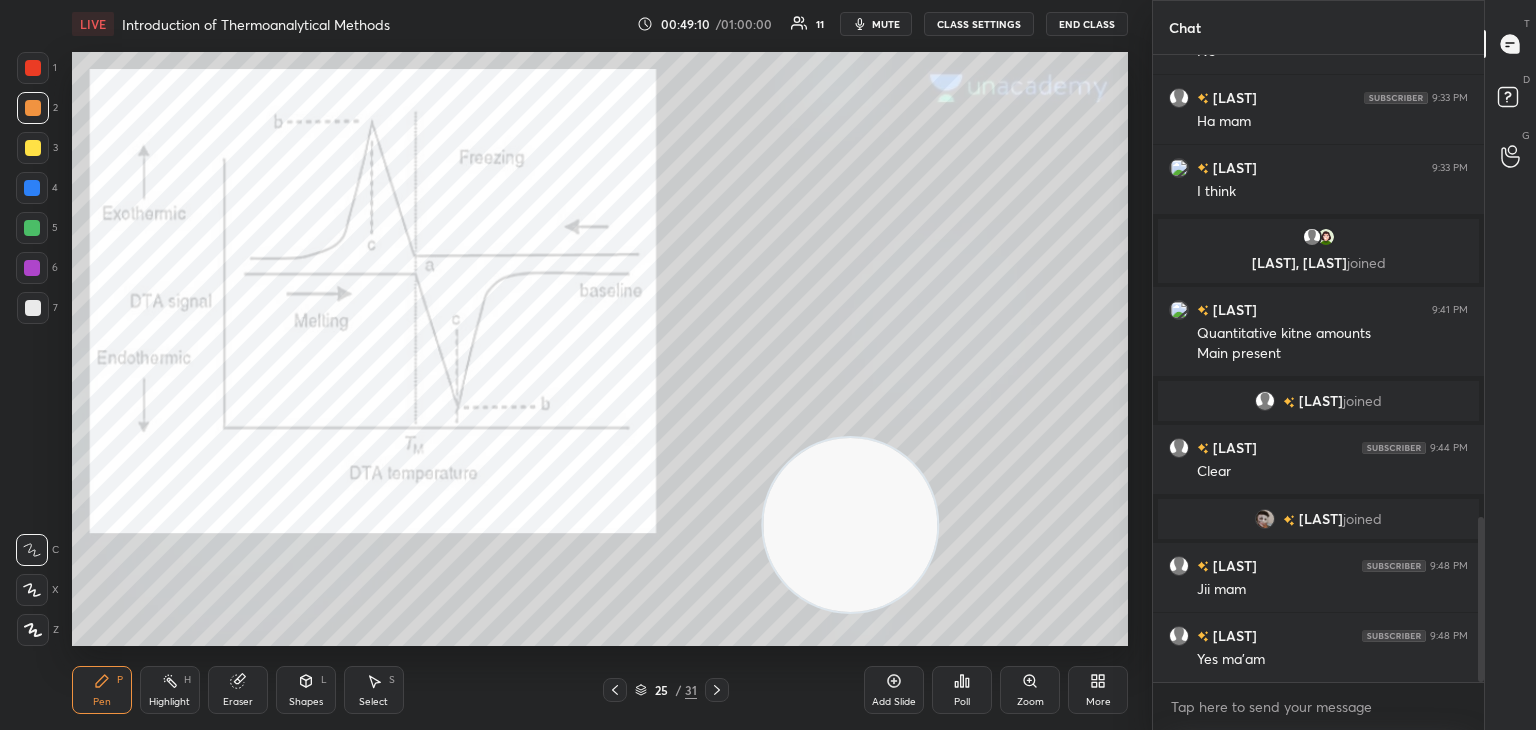 click at bounding box center [33, 68] 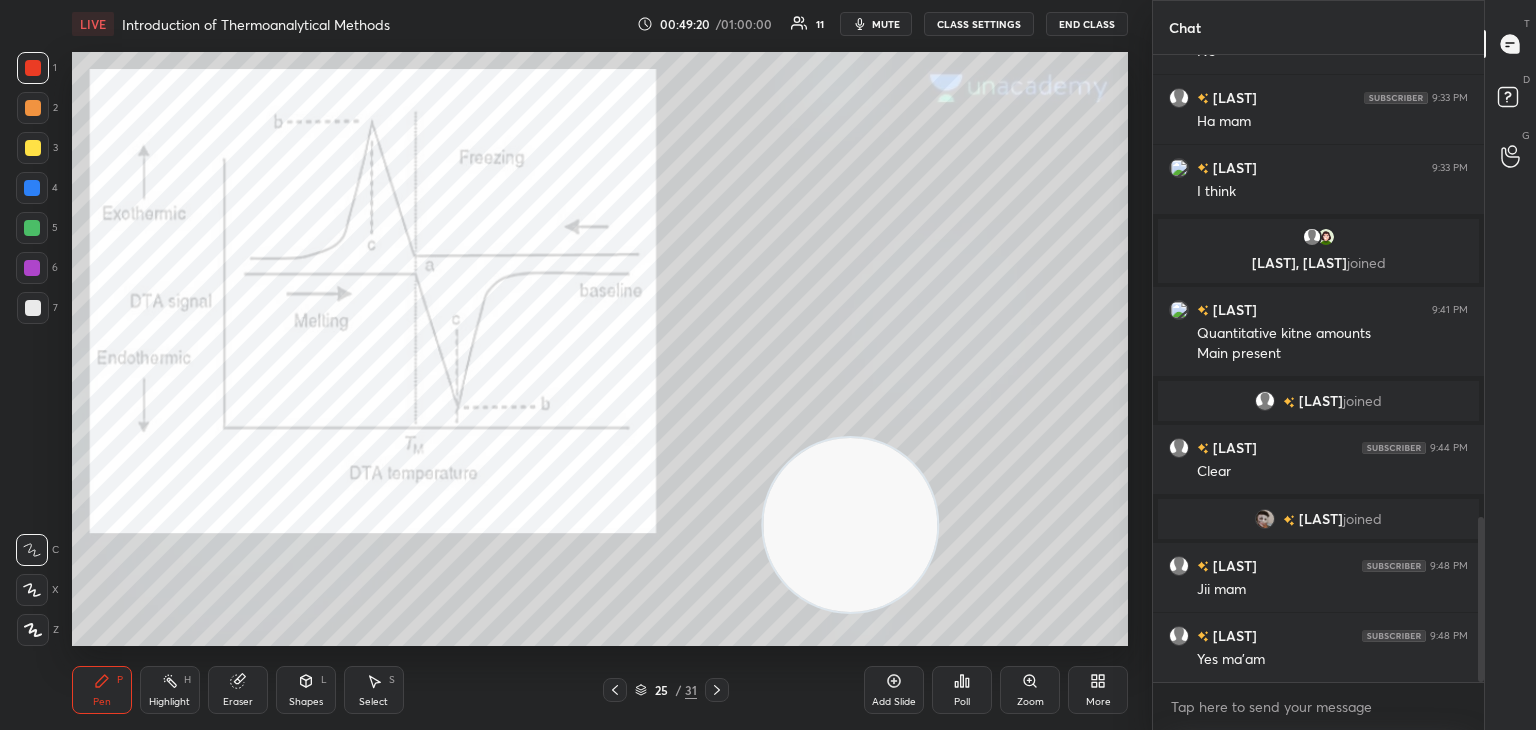 click 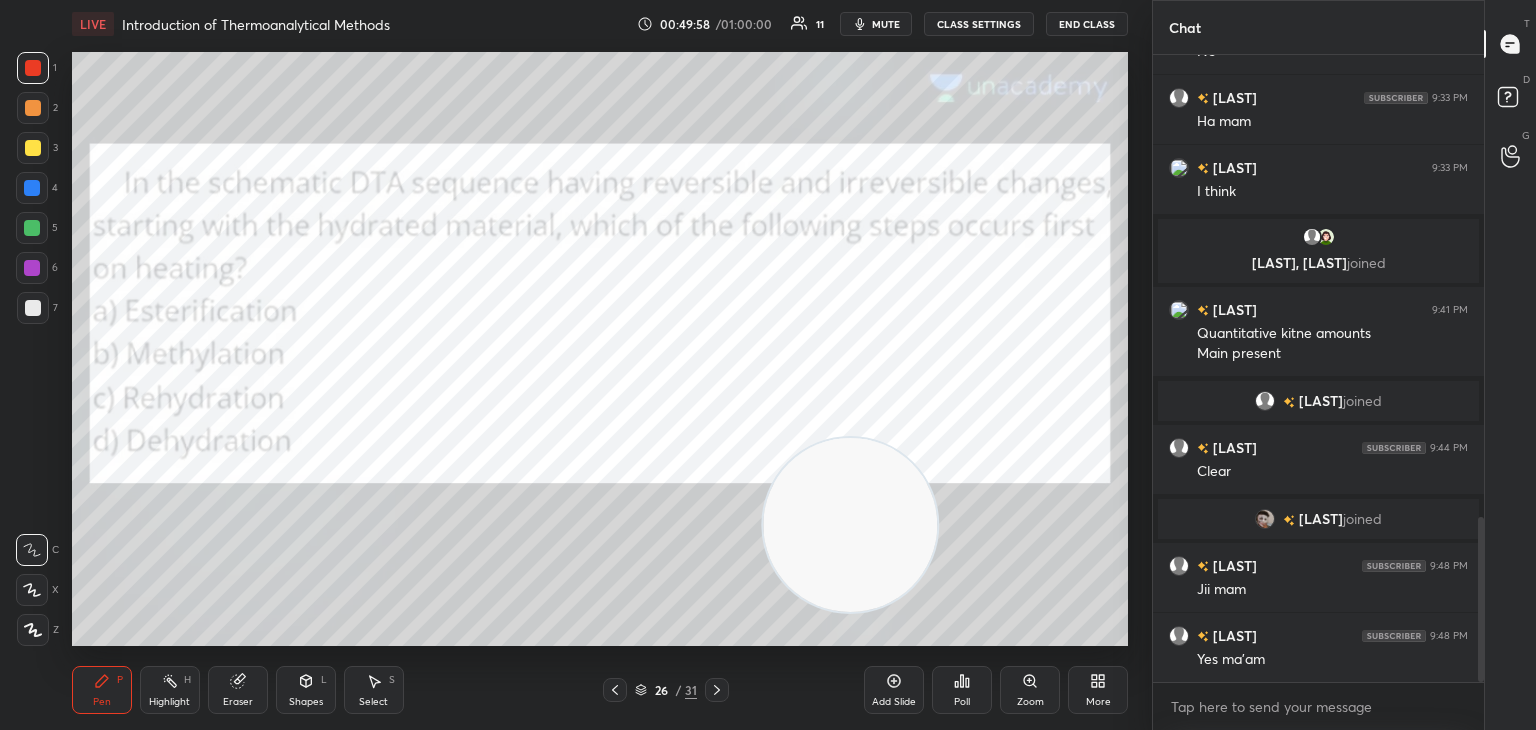 click 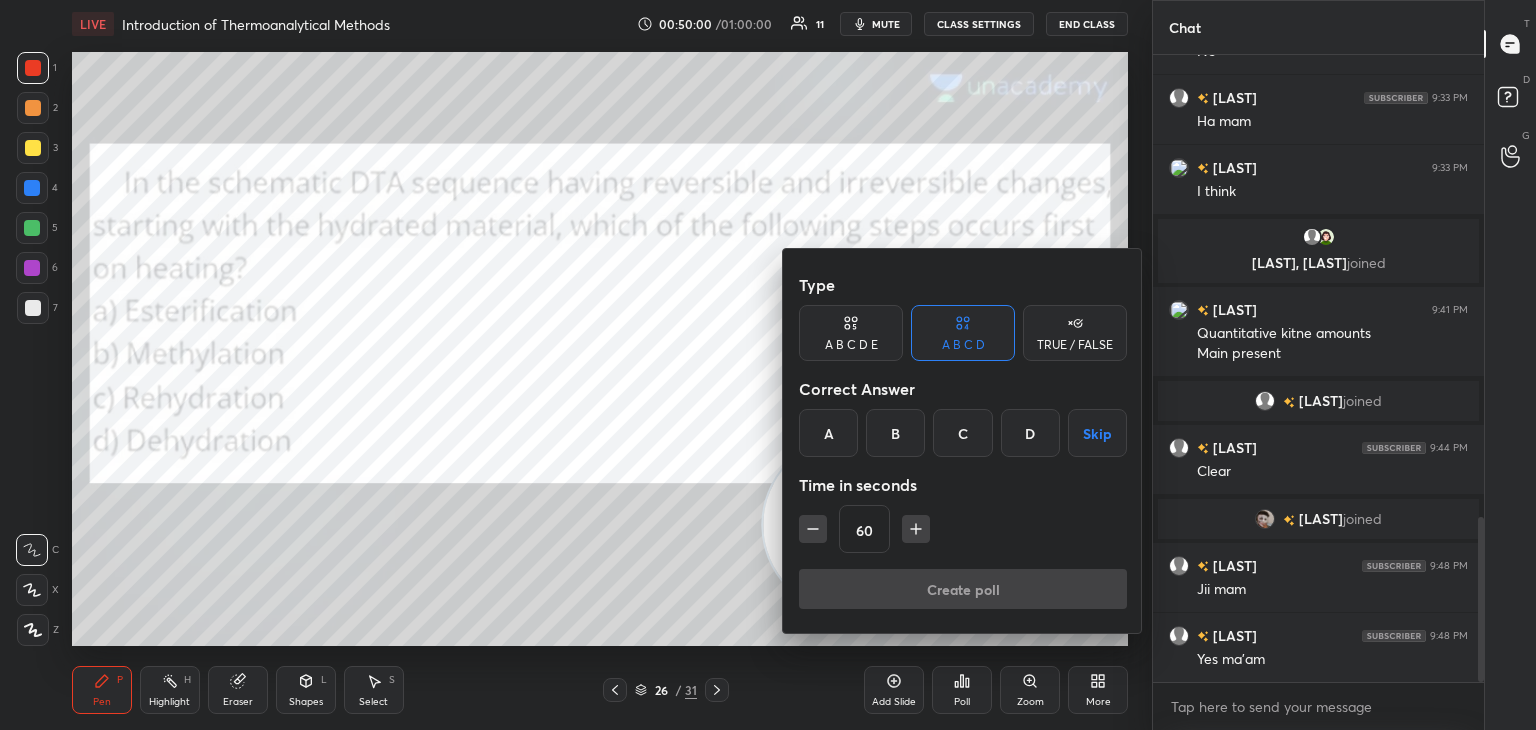 click on "D" at bounding box center [1030, 433] 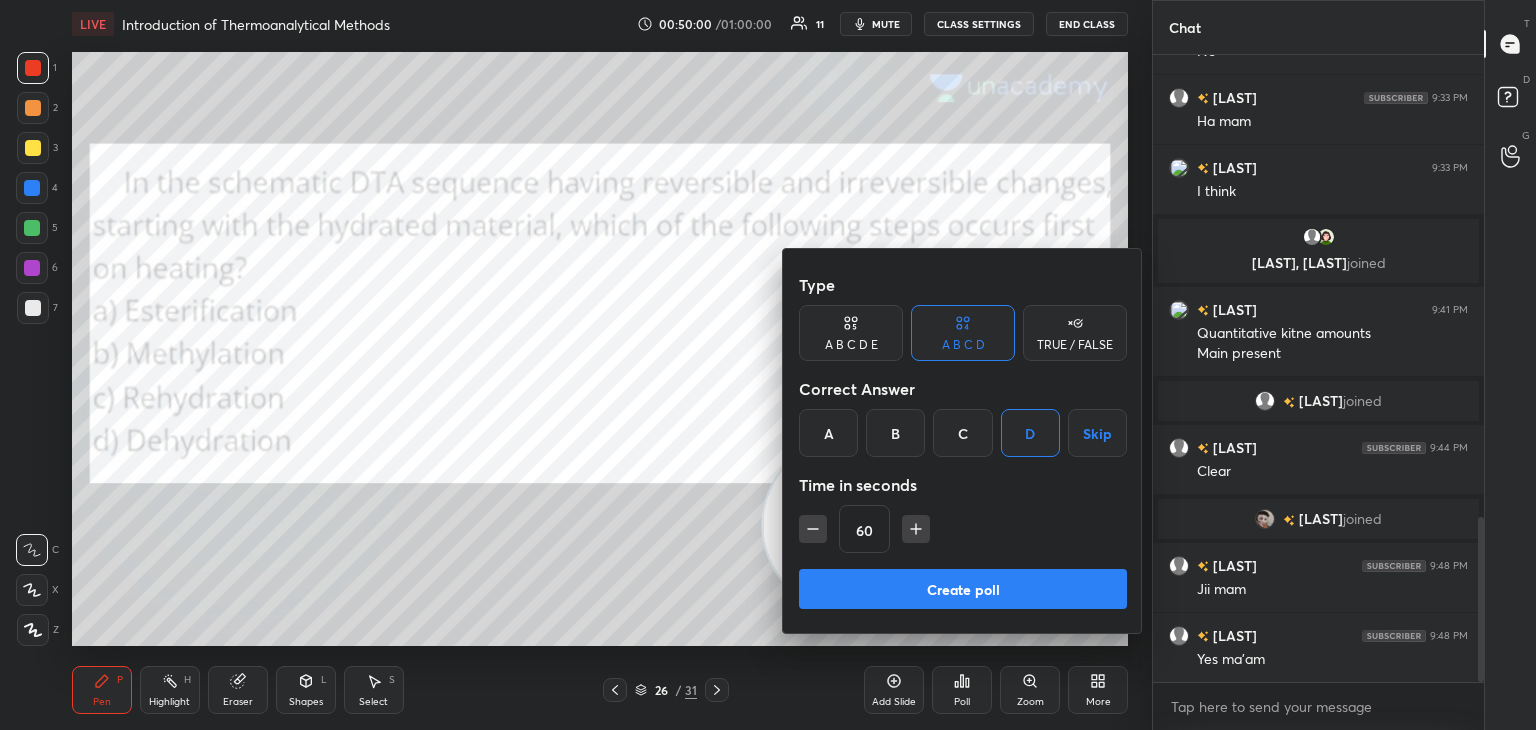 click on "Create poll" at bounding box center (963, 589) 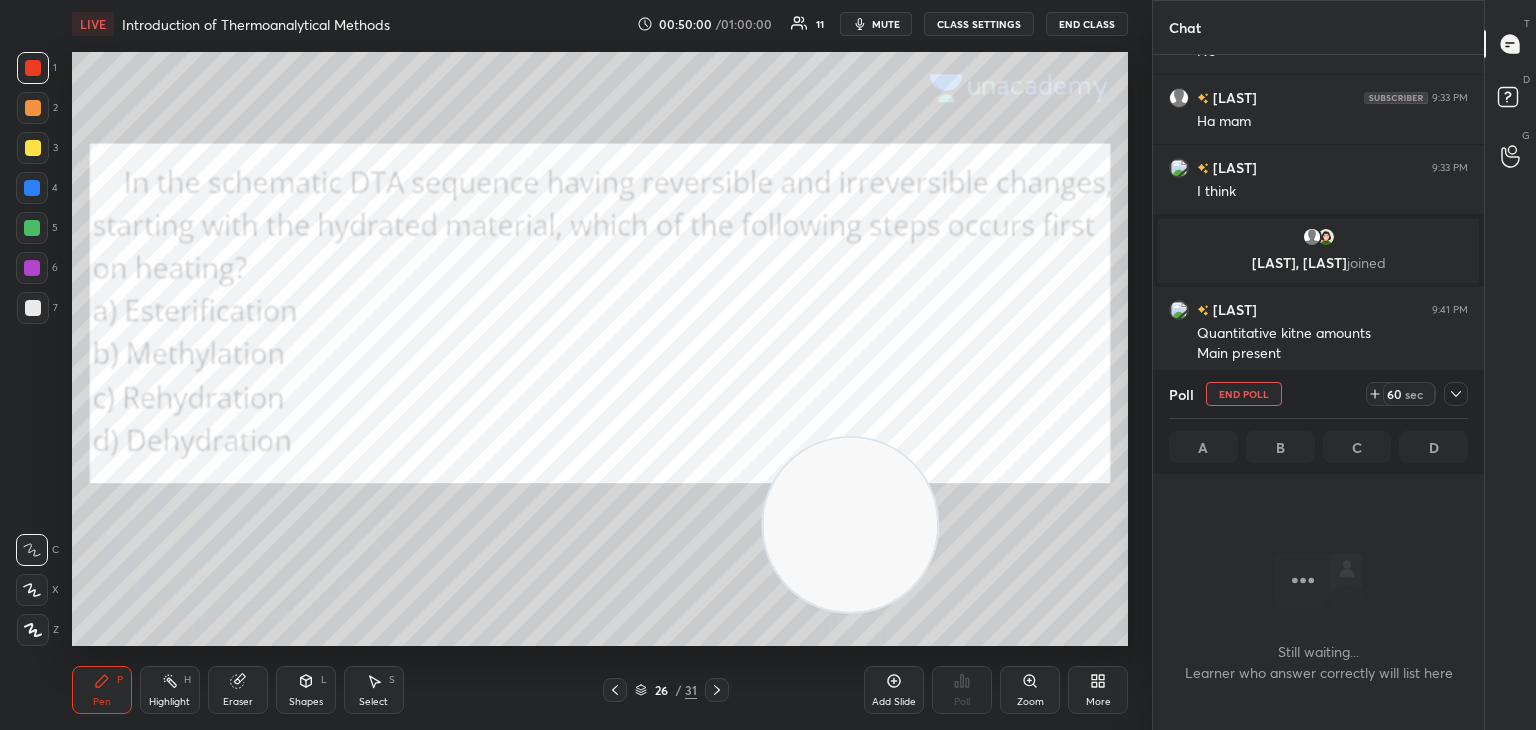 scroll, scrollTop: 379, scrollLeft: 325, axis: both 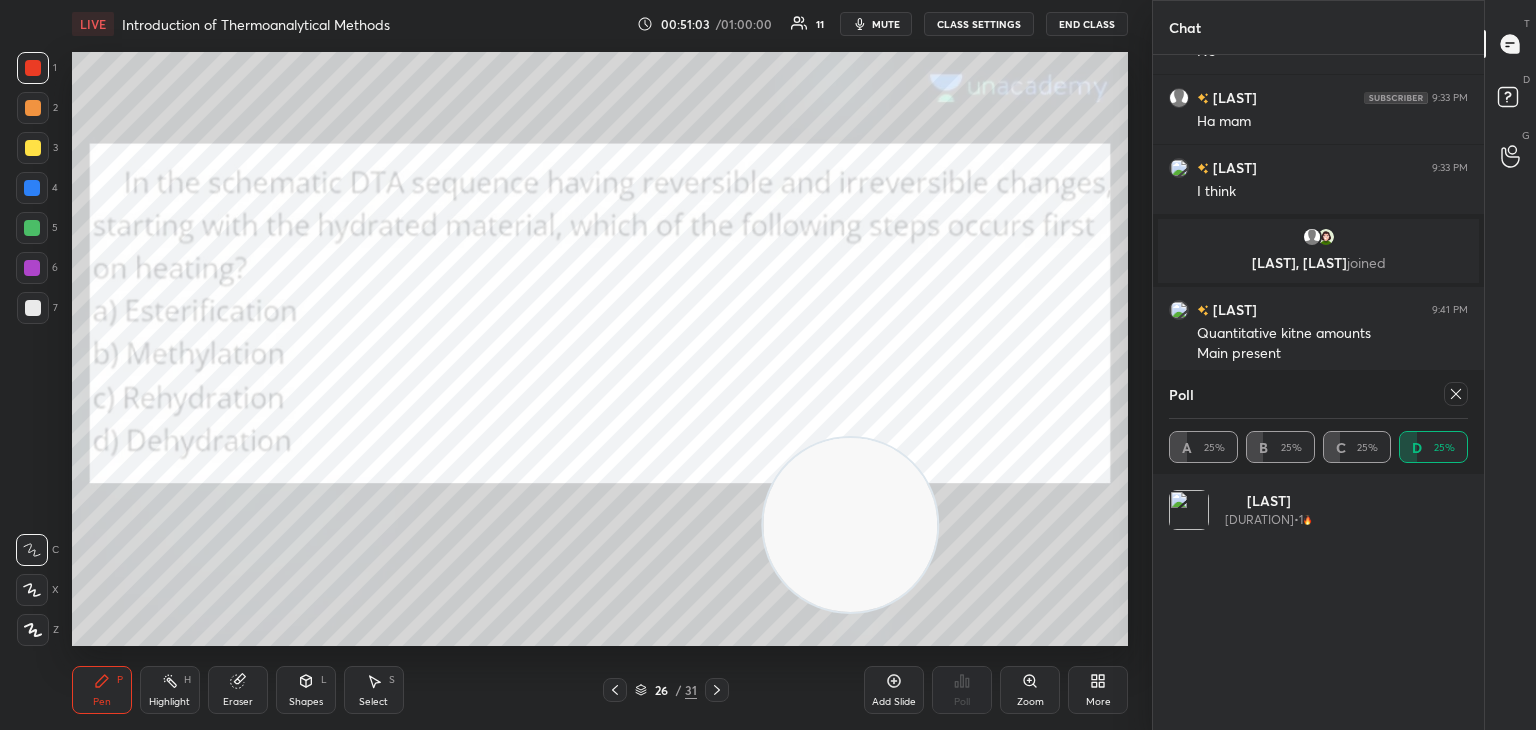 click 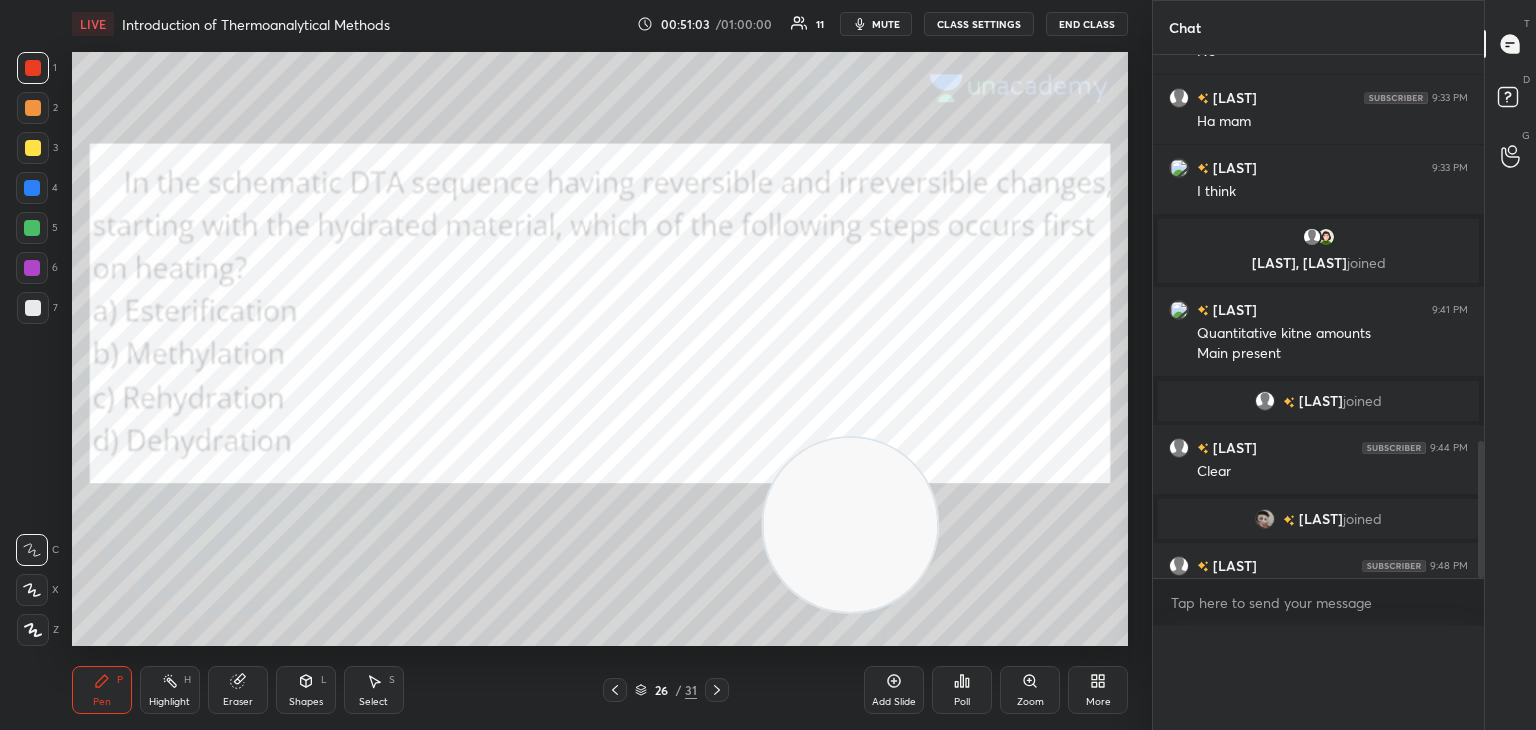 scroll, scrollTop: 0, scrollLeft: 6, axis: horizontal 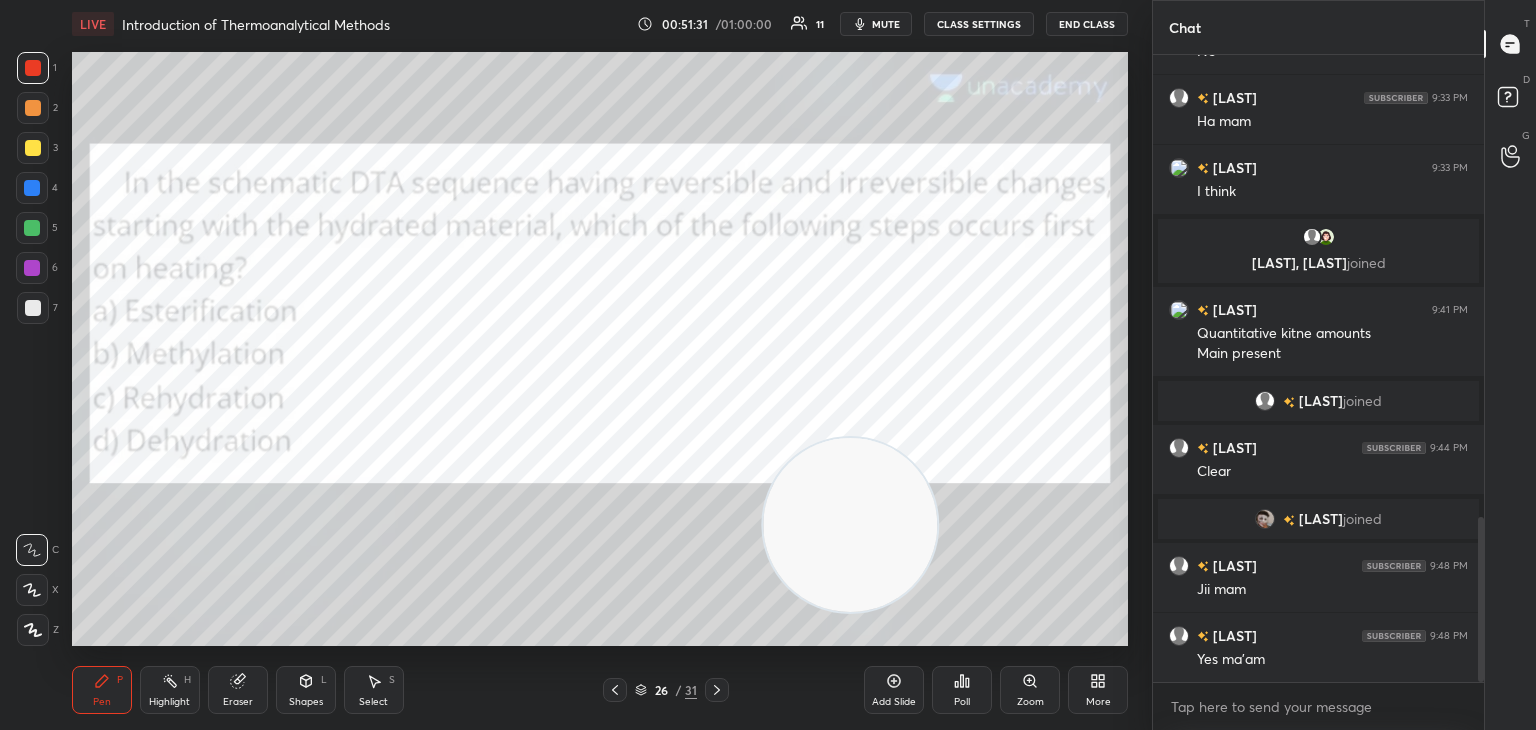 click 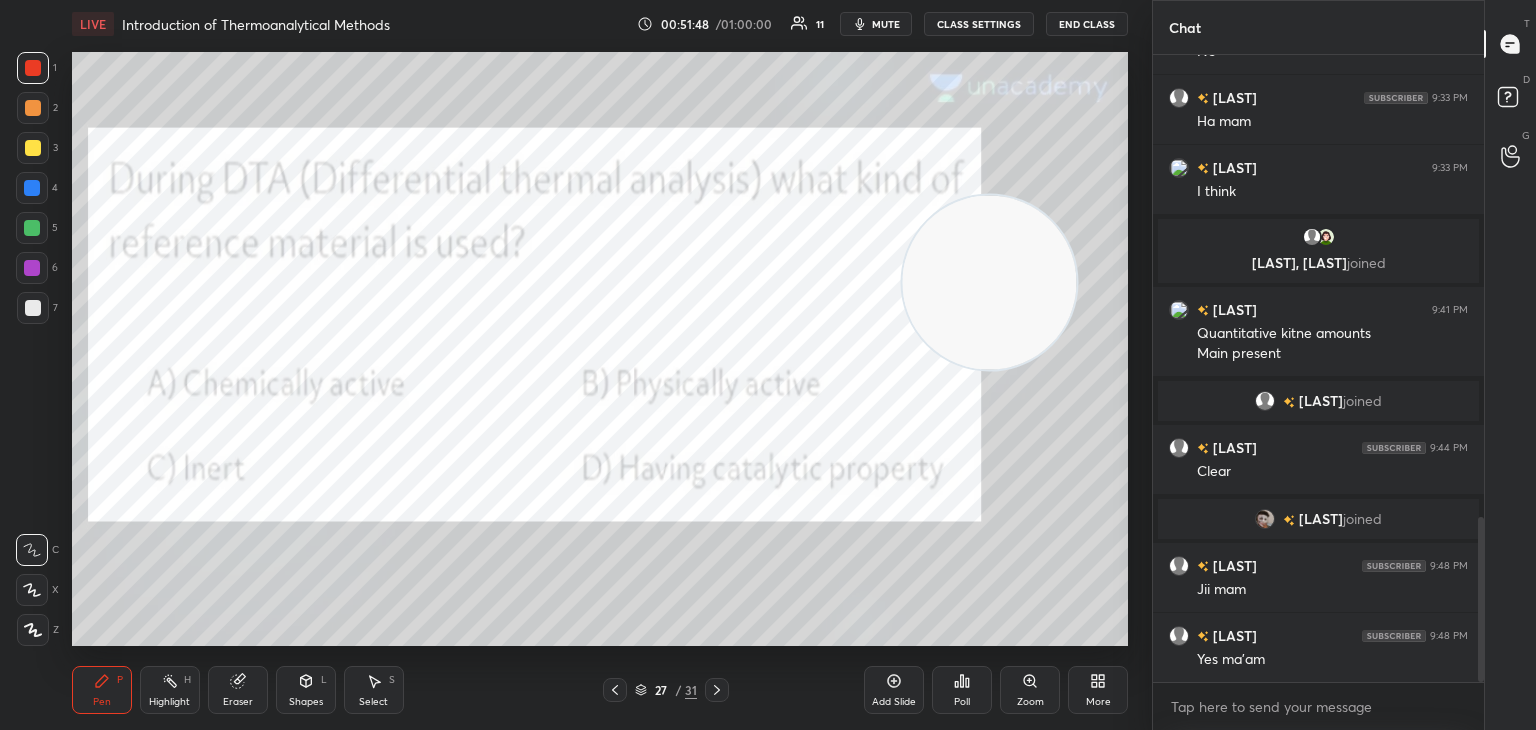 click 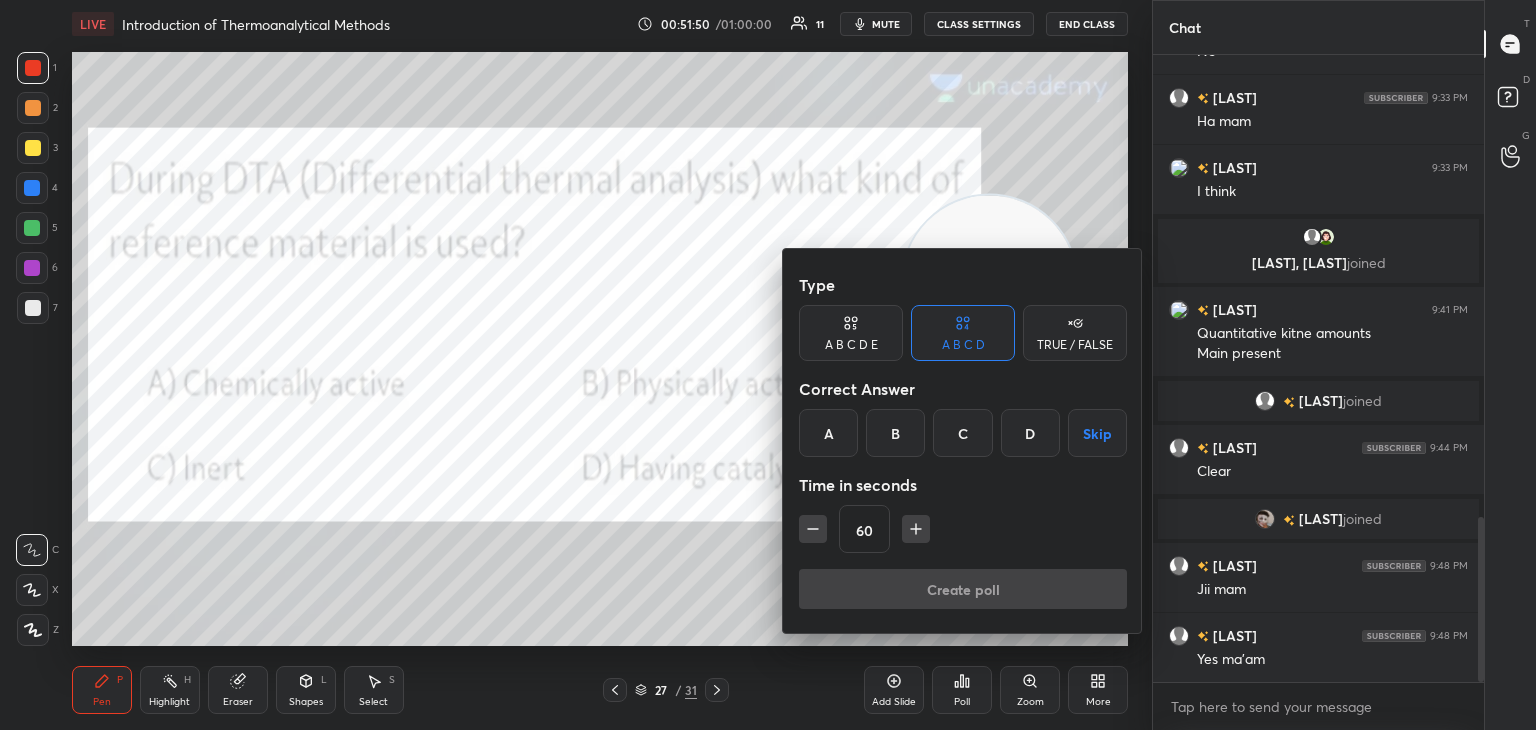 click on "C" at bounding box center [962, 433] 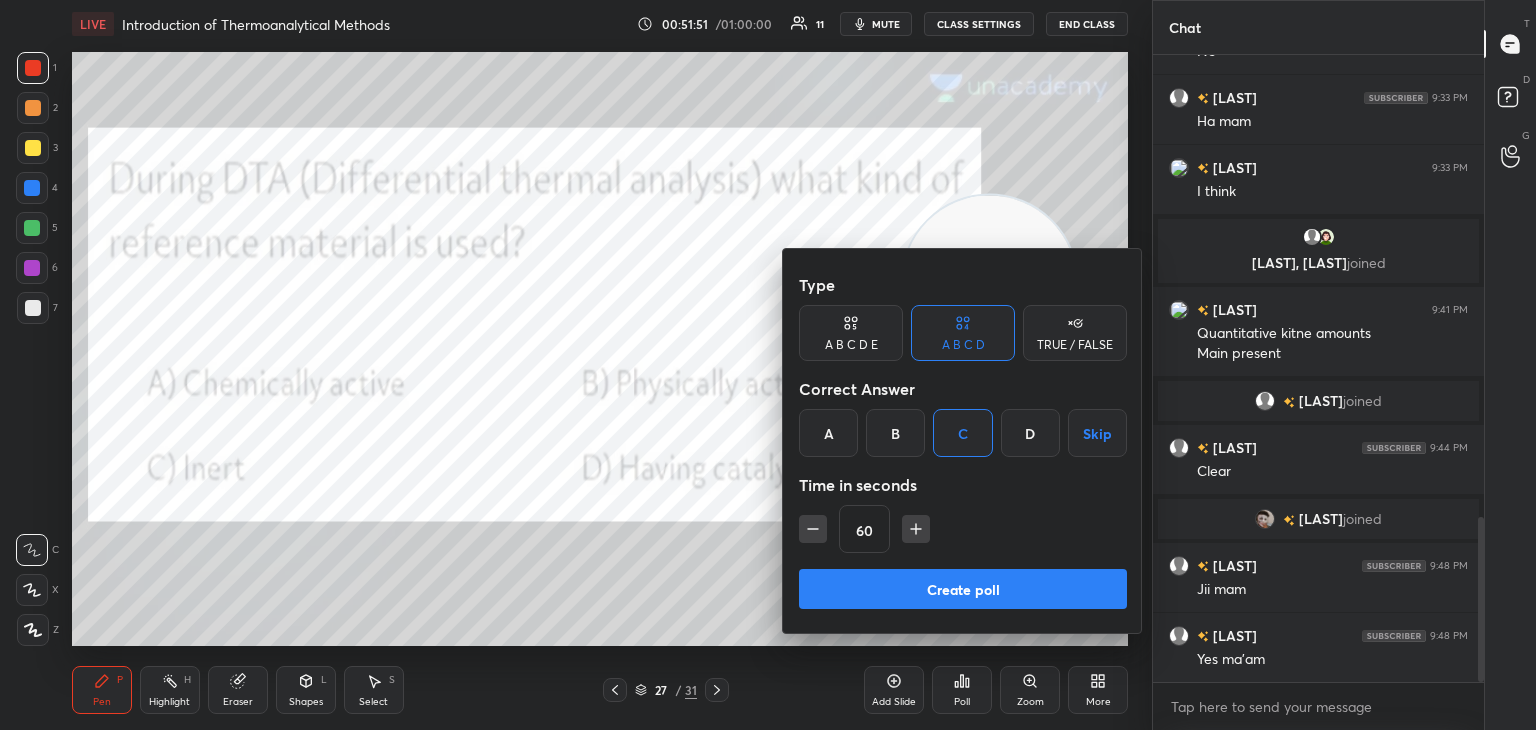 click on "Create poll" at bounding box center (963, 589) 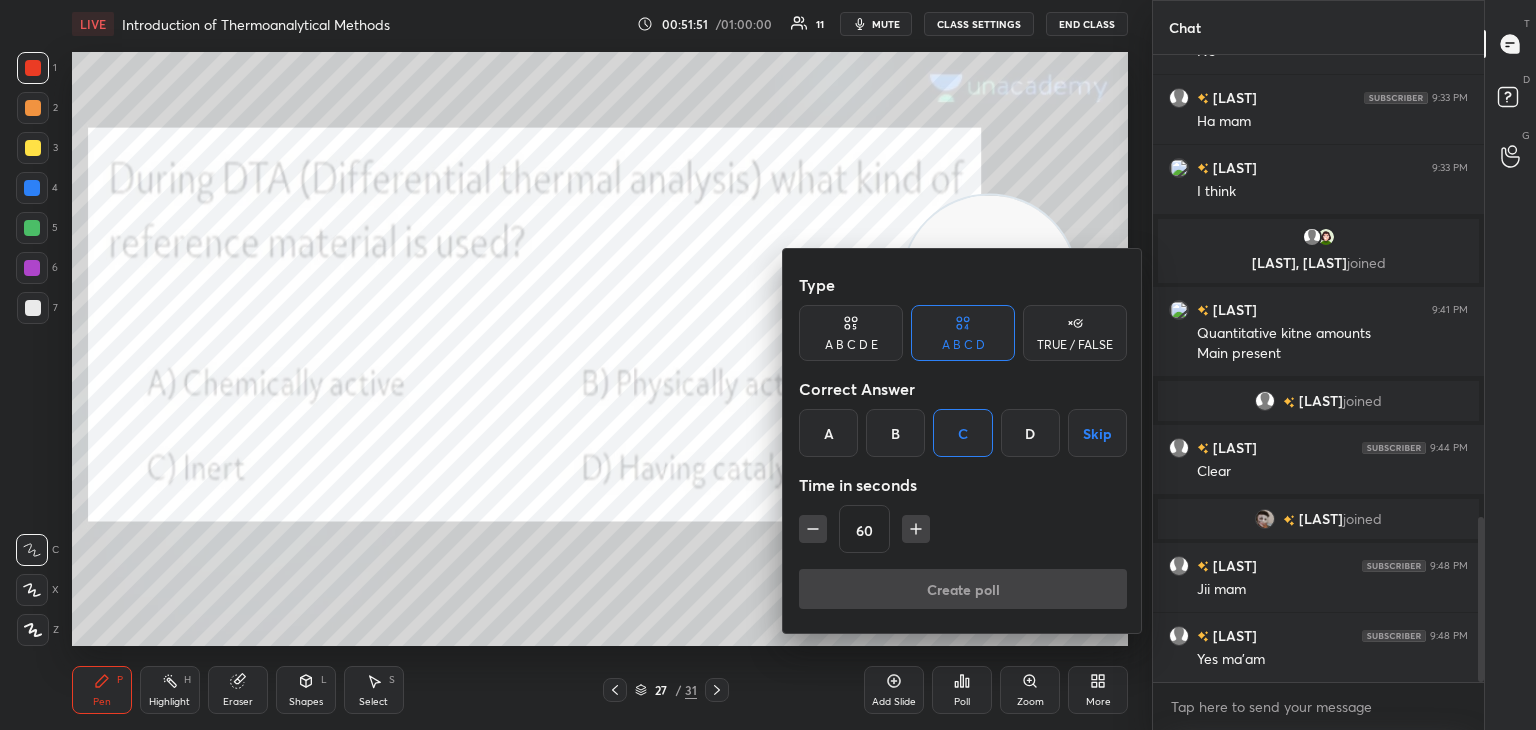 scroll, scrollTop: 379, scrollLeft: 325, axis: both 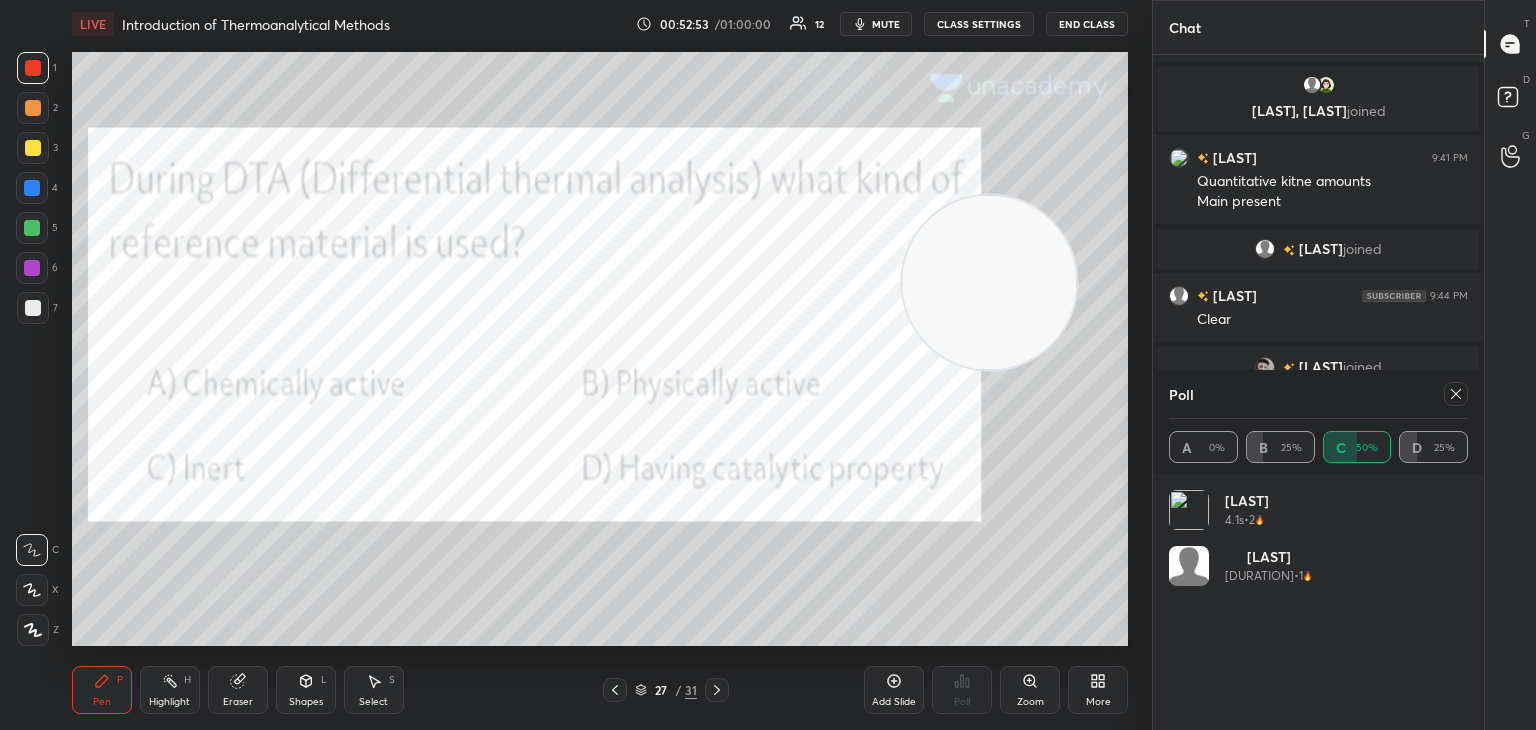 click 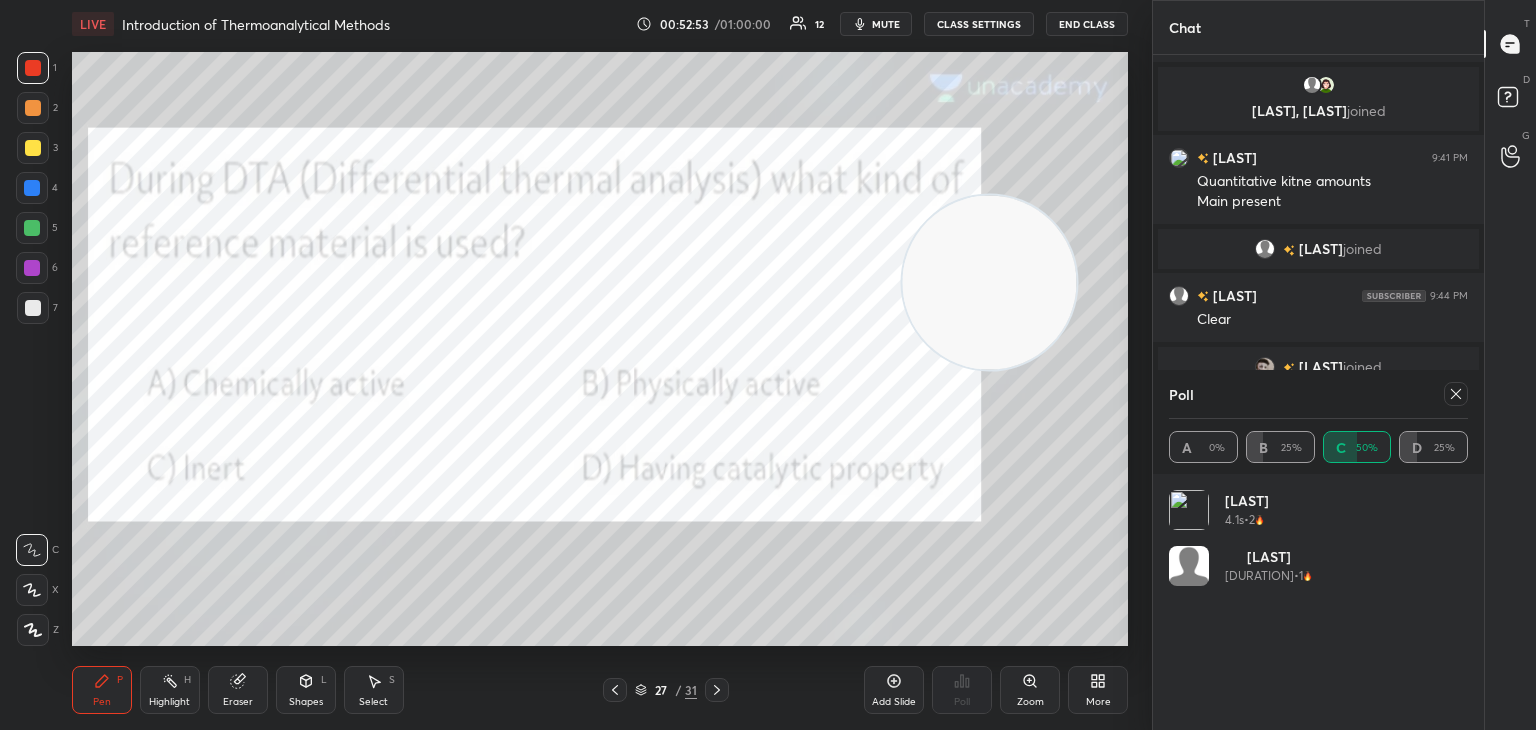 scroll, scrollTop: 151, scrollLeft: 293, axis: both 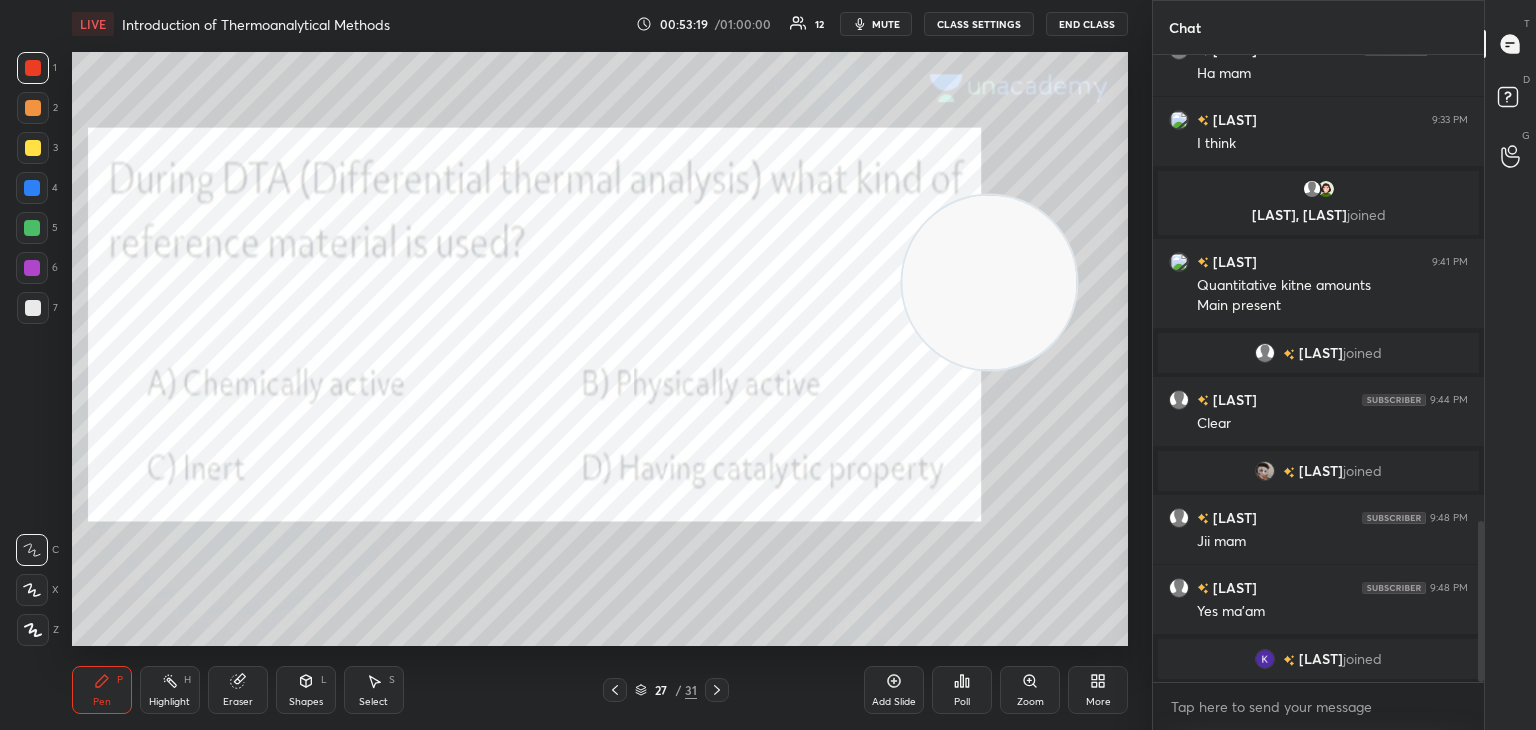 click 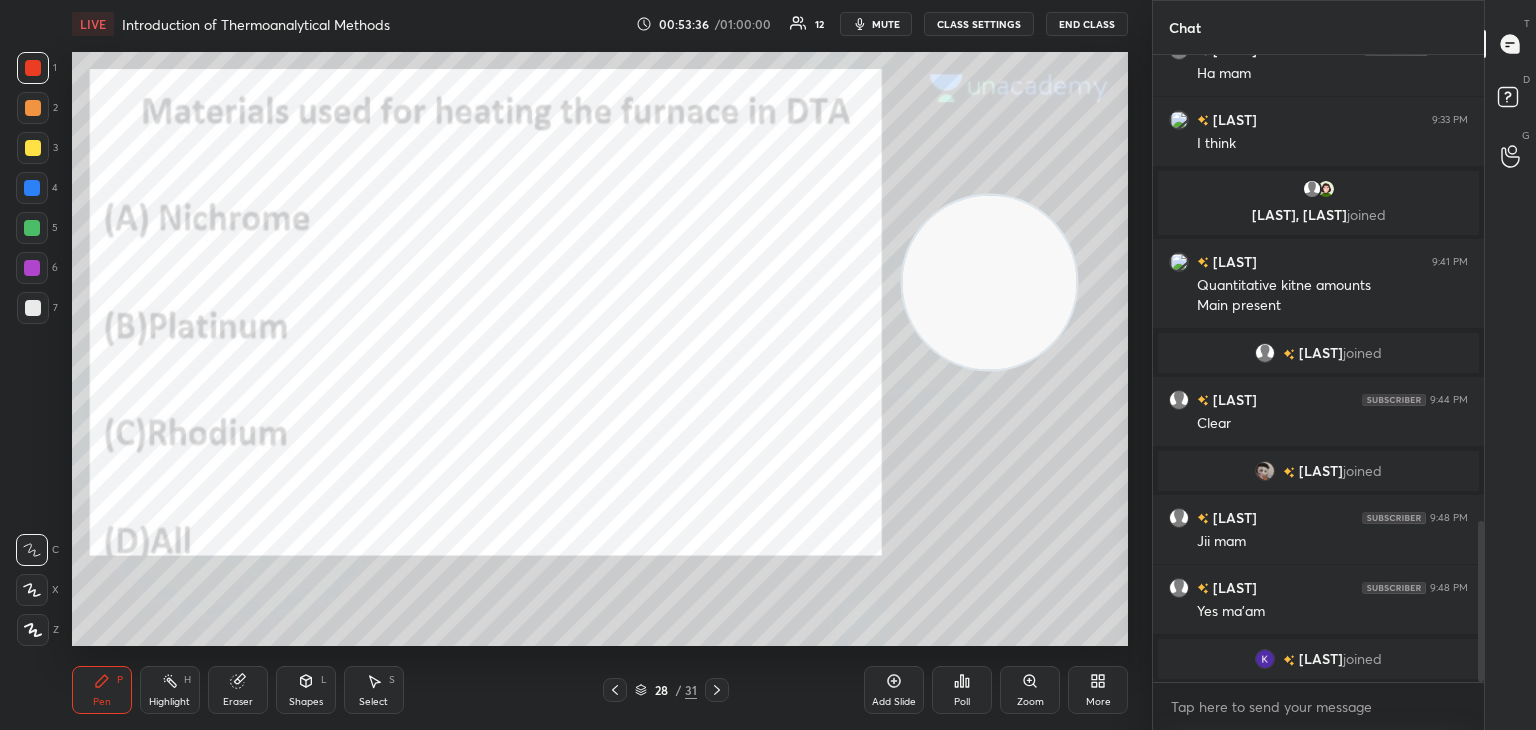 click on "Poll" at bounding box center [962, 690] 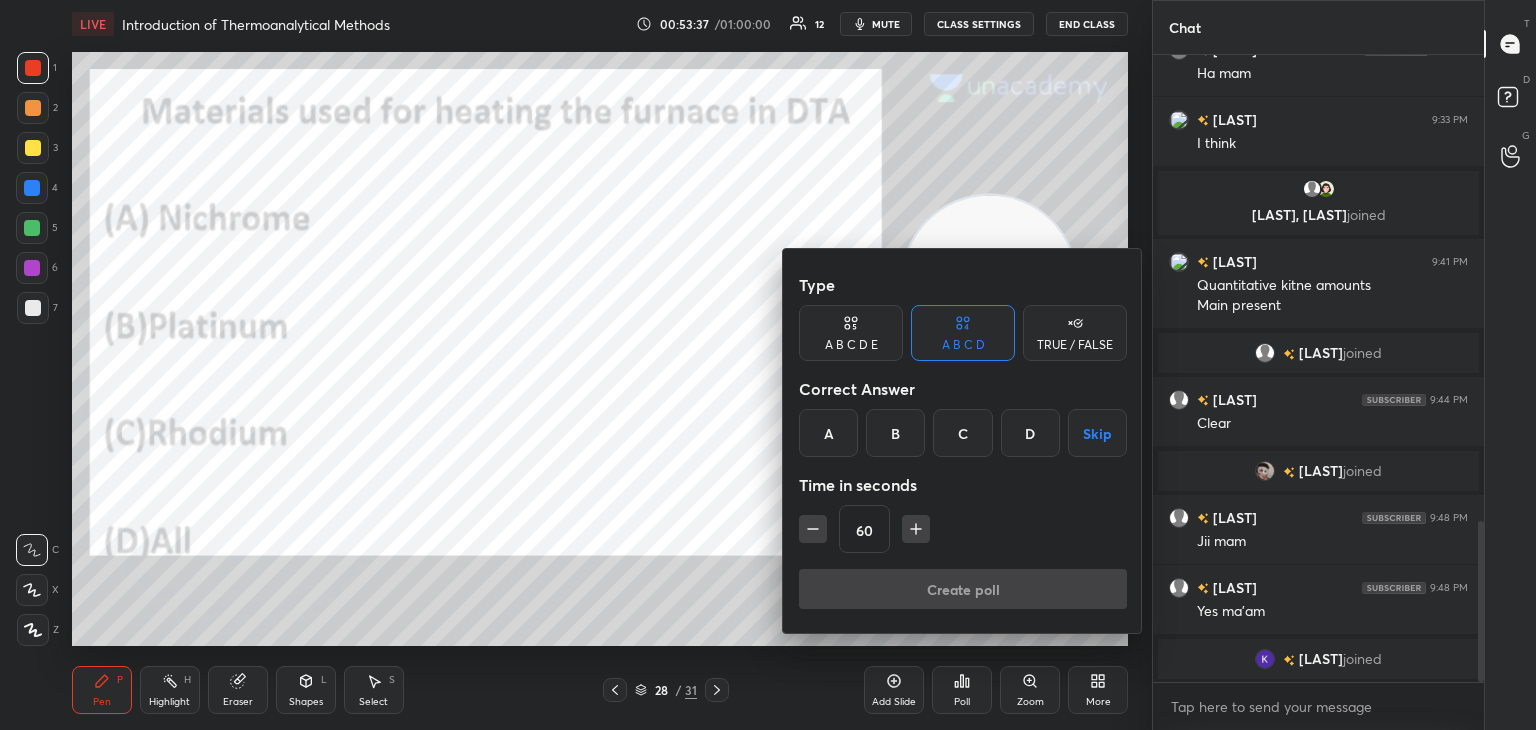 click on "D" at bounding box center (1030, 433) 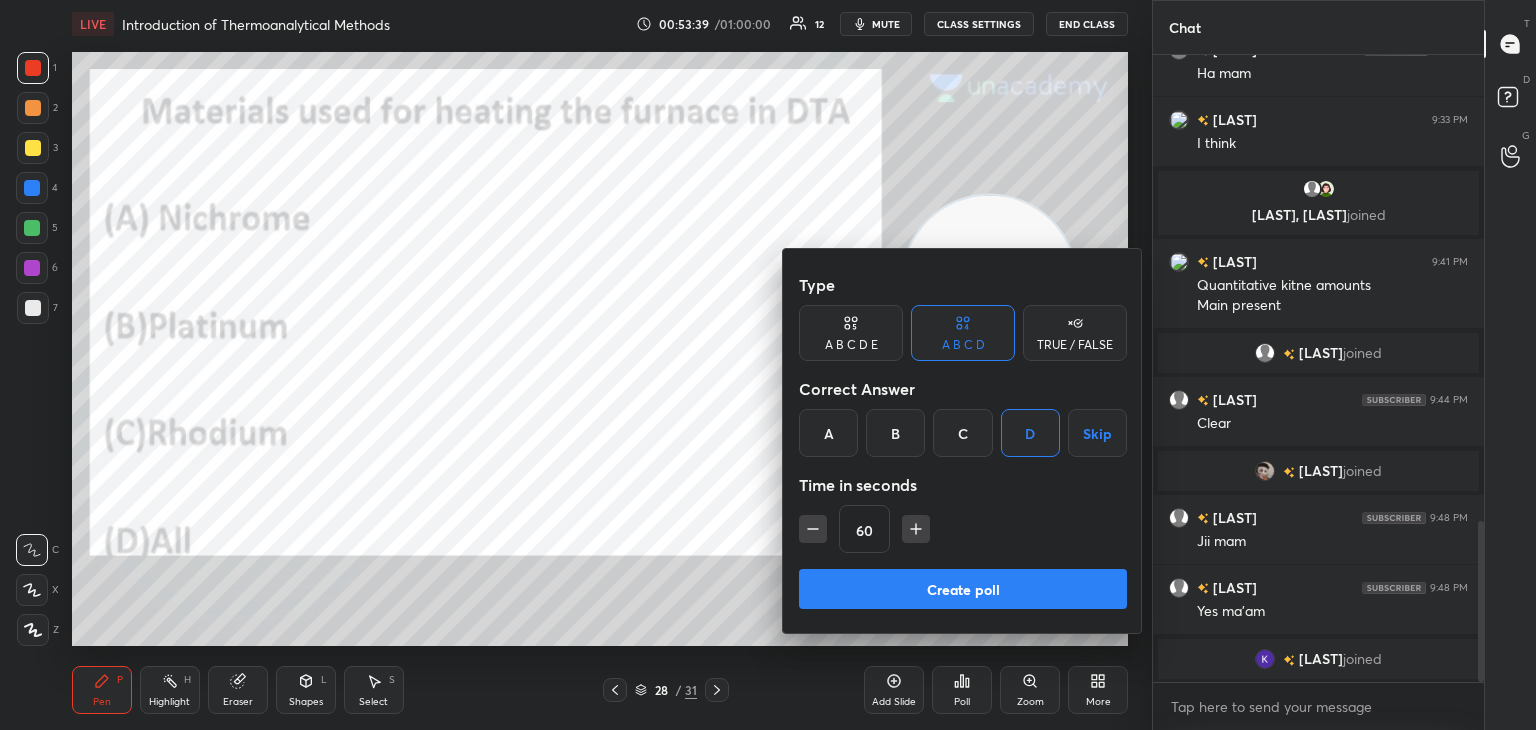 click on "Create poll" at bounding box center [963, 589] 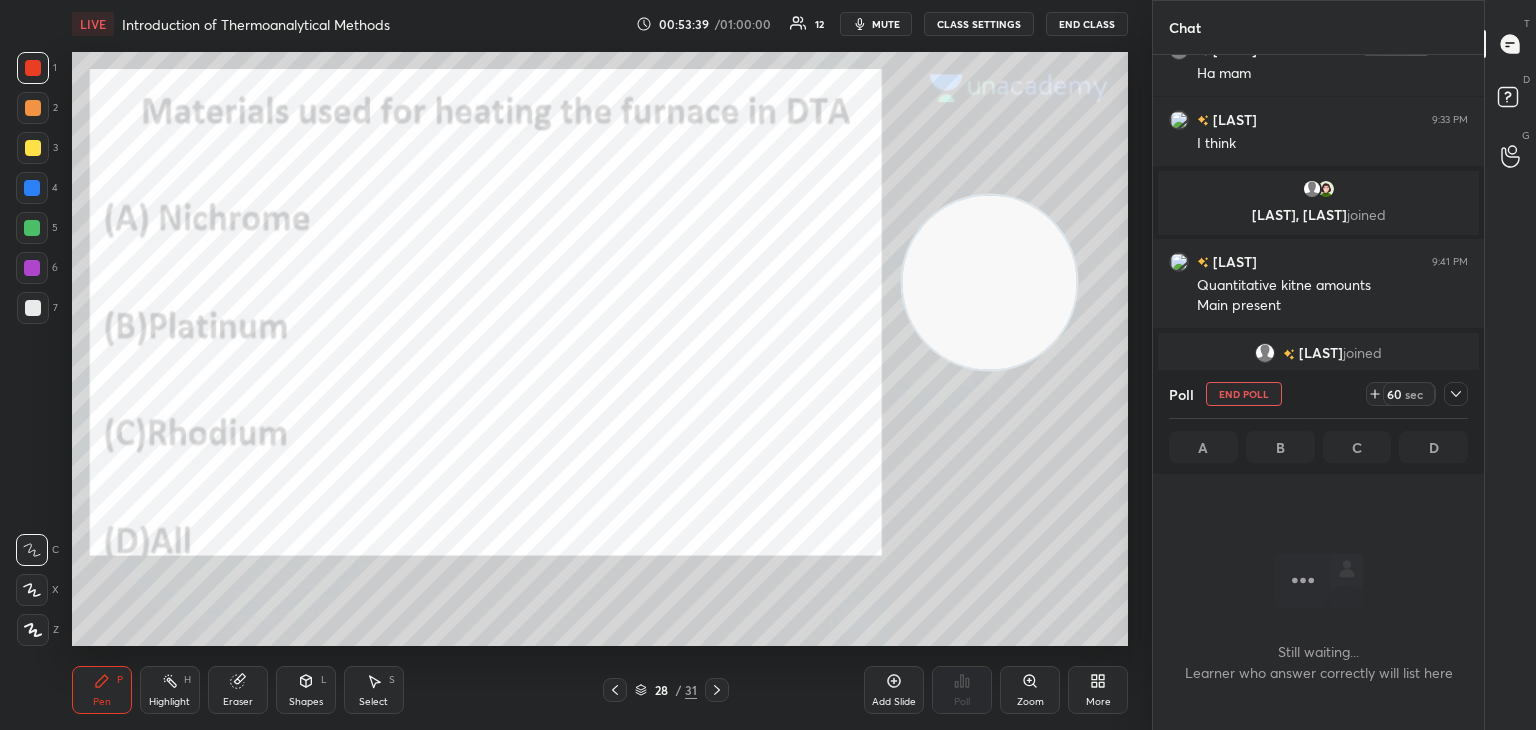 scroll, scrollTop: 371, scrollLeft: 325, axis: both 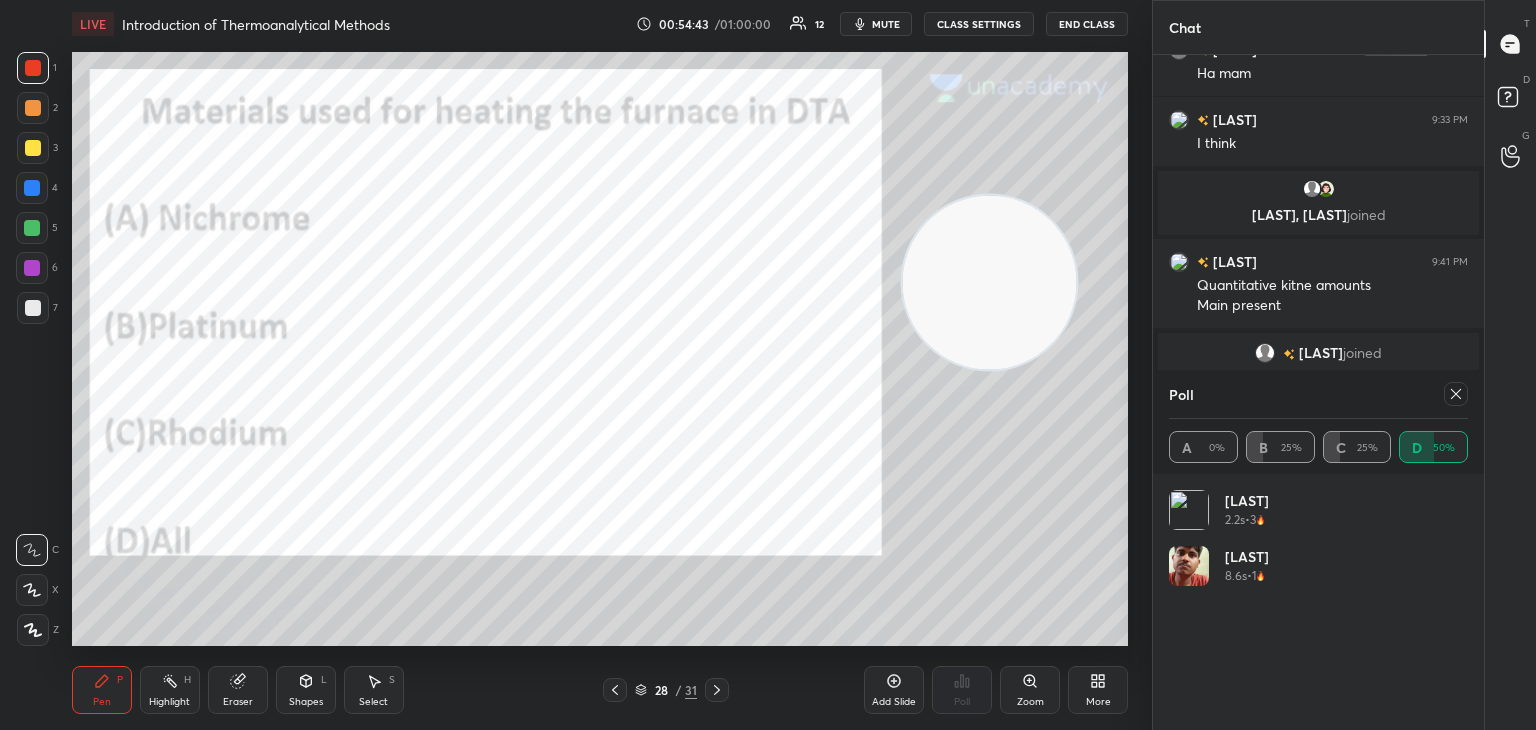click 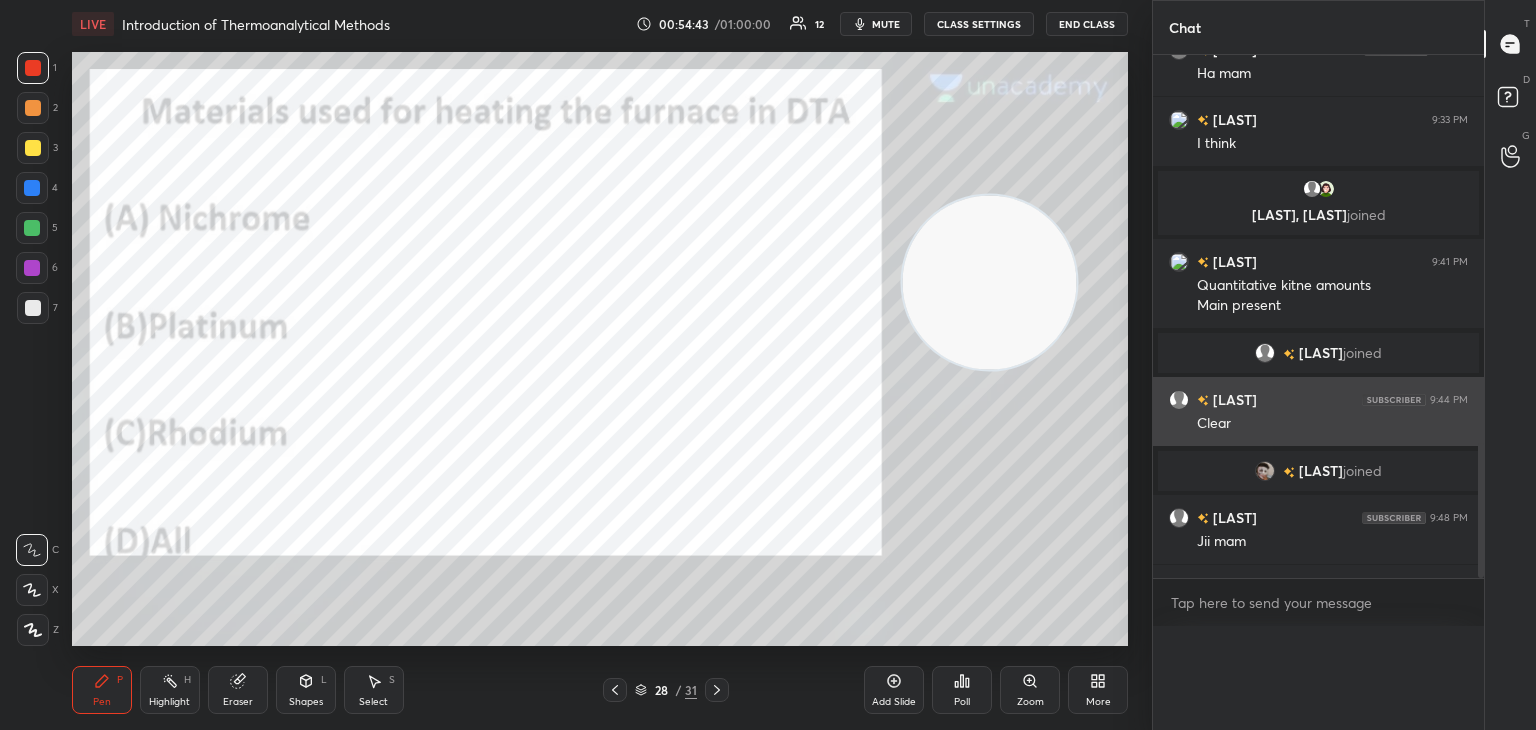 scroll, scrollTop: 150, scrollLeft: 293, axis: both 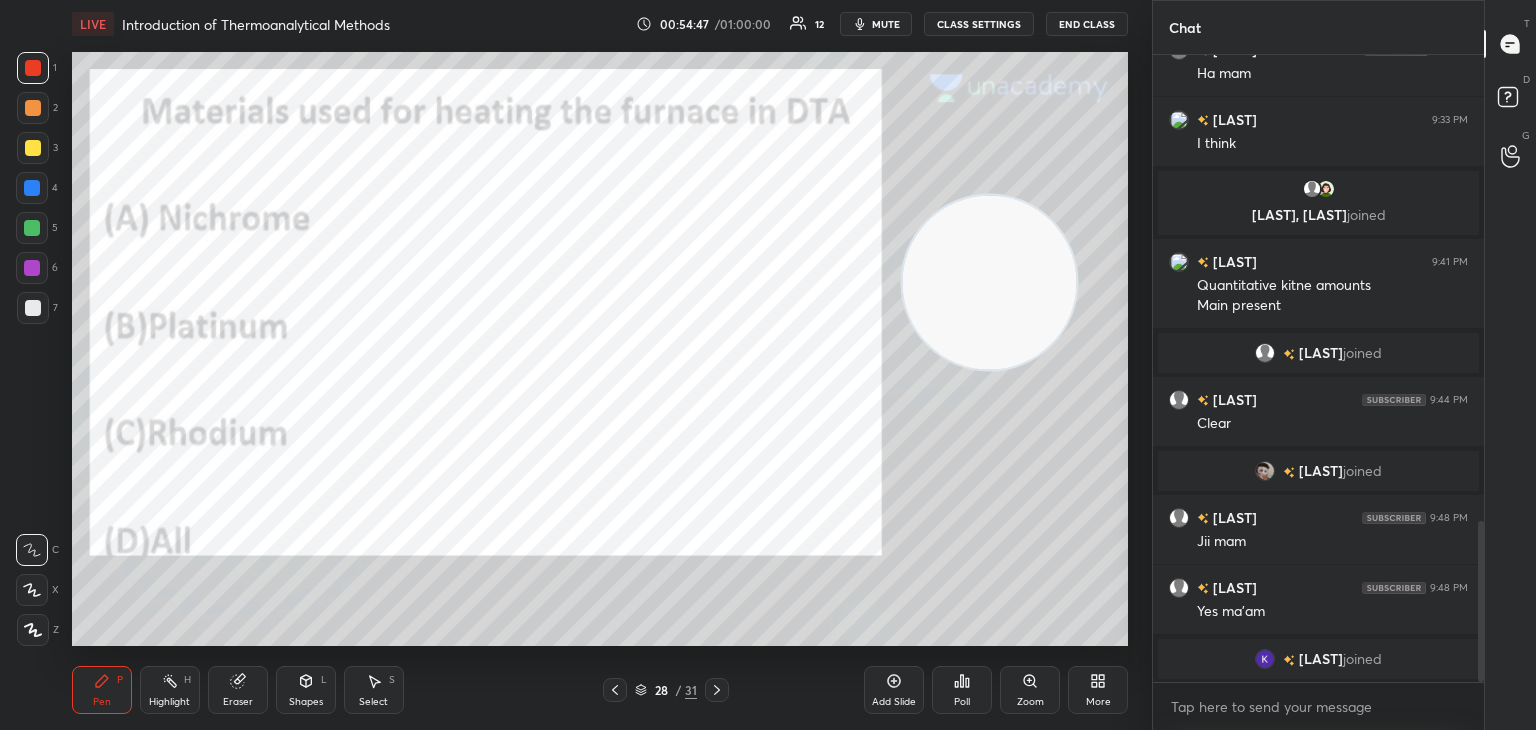 click 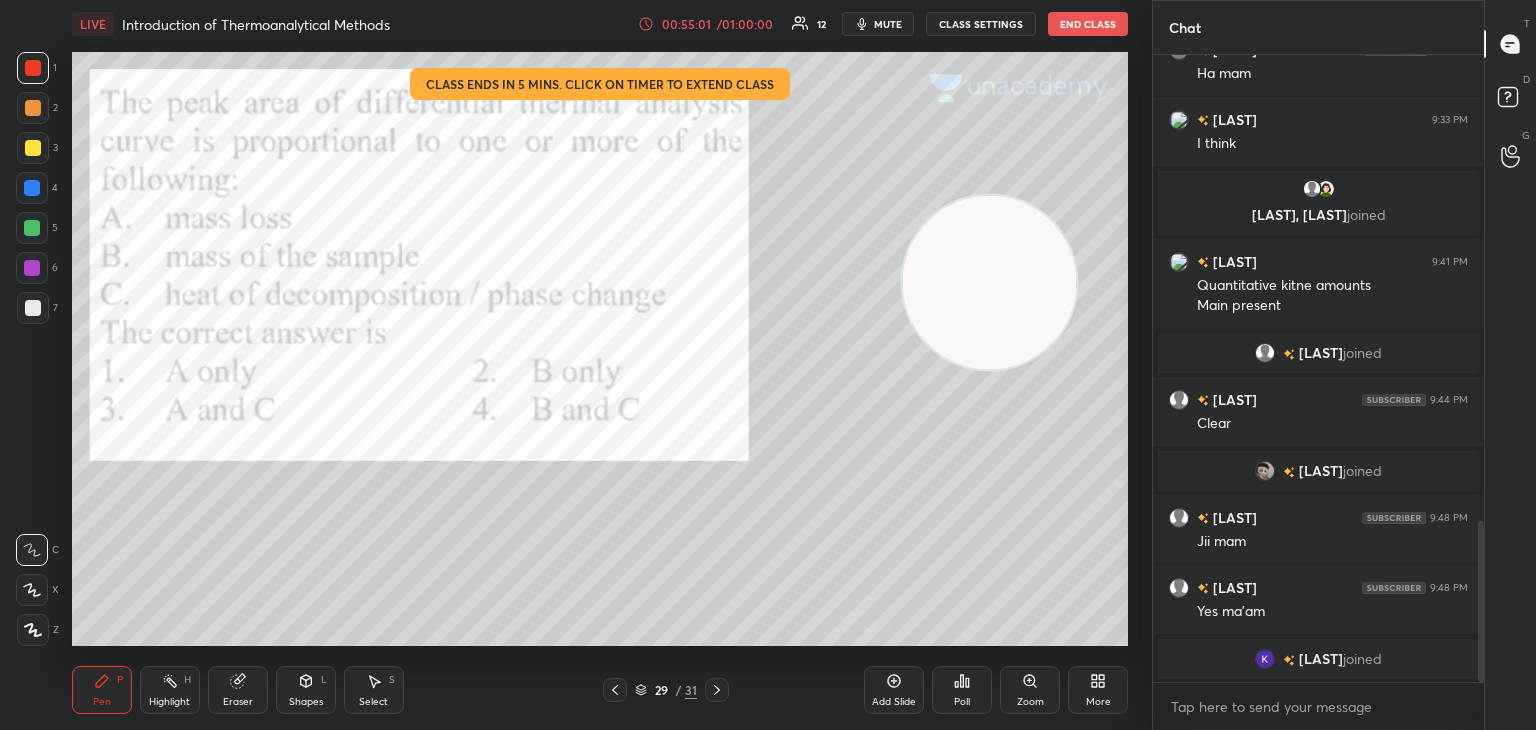 click 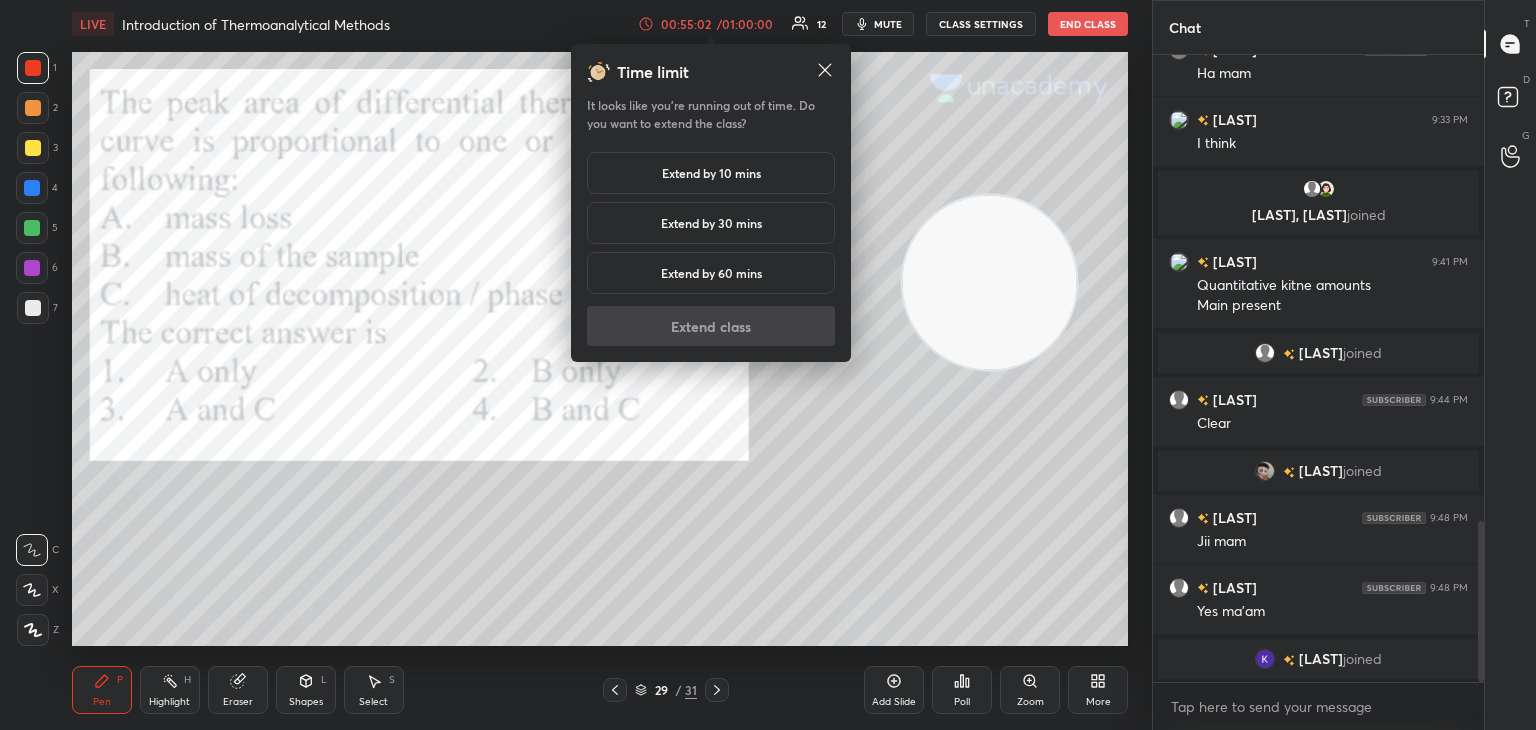 click on "Extend by 10 mins" at bounding box center [711, 173] 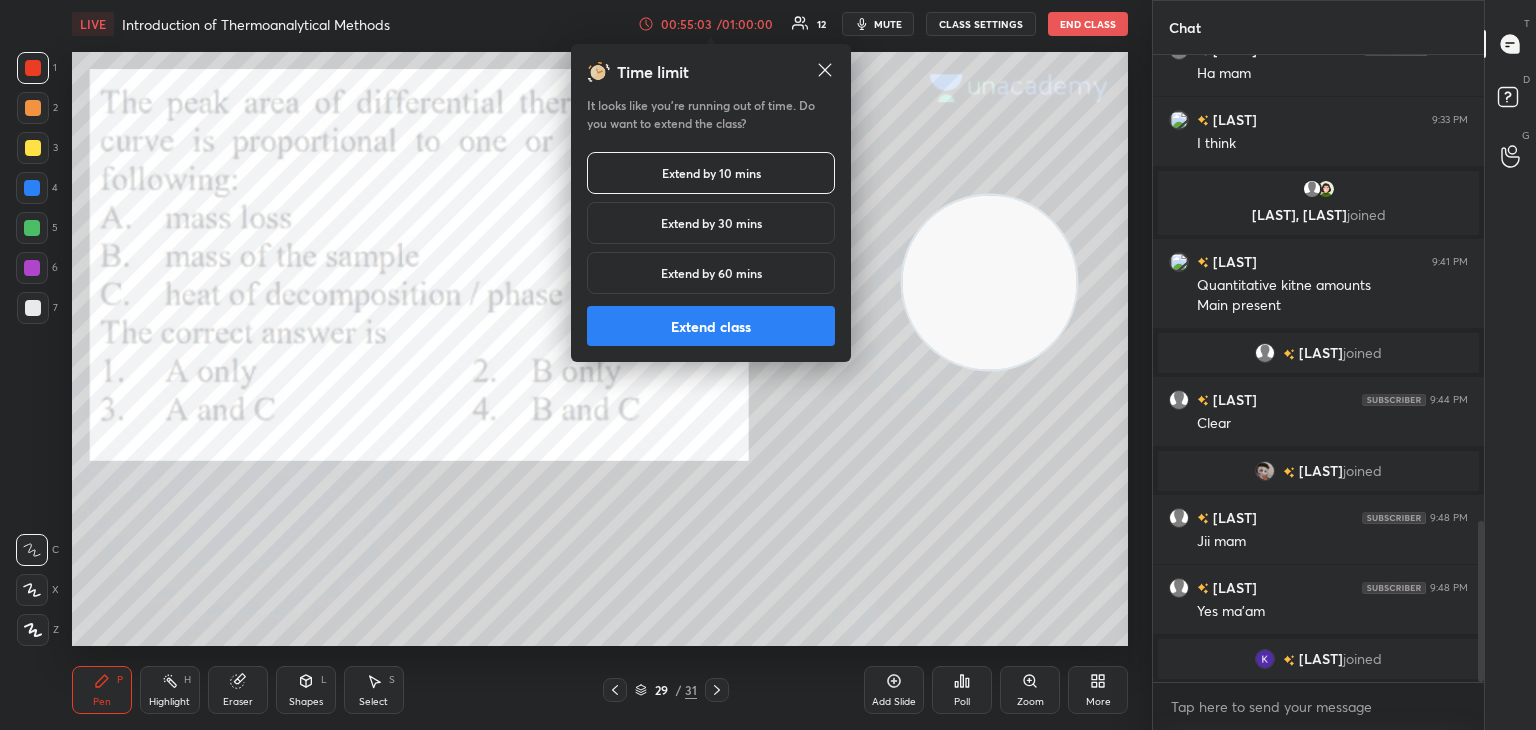 click on "Extend class" at bounding box center (711, 326) 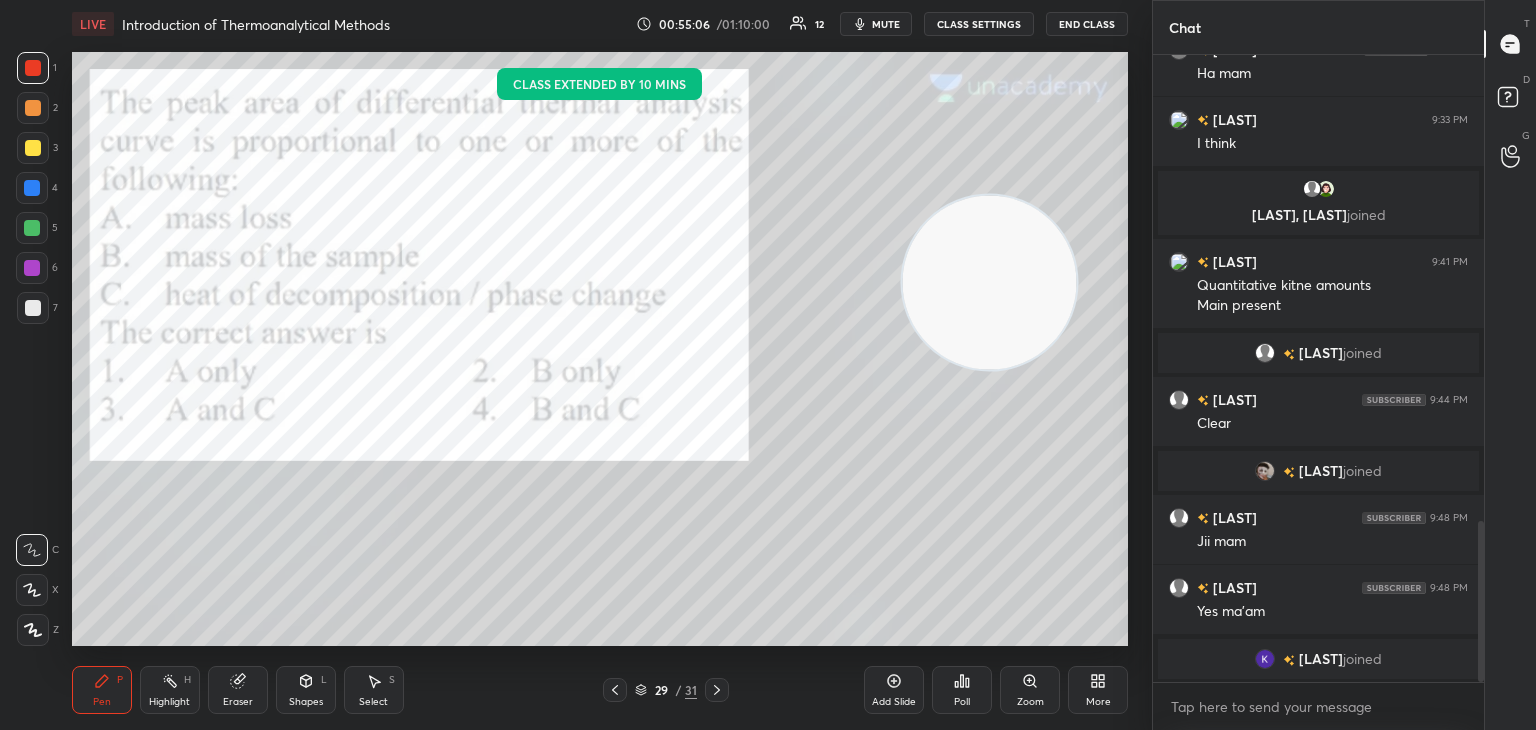 click 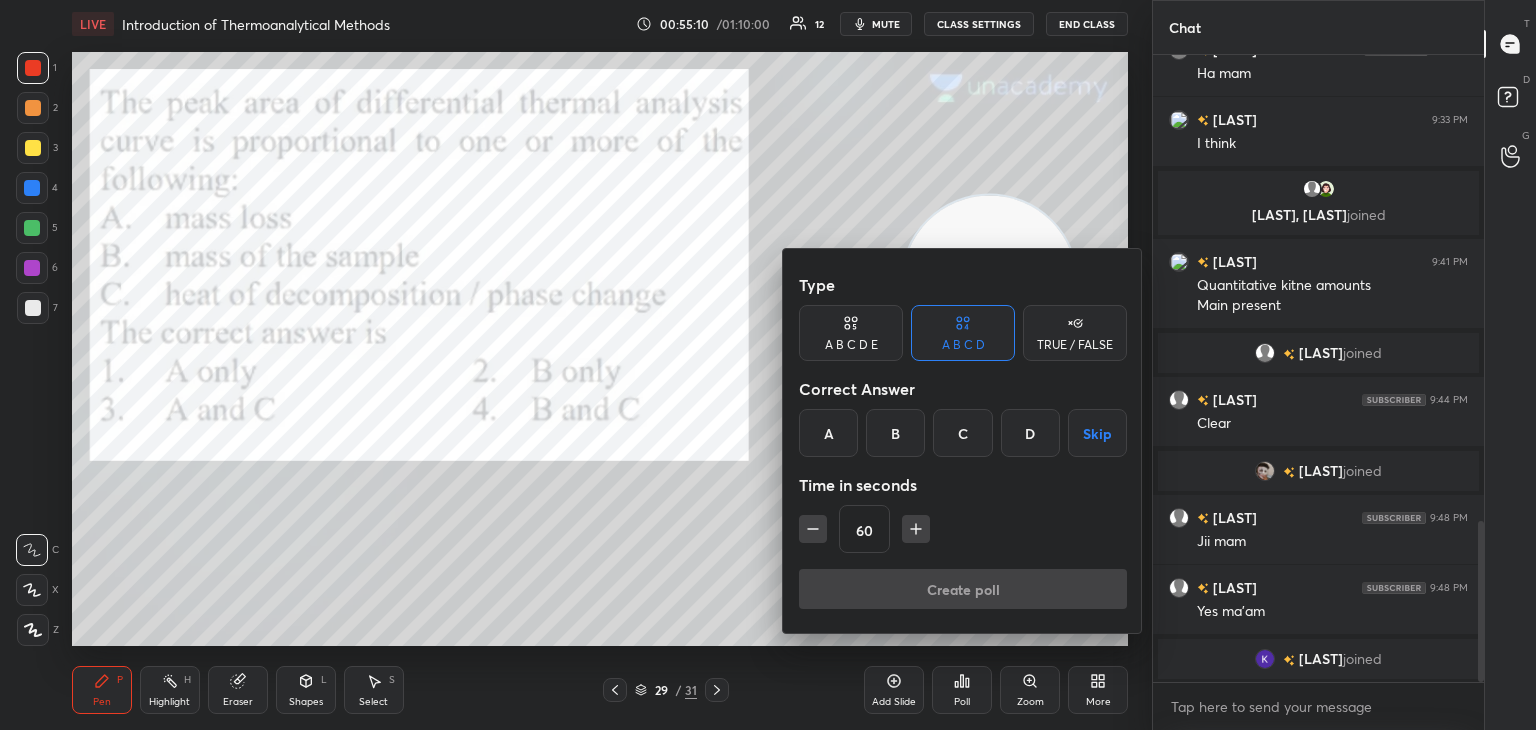 click on "D" at bounding box center [1030, 433] 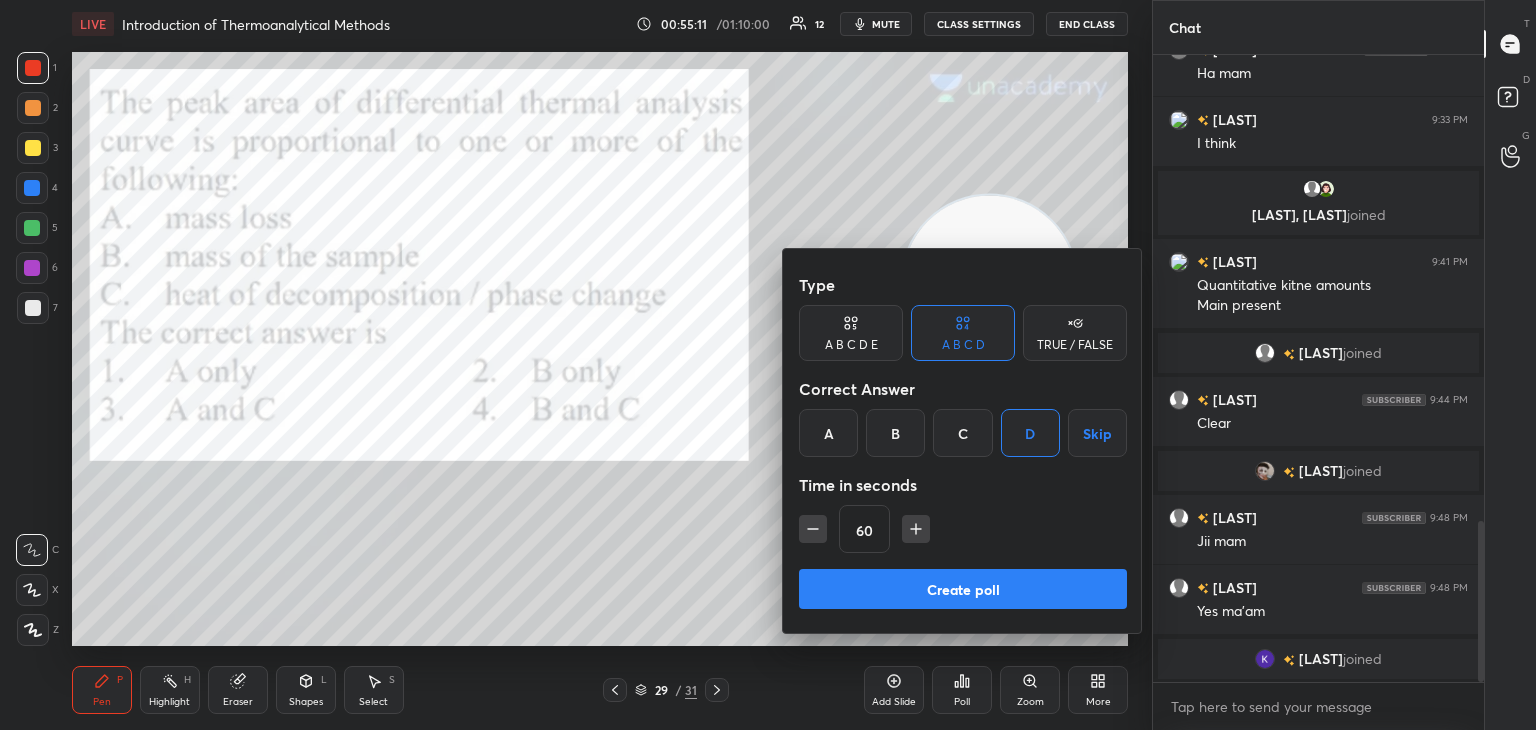 click on "Create poll" at bounding box center [963, 589] 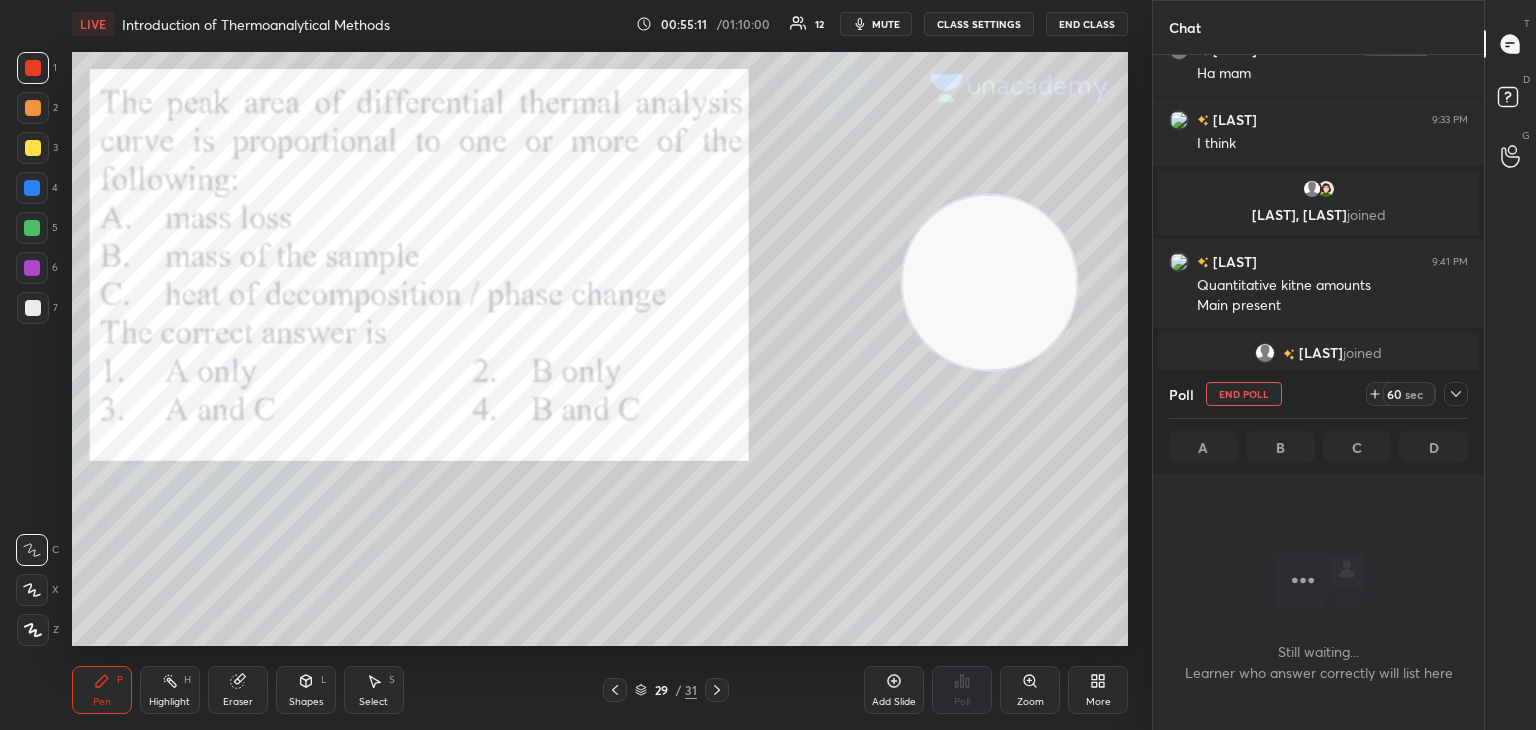 scroll, scrollTop: 364, scrollLeft: 325, axis: both 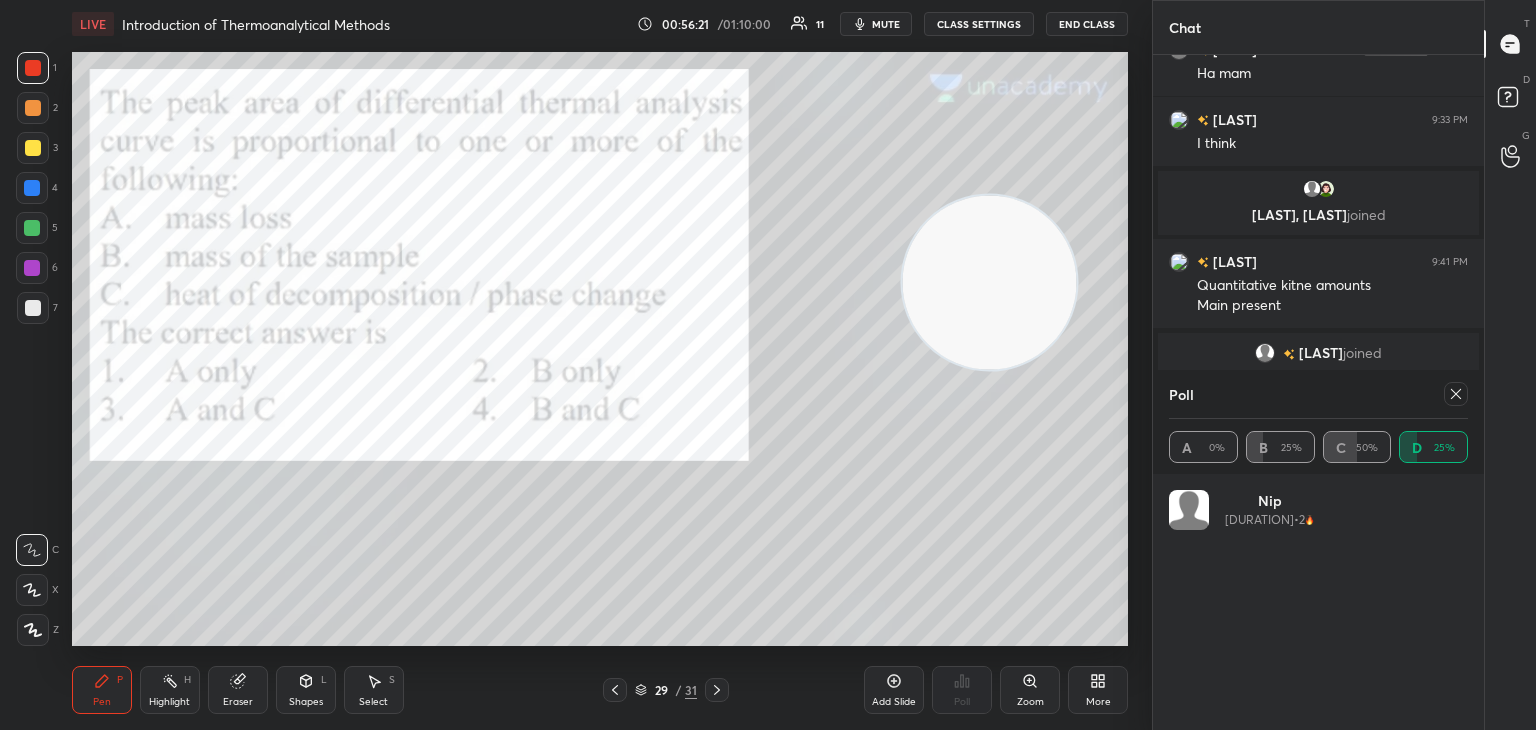 click 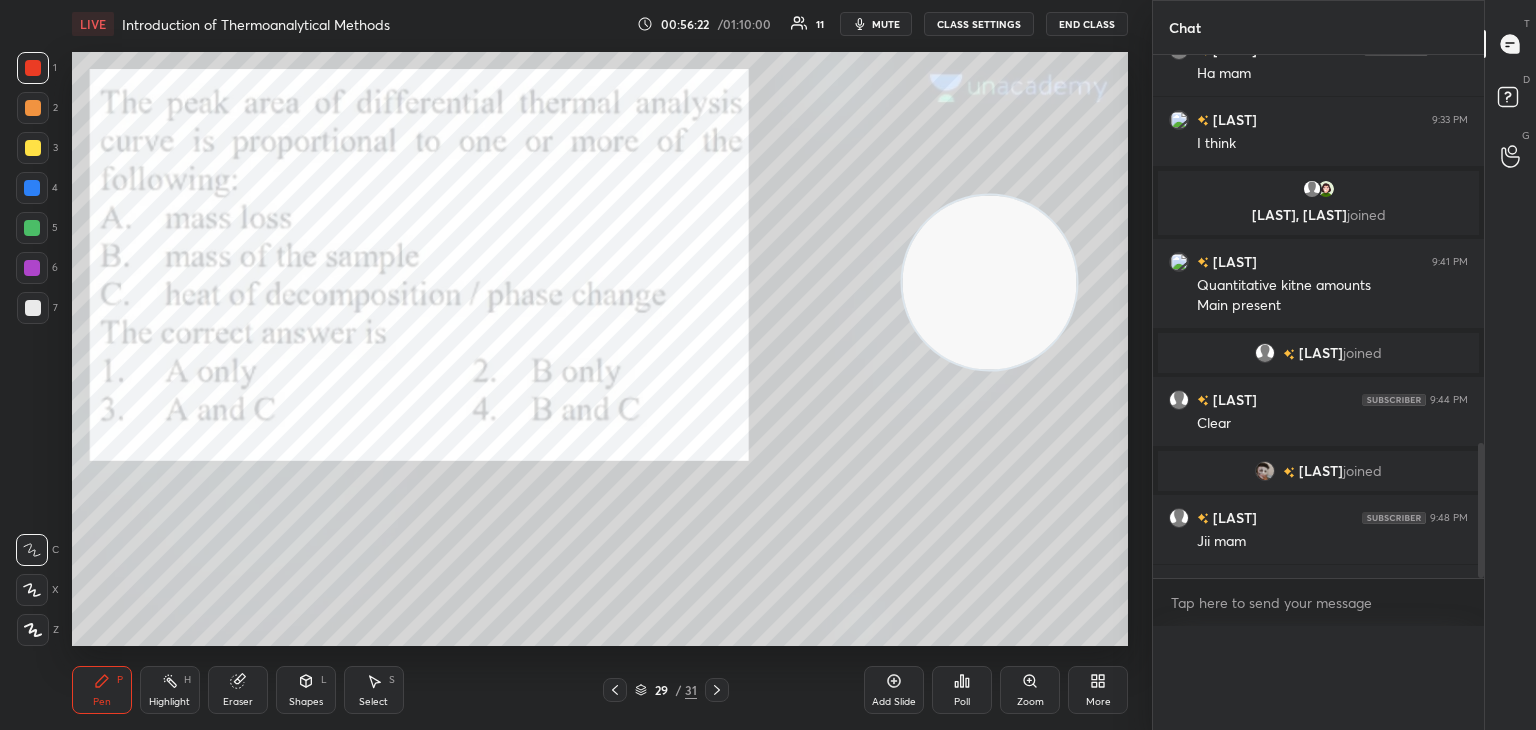 scroll, scrollTop: 0, scrollLeft: 0, axis: both 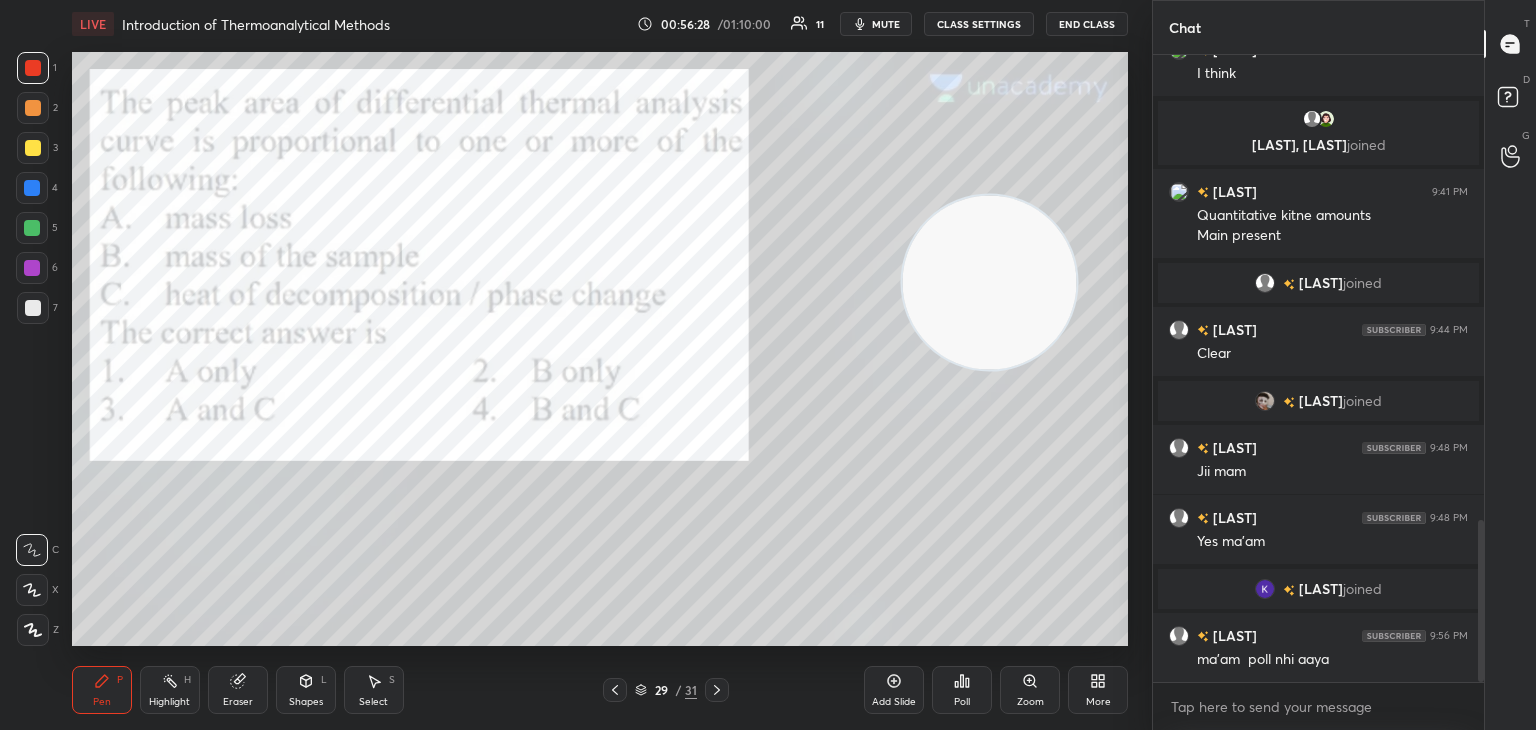 click 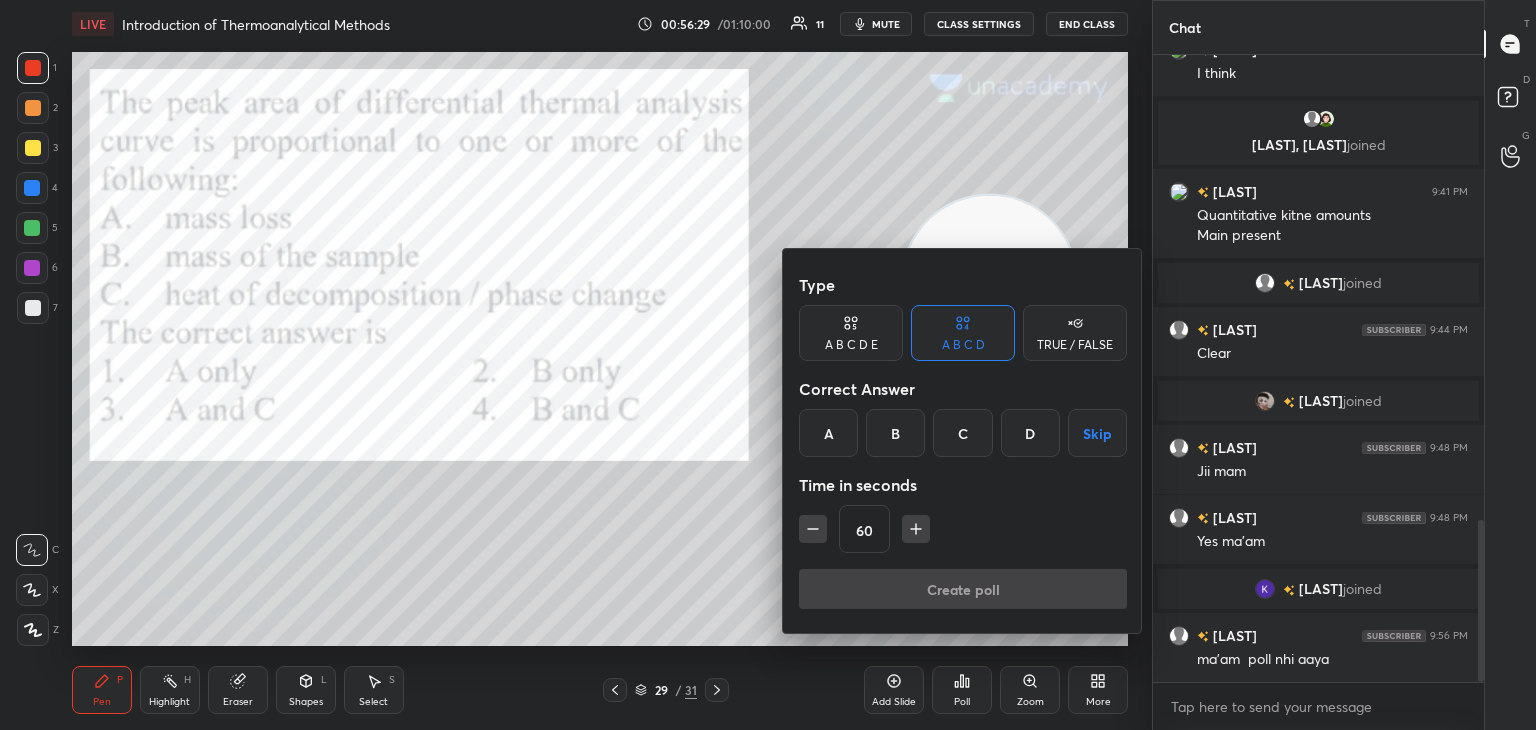 click at bounding box center (813, 529) 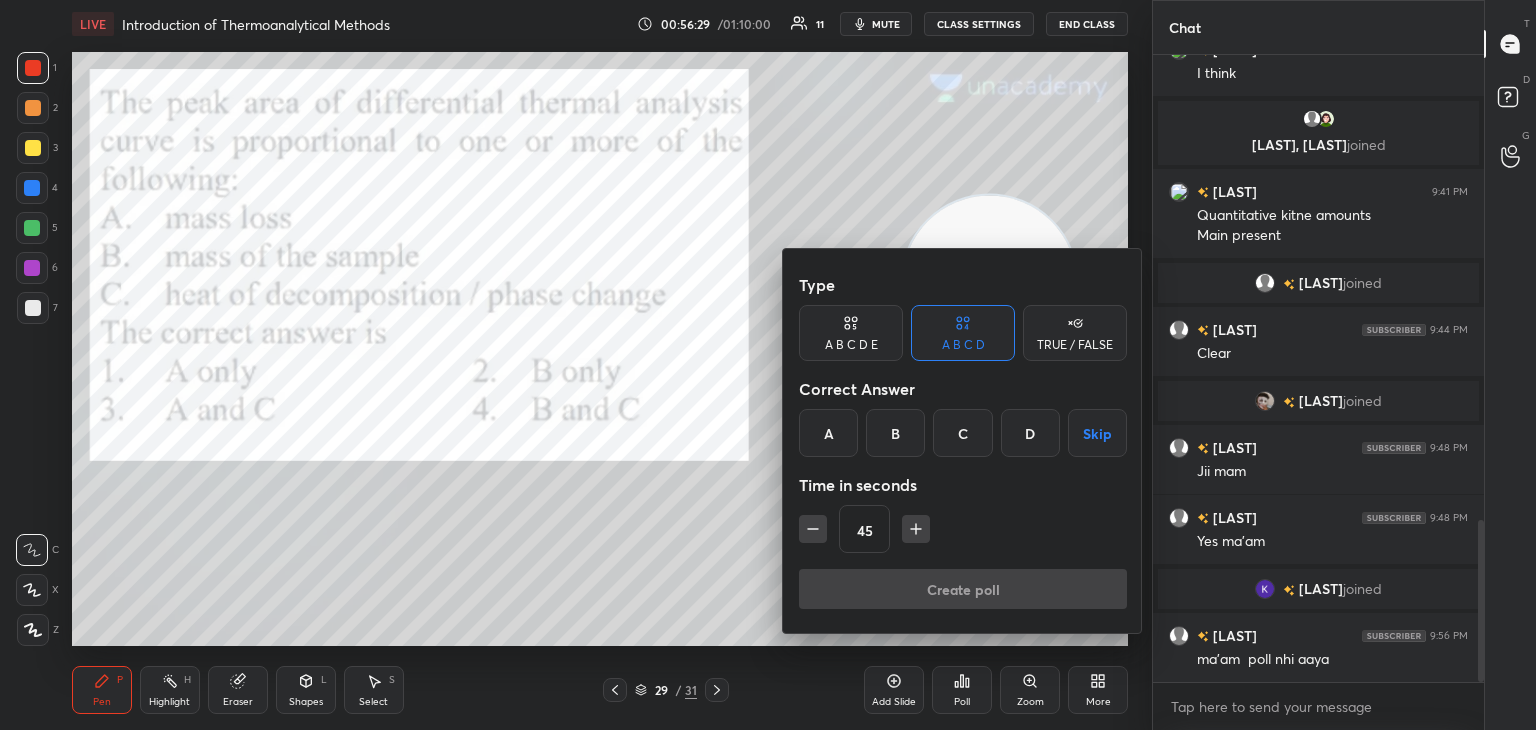 click 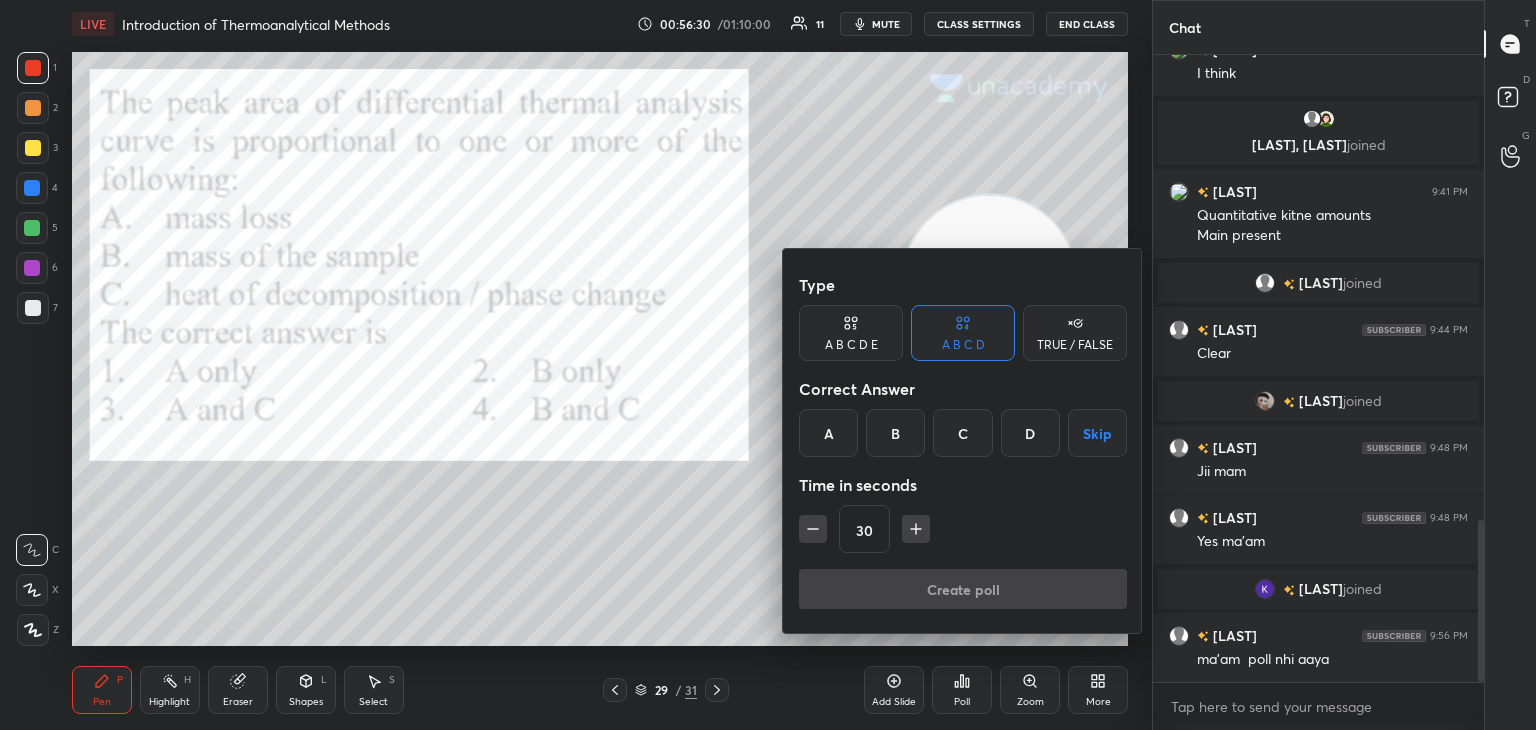 click 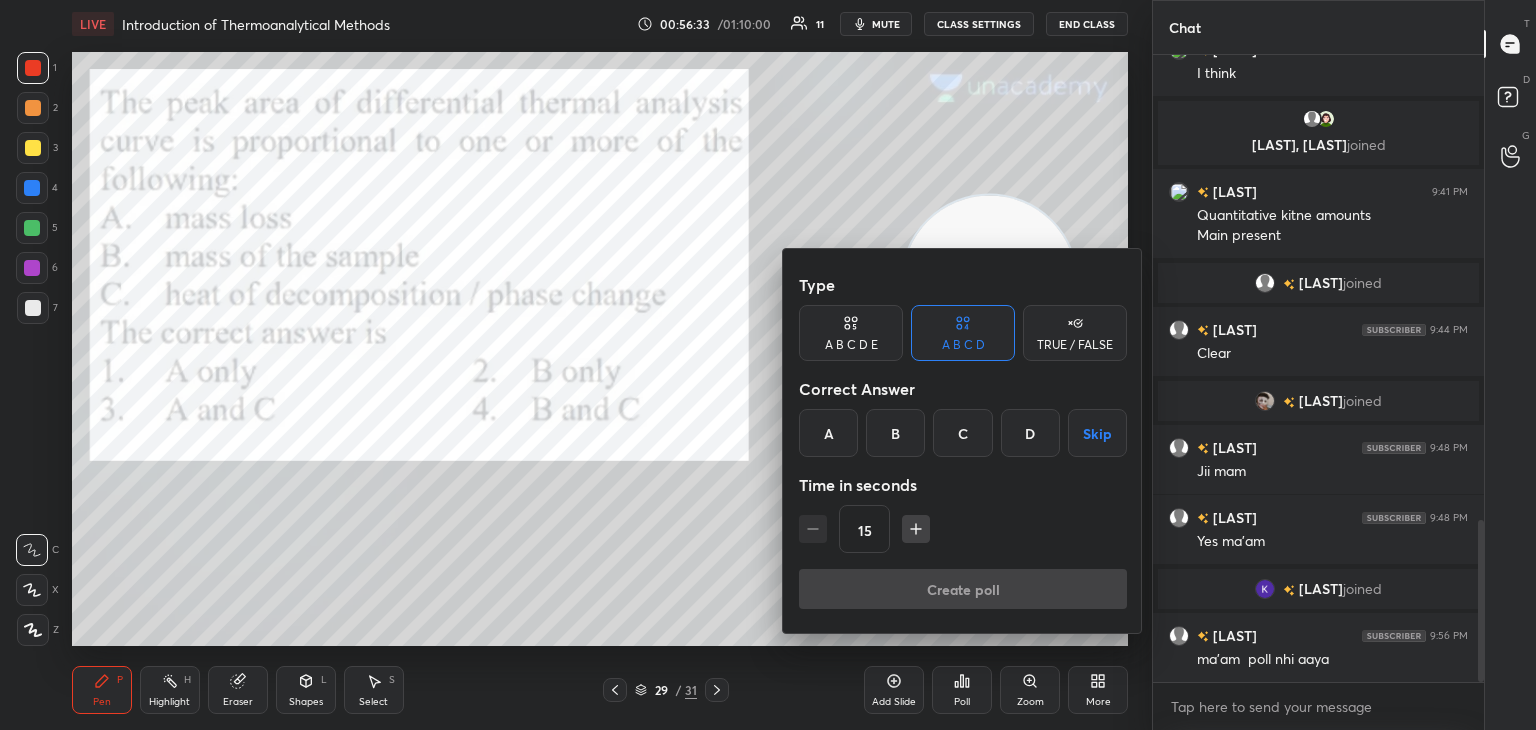 click on "D" at bounding box center [1030, 433] 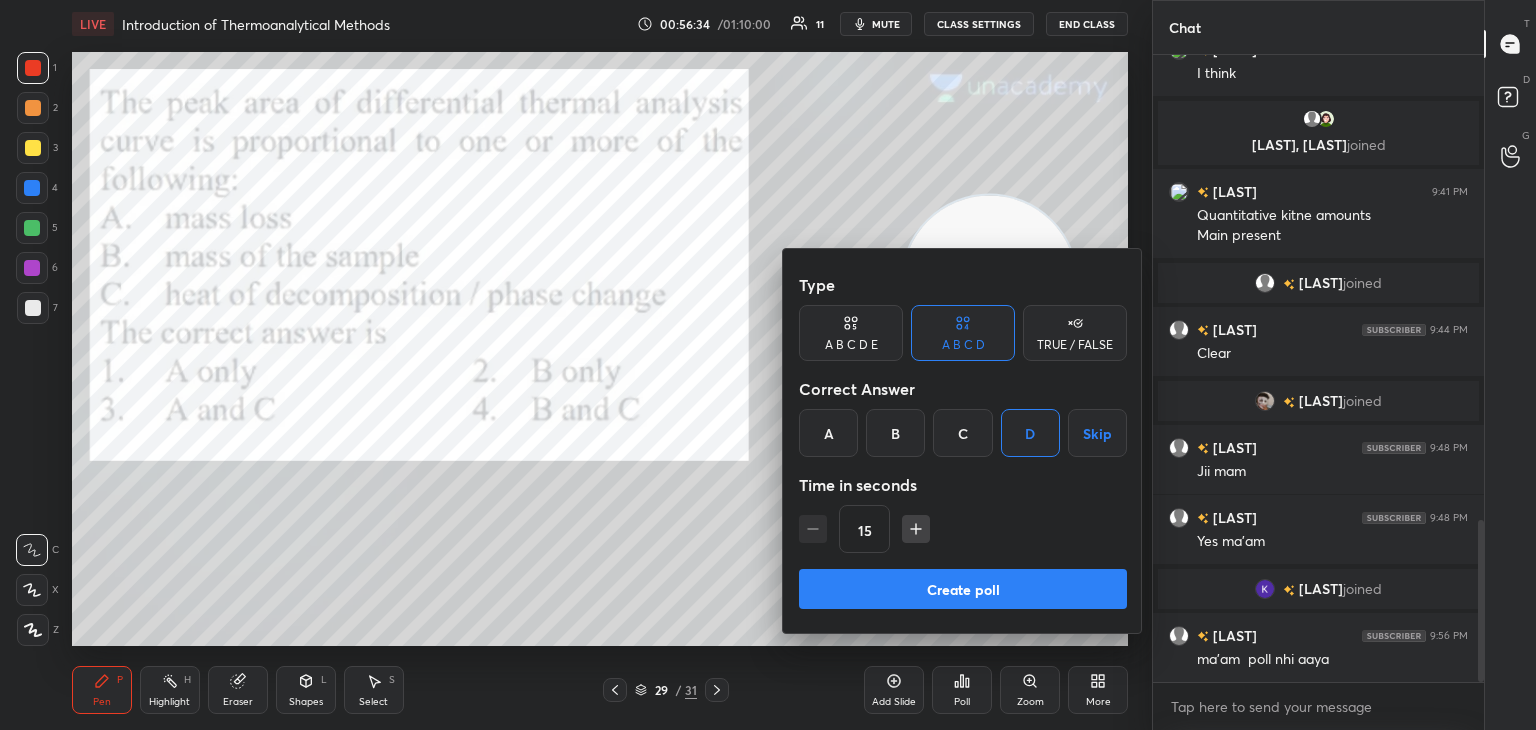 click on "Create poll" at bounding box center (963, 589) 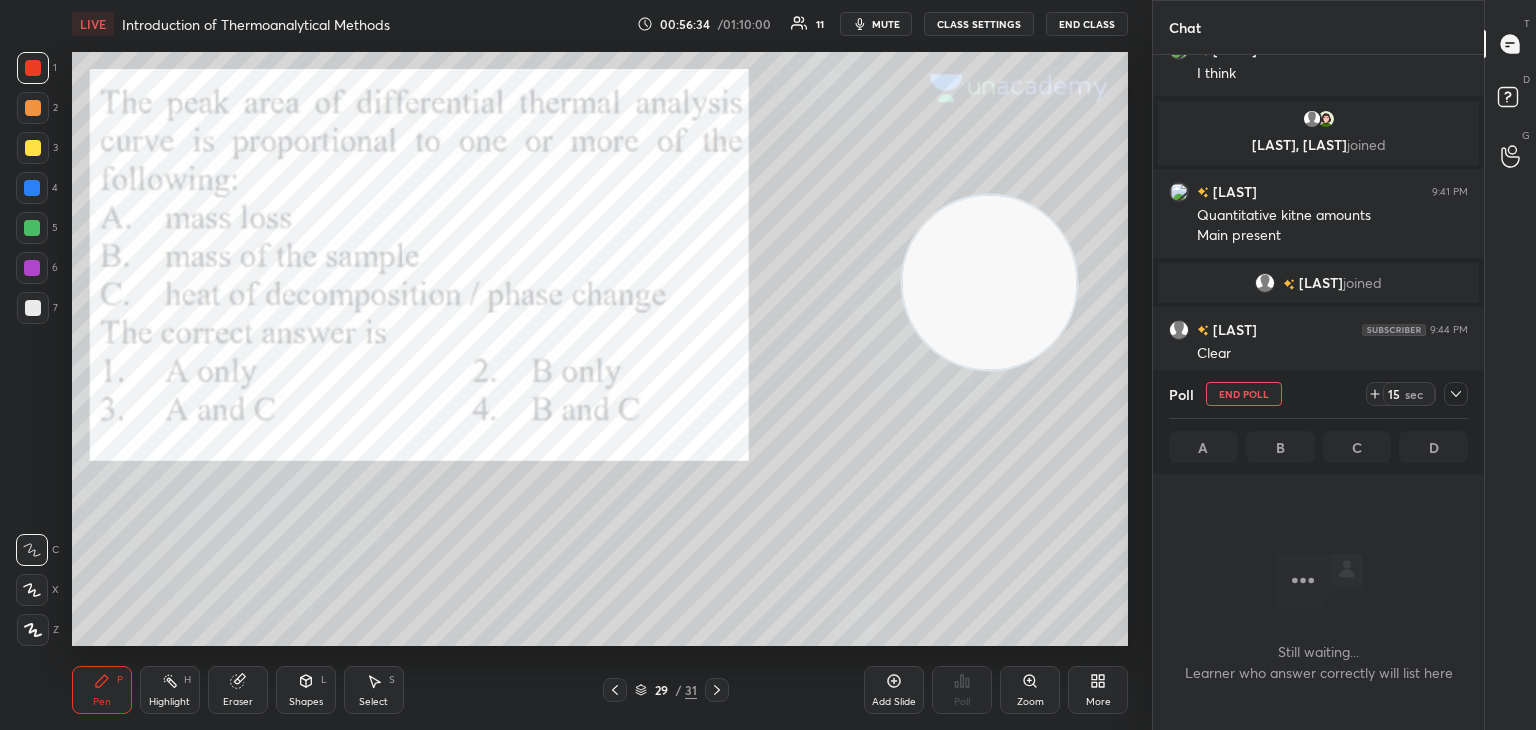 scroll, scrollTop: 371, scrollLeft: 325, axis: both 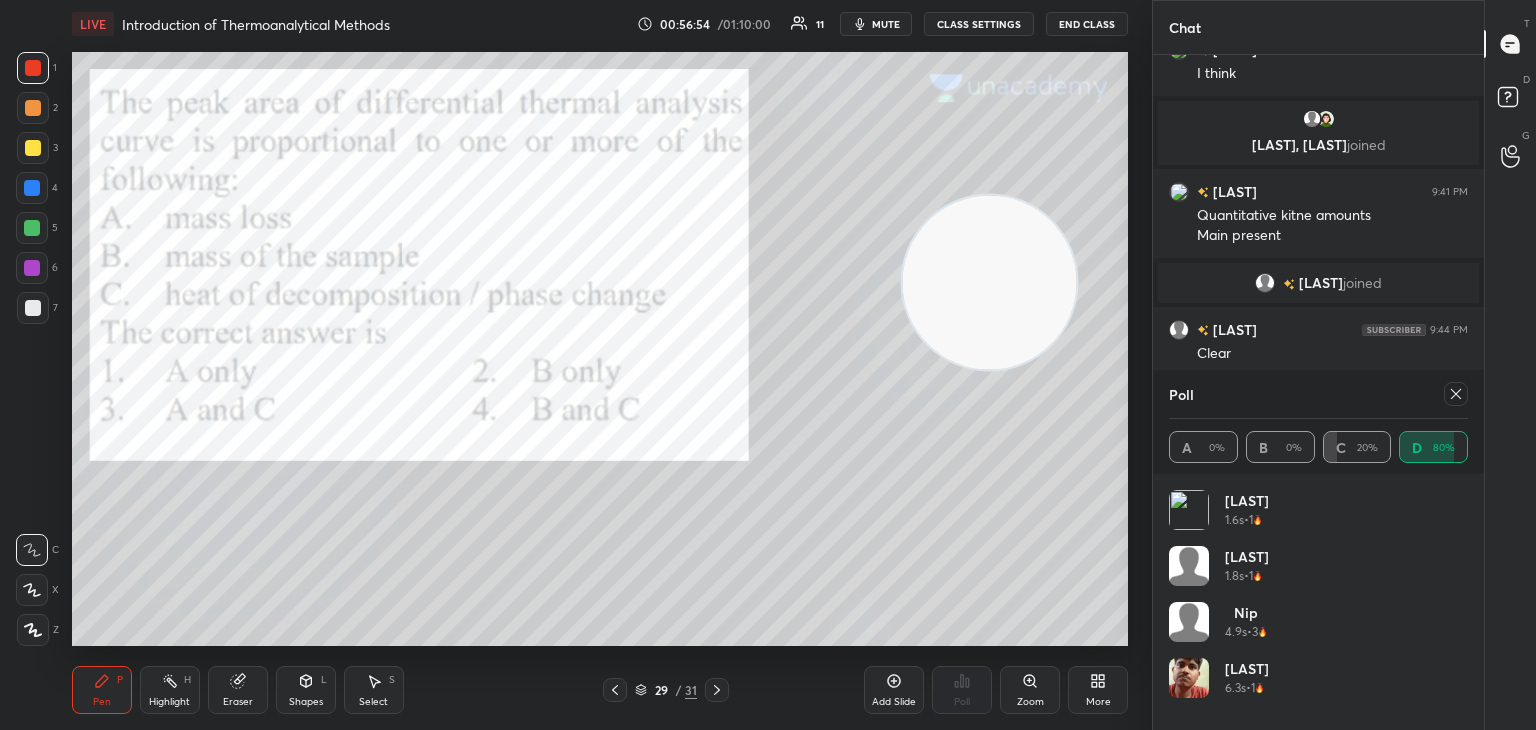 click at bounding box center [1456, 394] 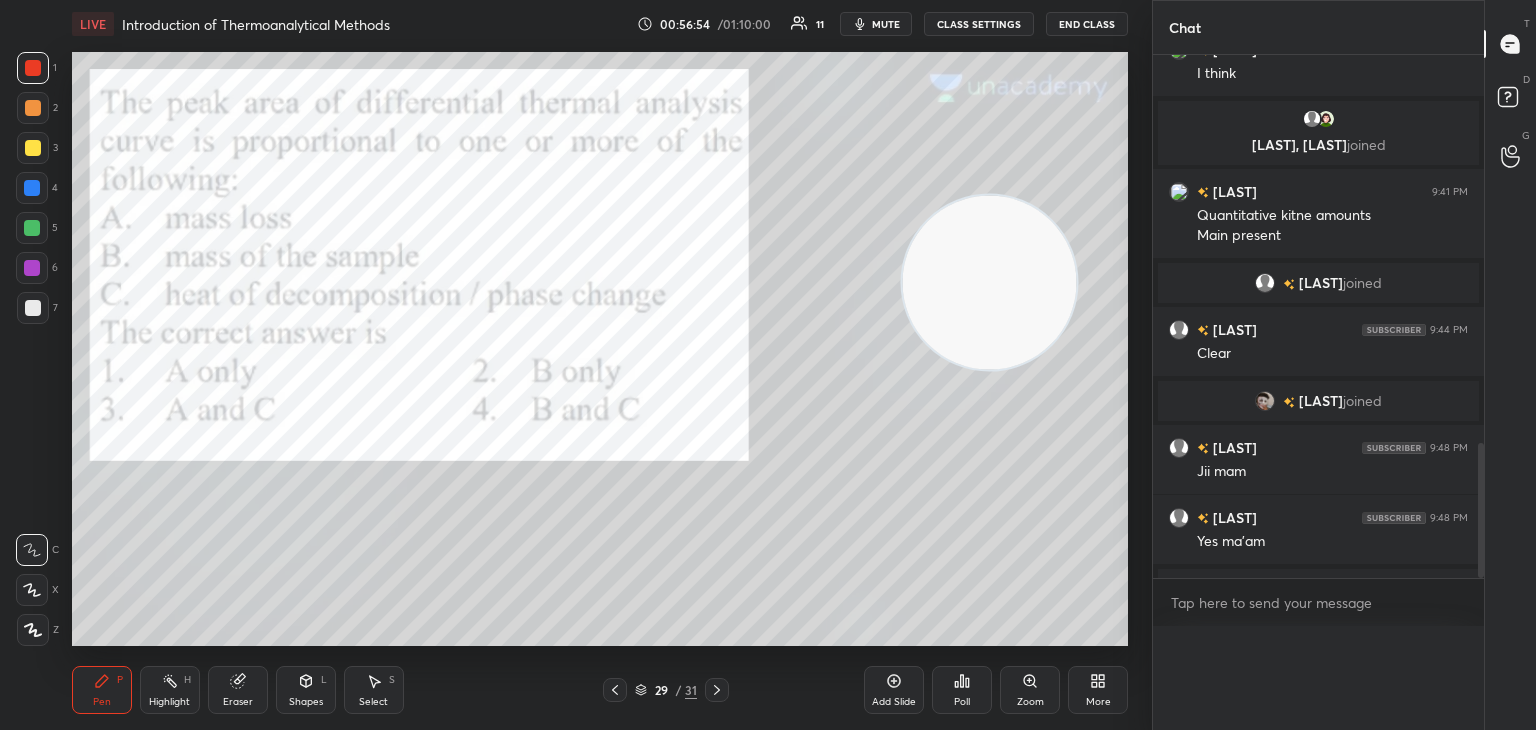 scroll, scrollTop: 150, scrollLeft: 293, axis: both 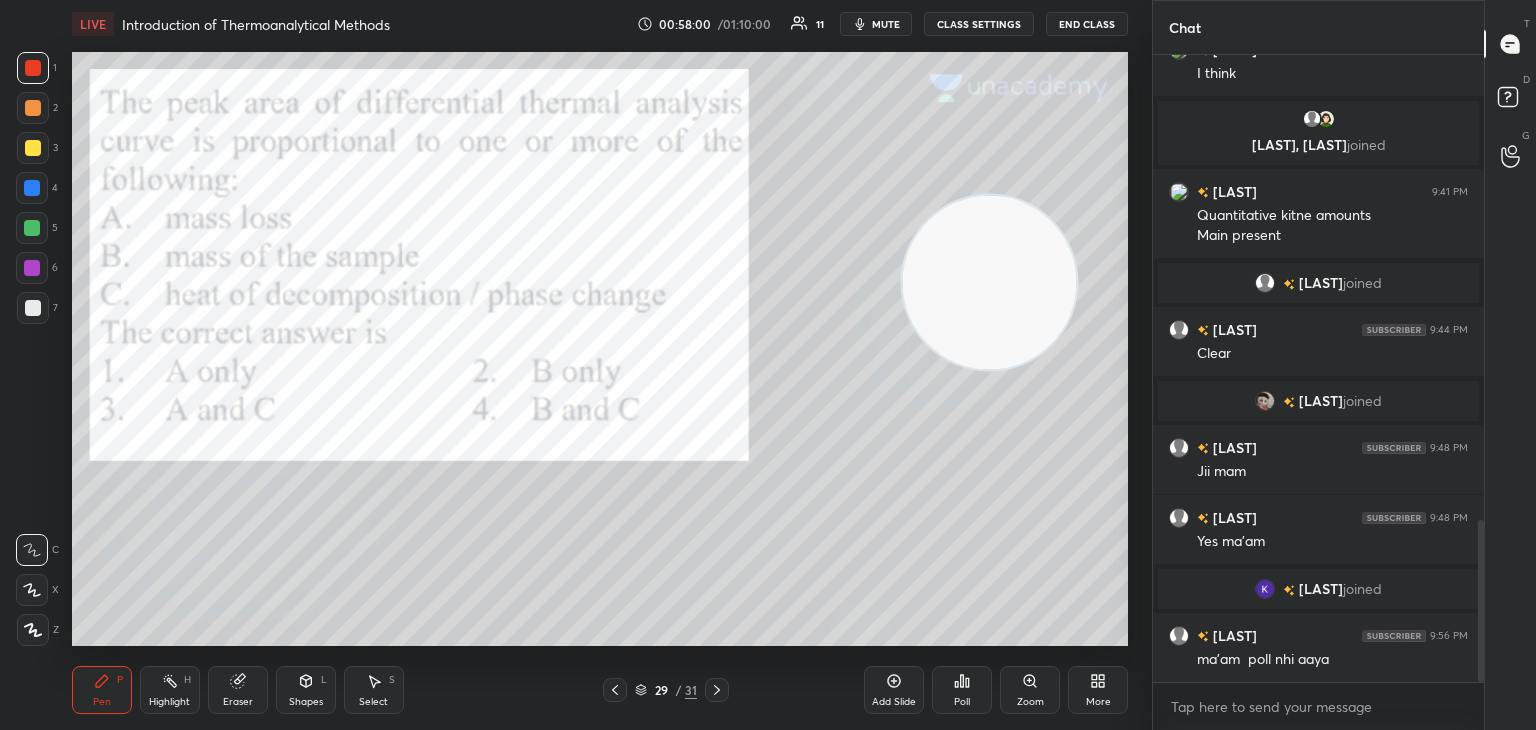 click 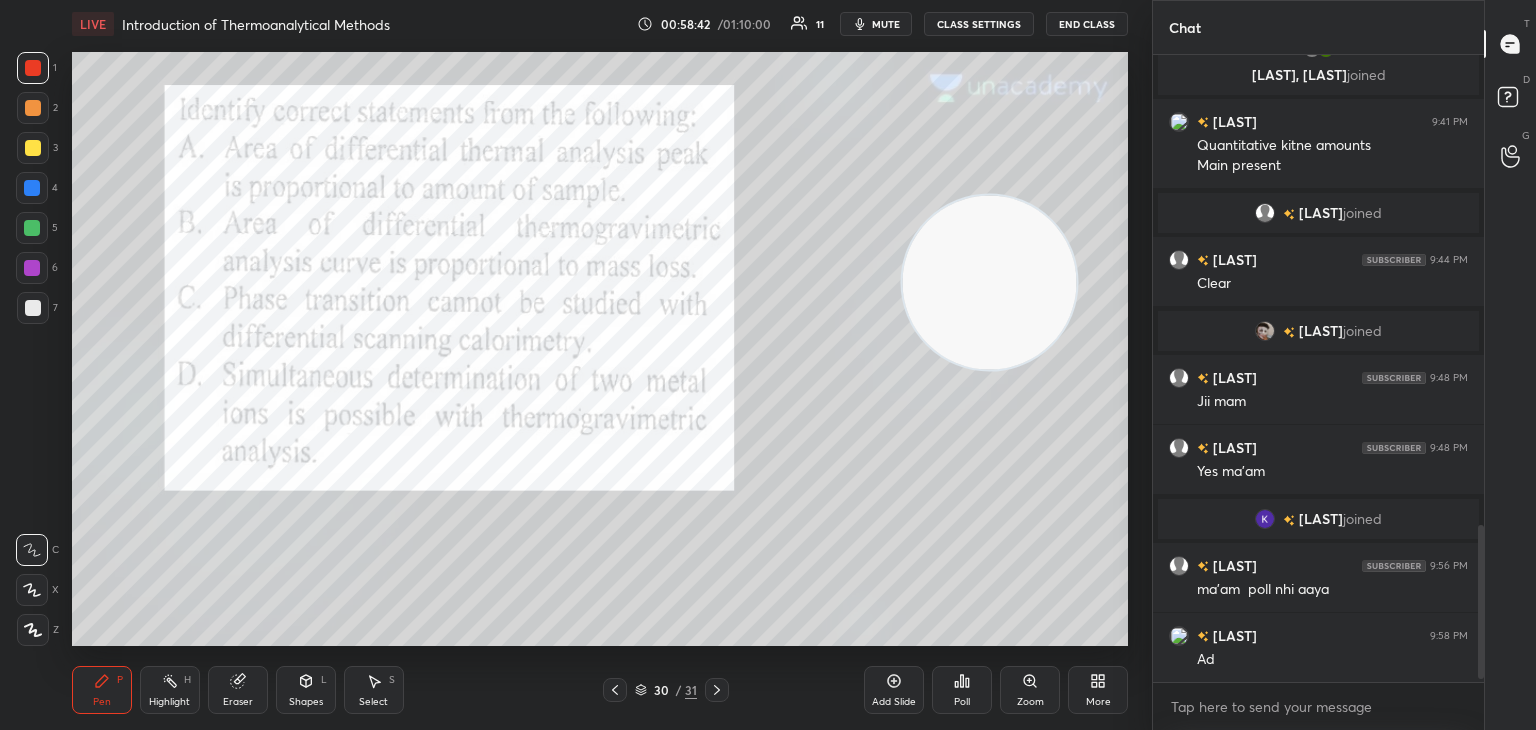 scroll, scrollTop: 1944, scrollLeft: 0, axis: vertical 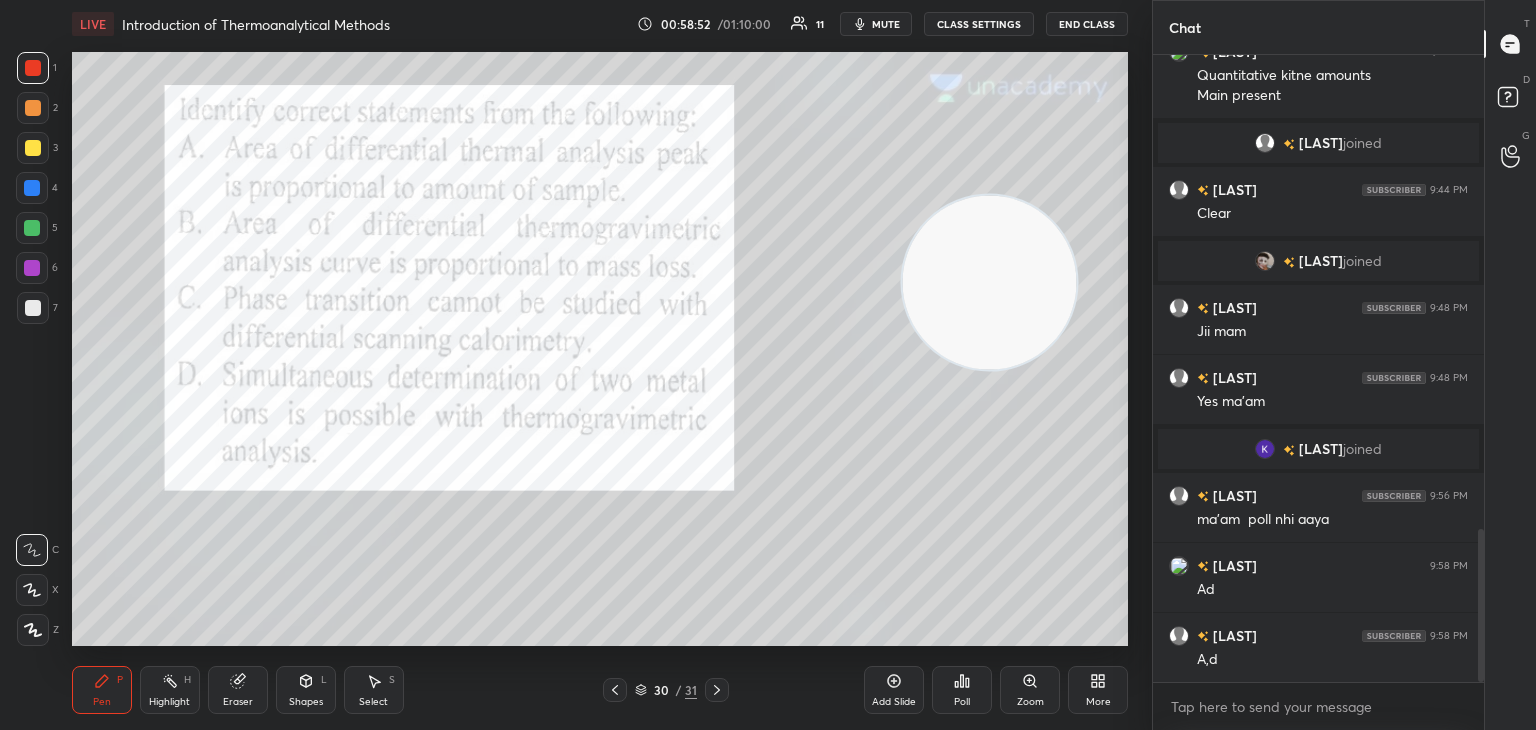 click 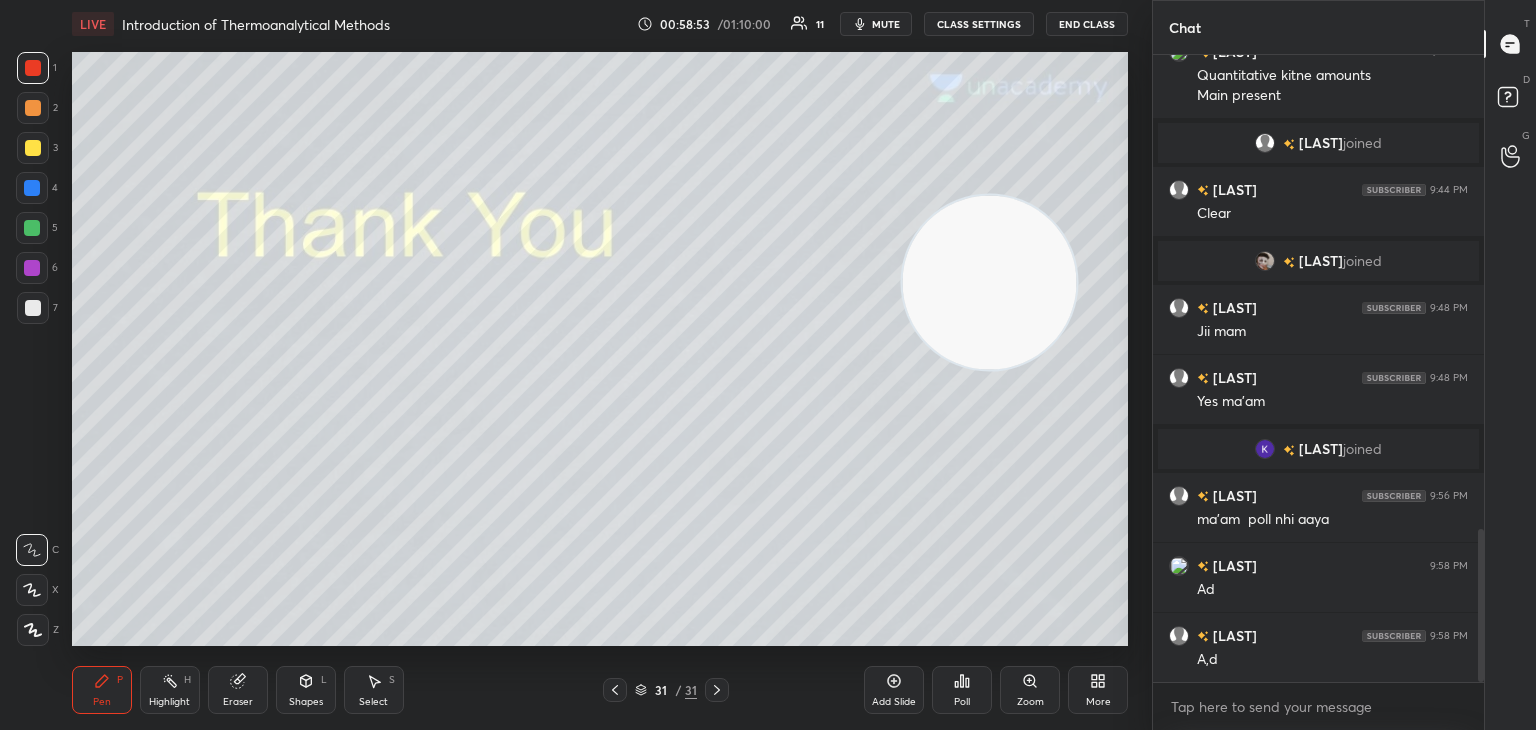 click 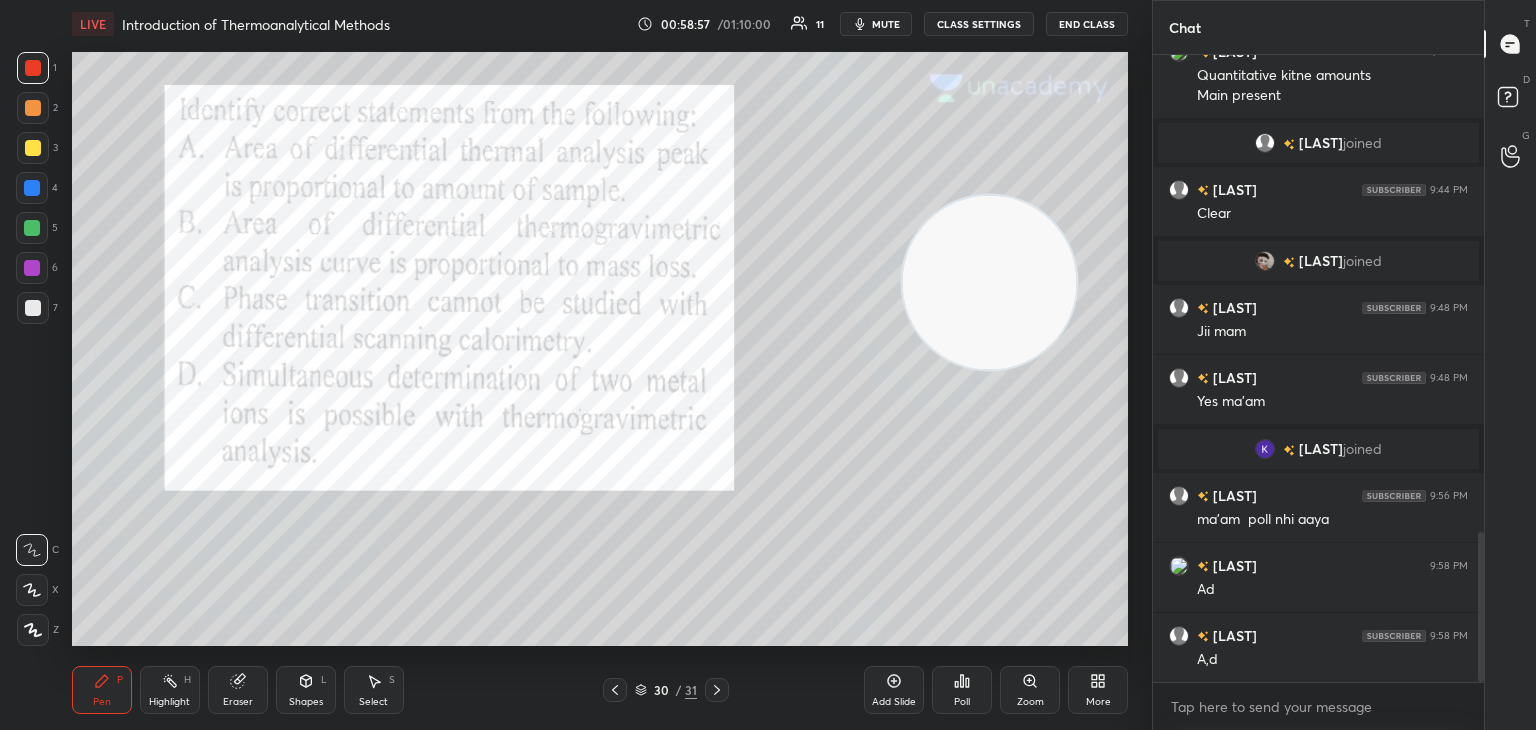 scroll, scrollTop: 1992, scrollLeft: 0, axis: vertical 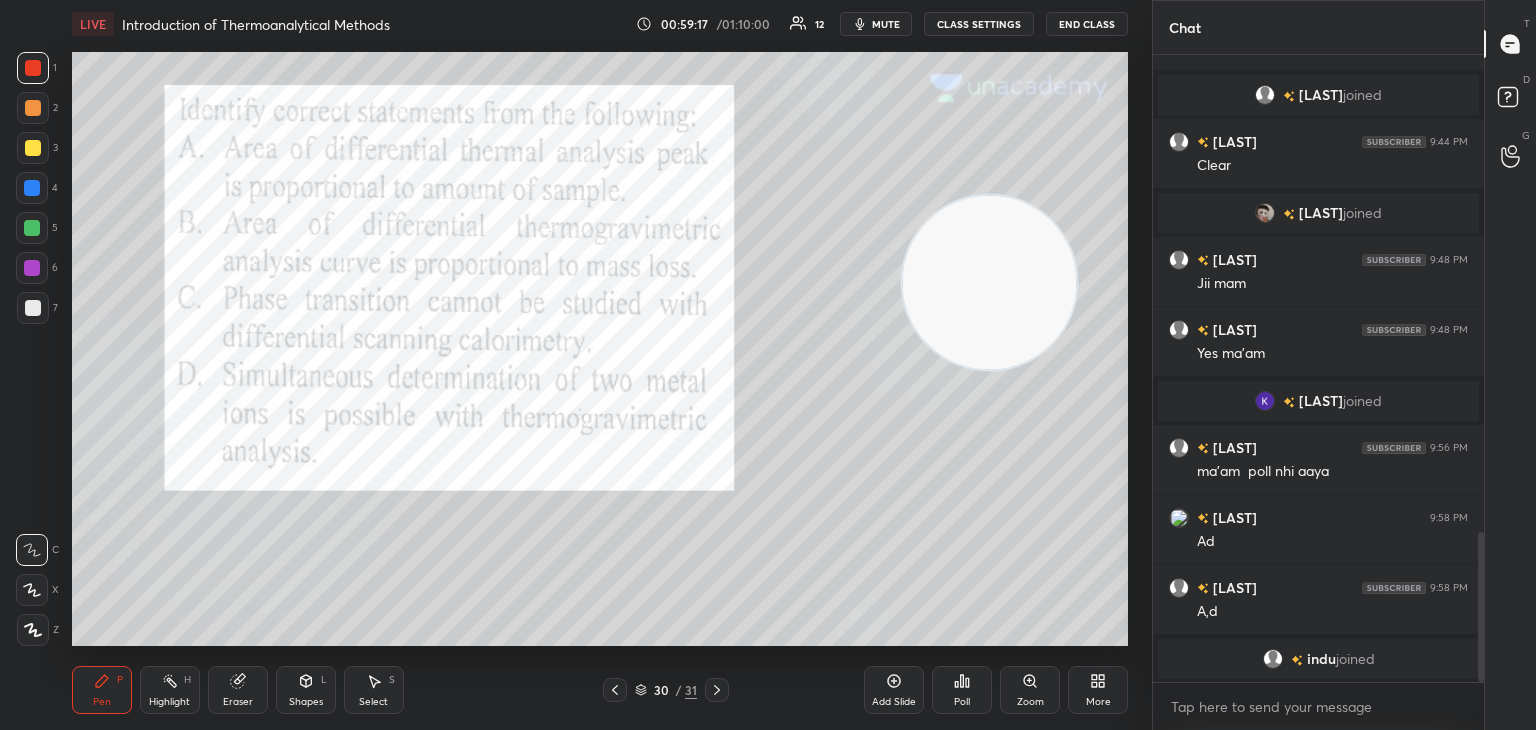 click 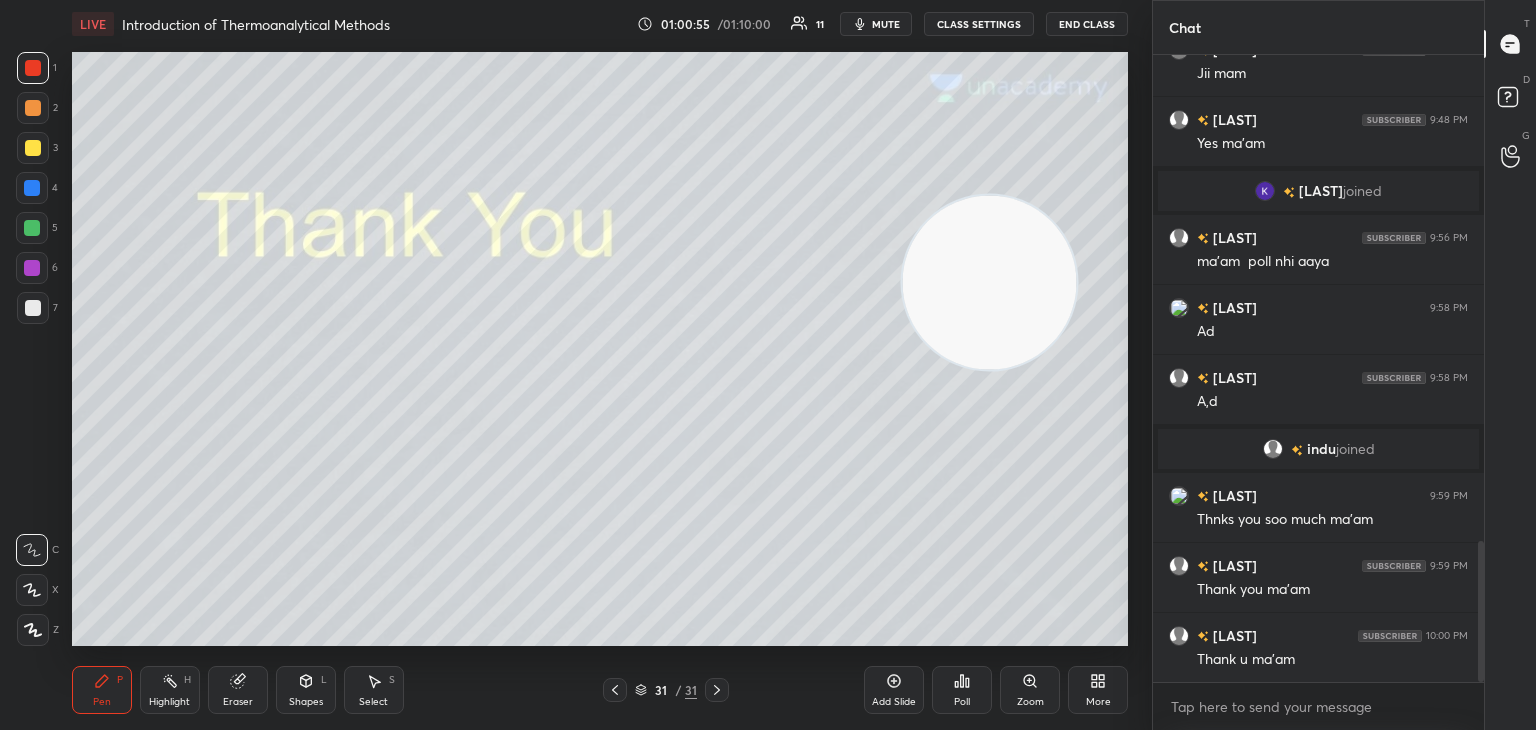 scroll, scrollTop: 2210, scrollLeft: 0, axis: vertical 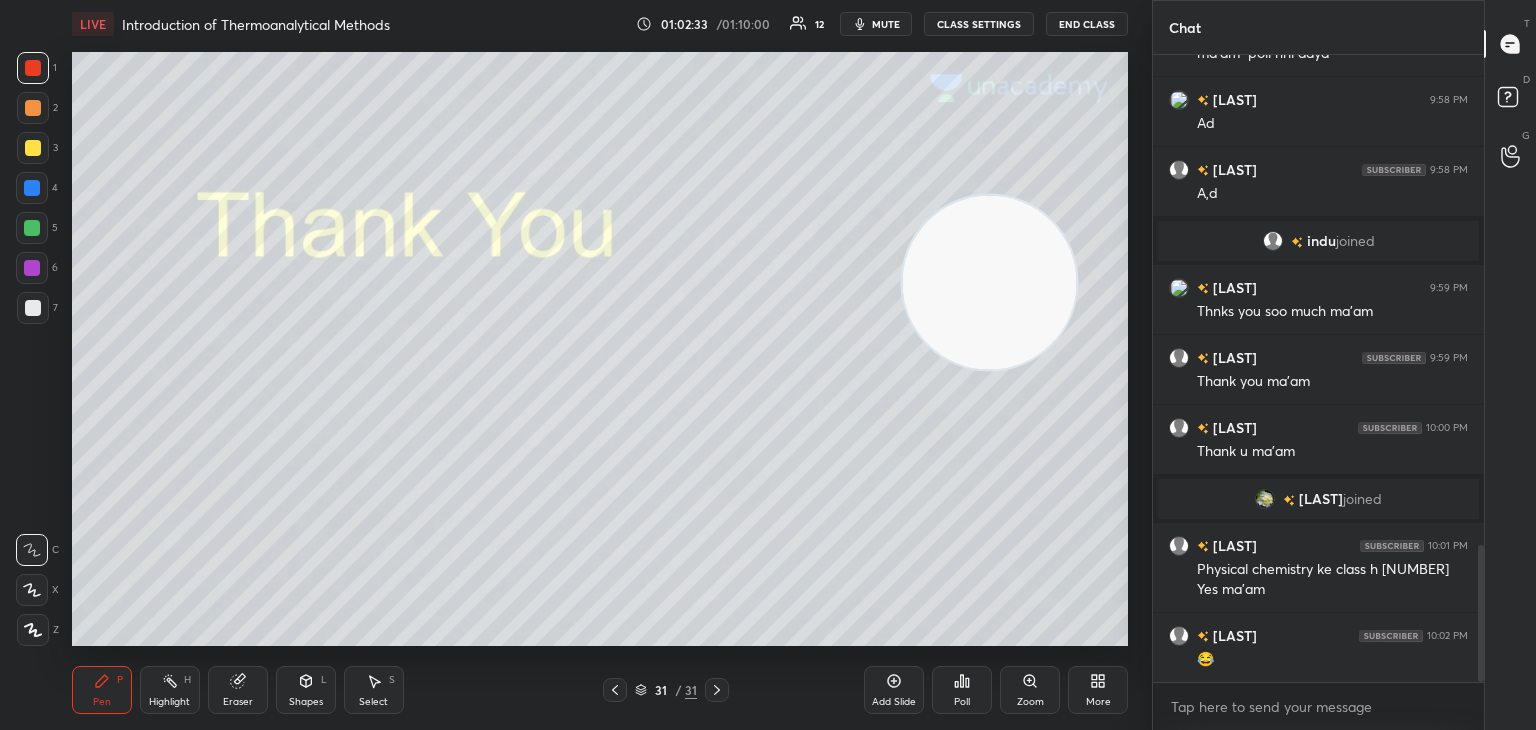 click on "End Class" at bounding box center (1087, 24) 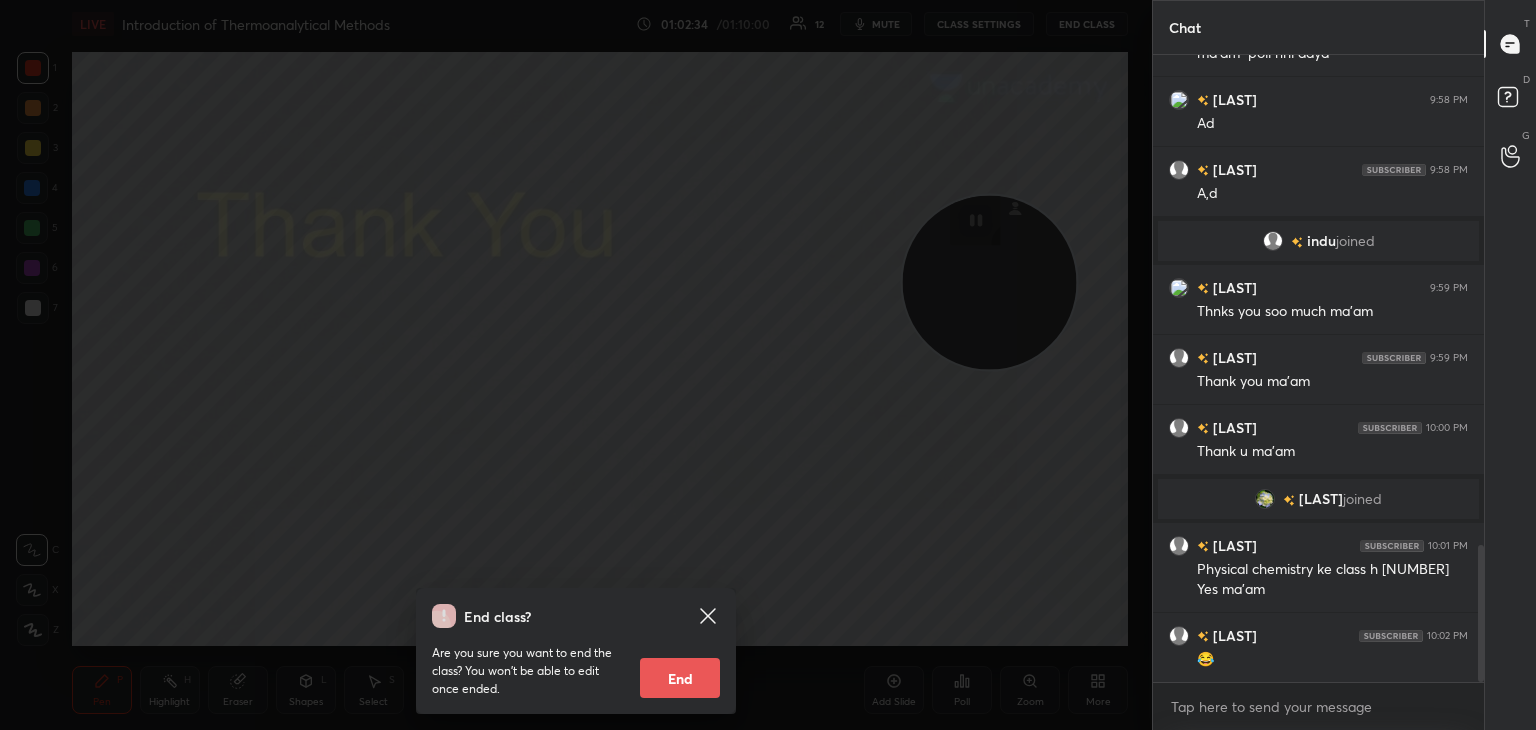 click on "End" at bounding box center [680, 678] 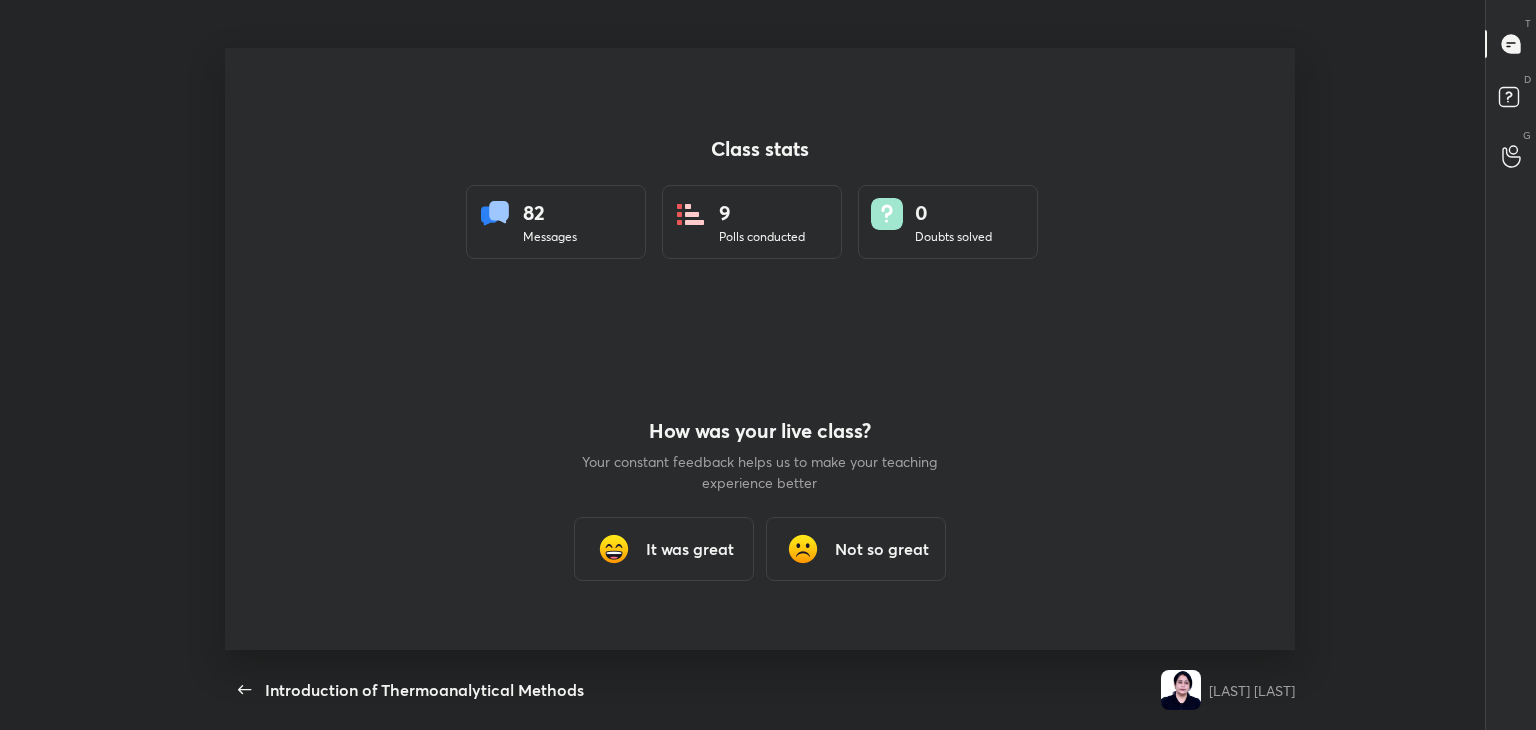 scroll, scrollTop: 99397, scrollLeft: 98660, axis: both 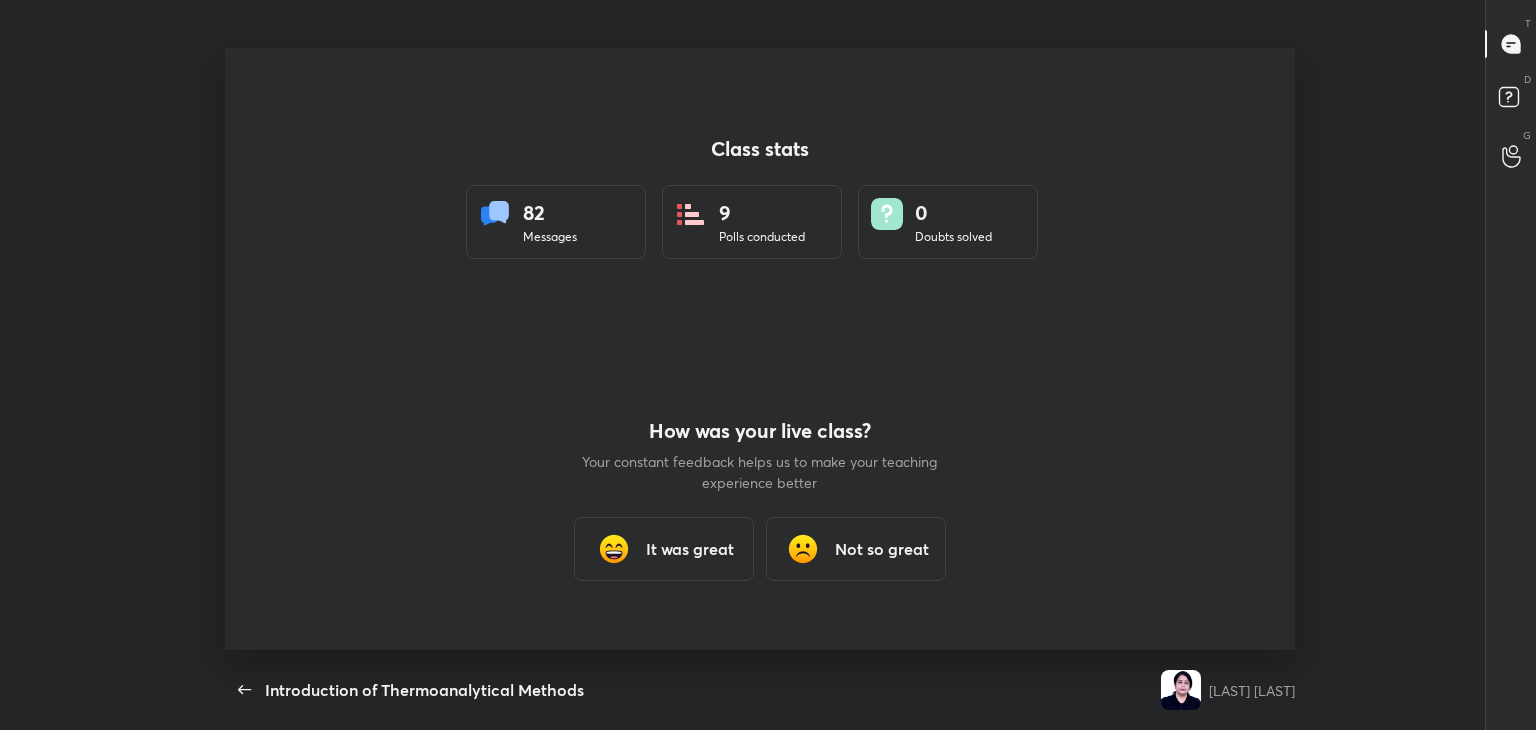 click on "It was great" at bounding box center (690, 549) 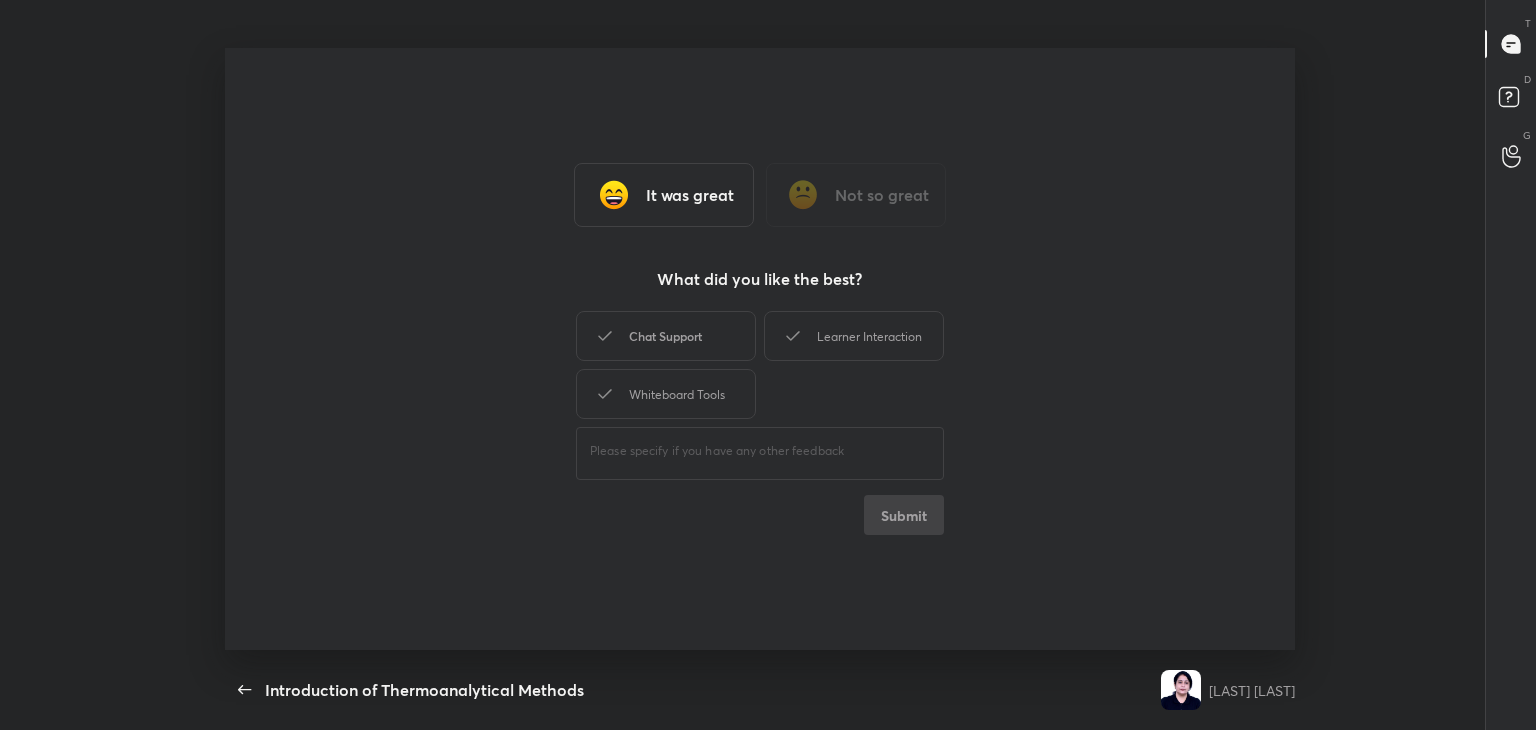 click on "Chat Support" at bounding box center (666, 336) 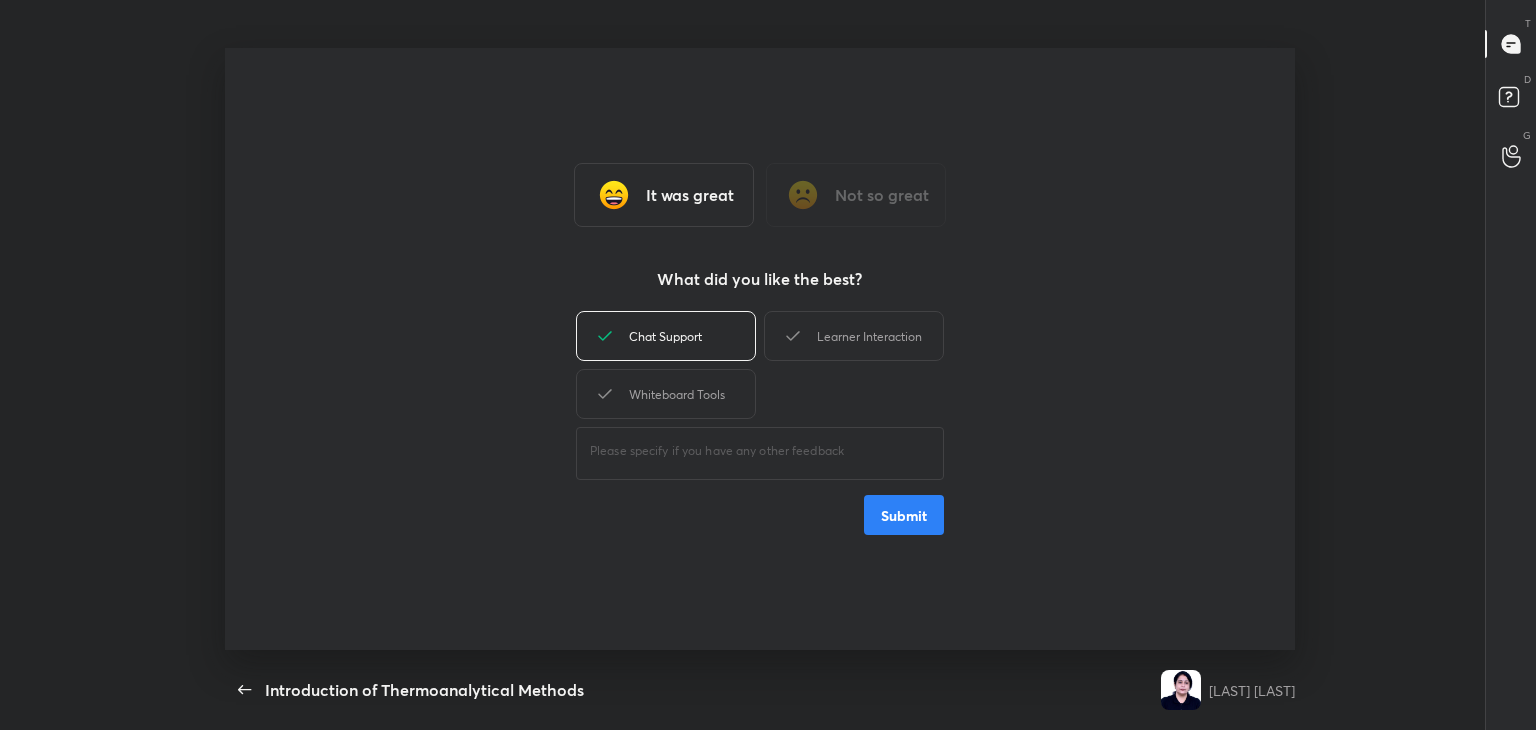 drag, startPoint x: 708, startPoint y: 404, endPoint x: 776, endPoint y: 383, distance: 71.168816 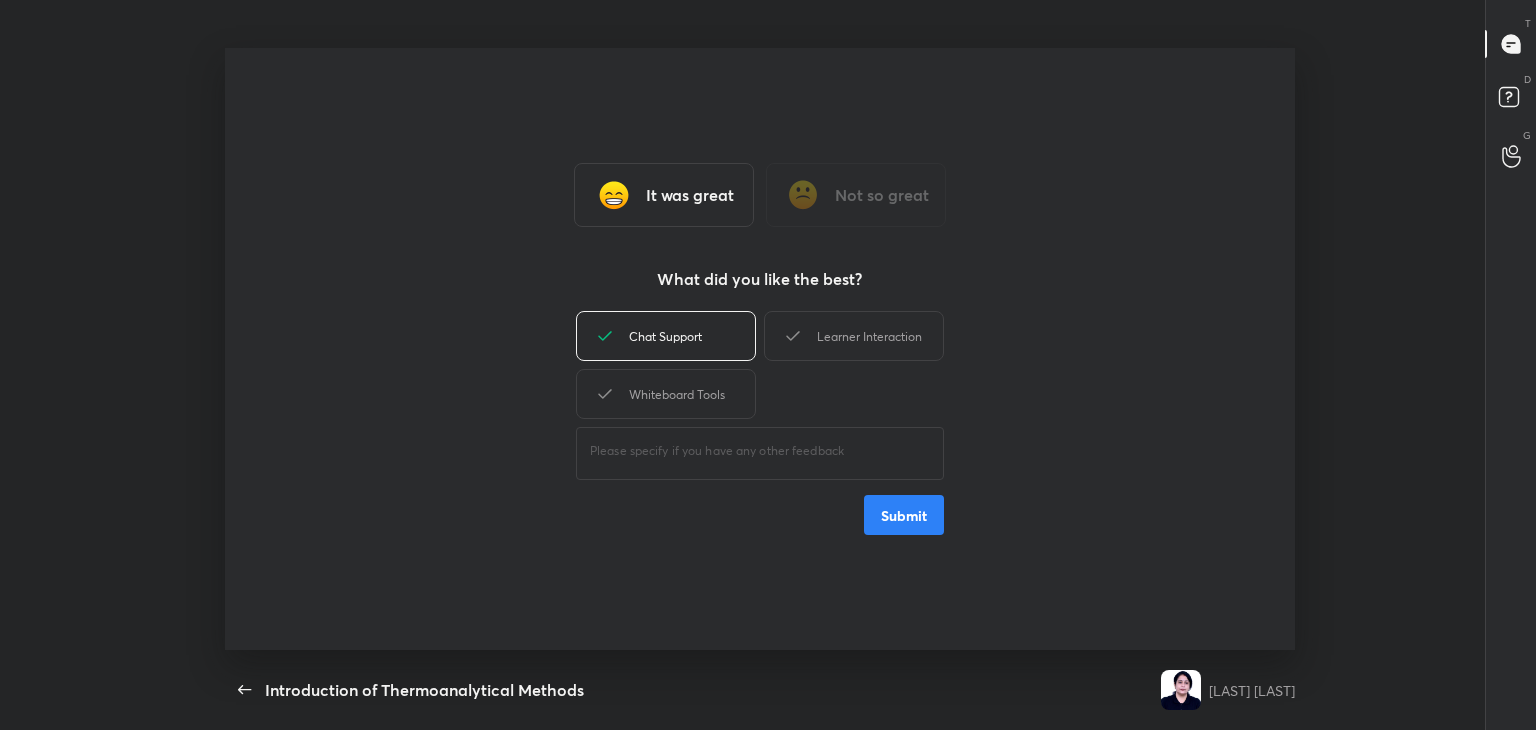 click on "Whiteboard Tools" at bounding box center [666, 394] 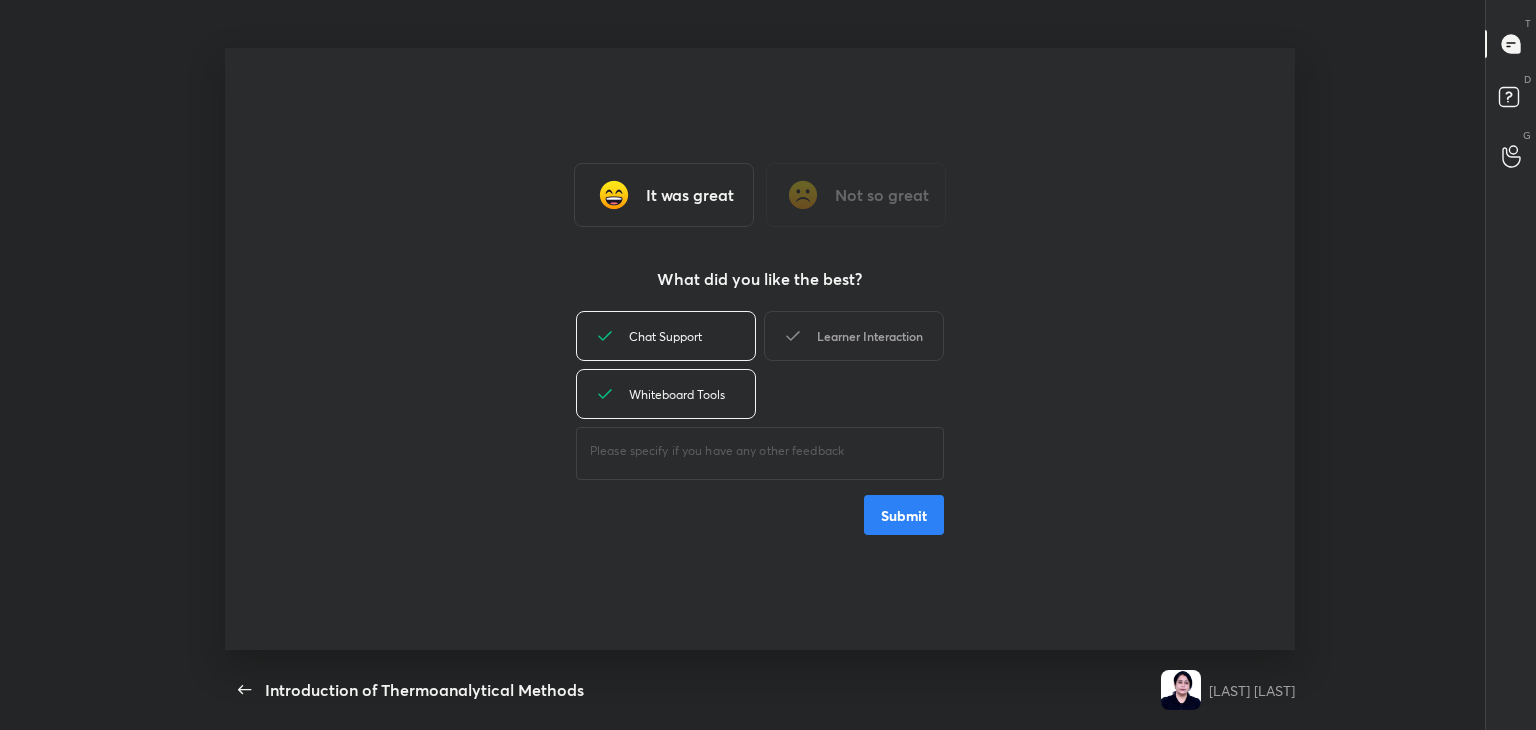 click on "Learner Interaction" at bounding box center [854, 336] 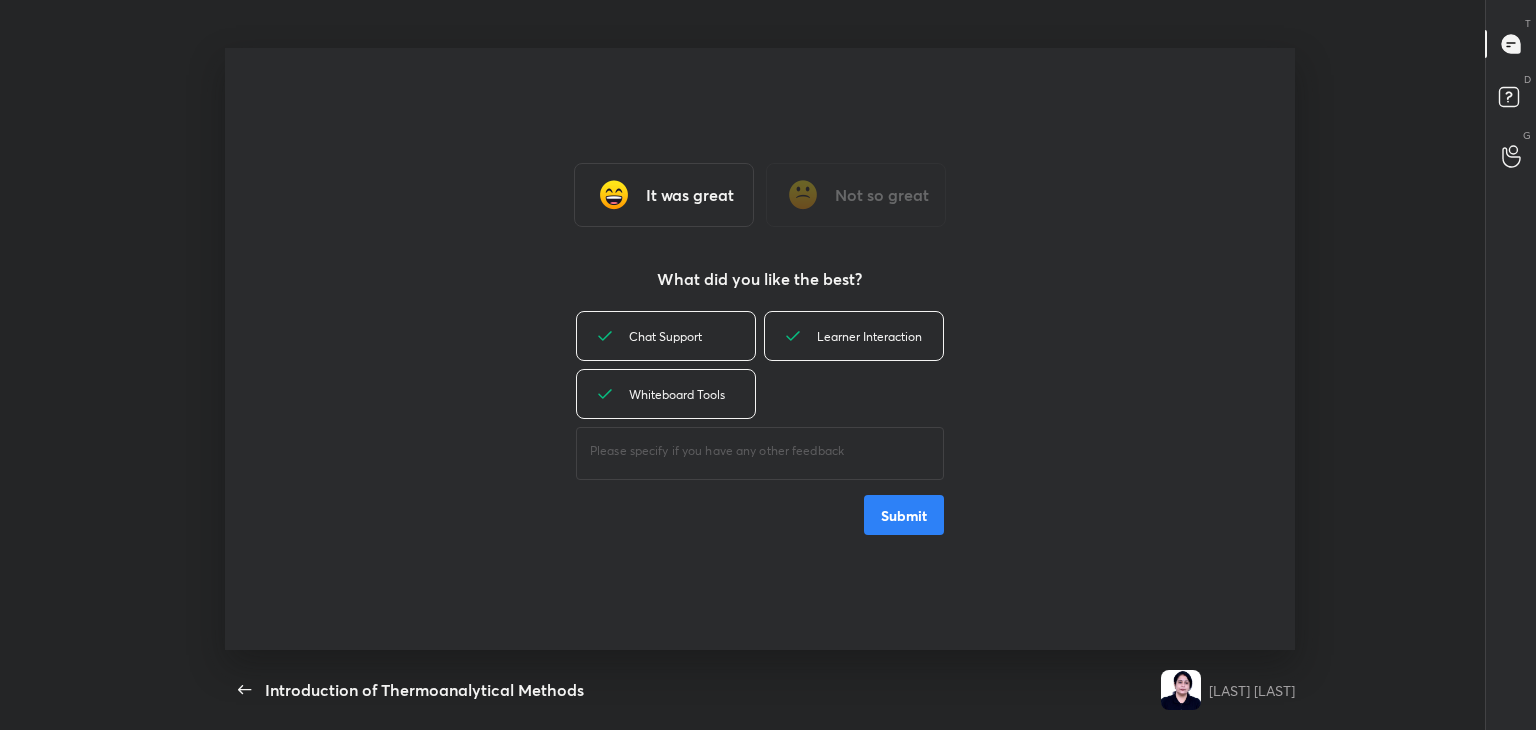 click on "Submit" at bounding box center [904, 515] 